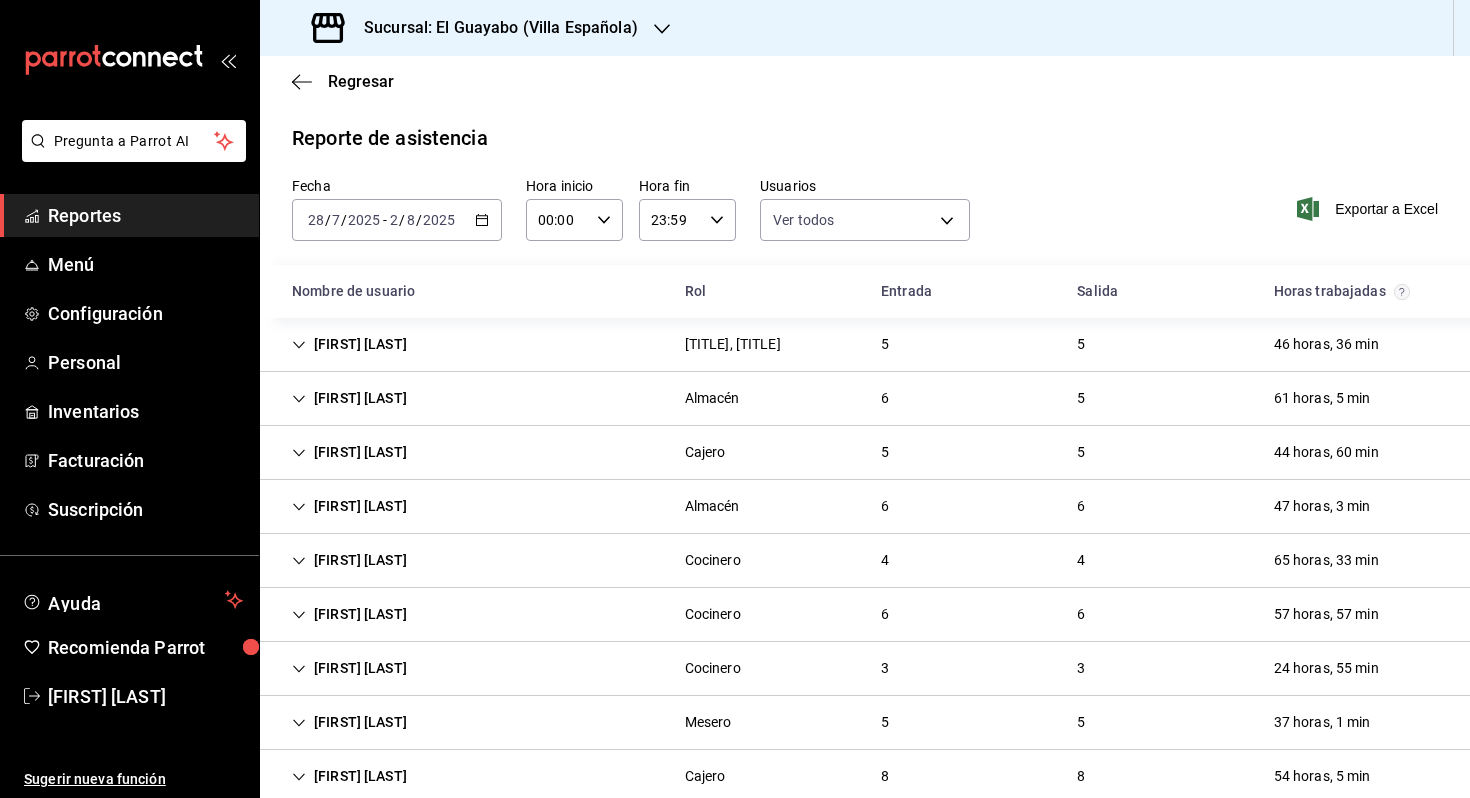 scroll, scrollTop: 0, scrollLeft: 0, axis: both 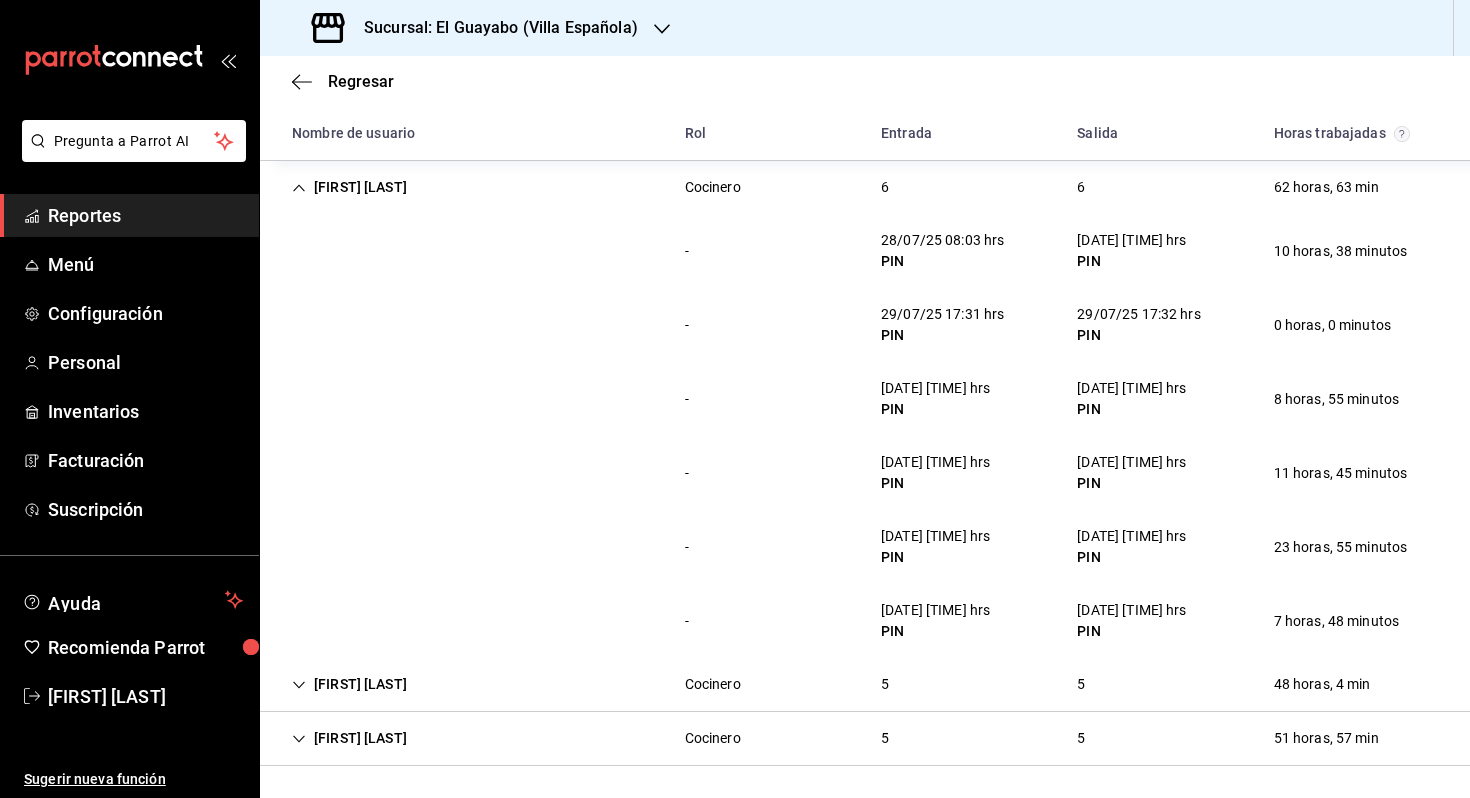 click on "Reportes" at bounding box center [129, 215] 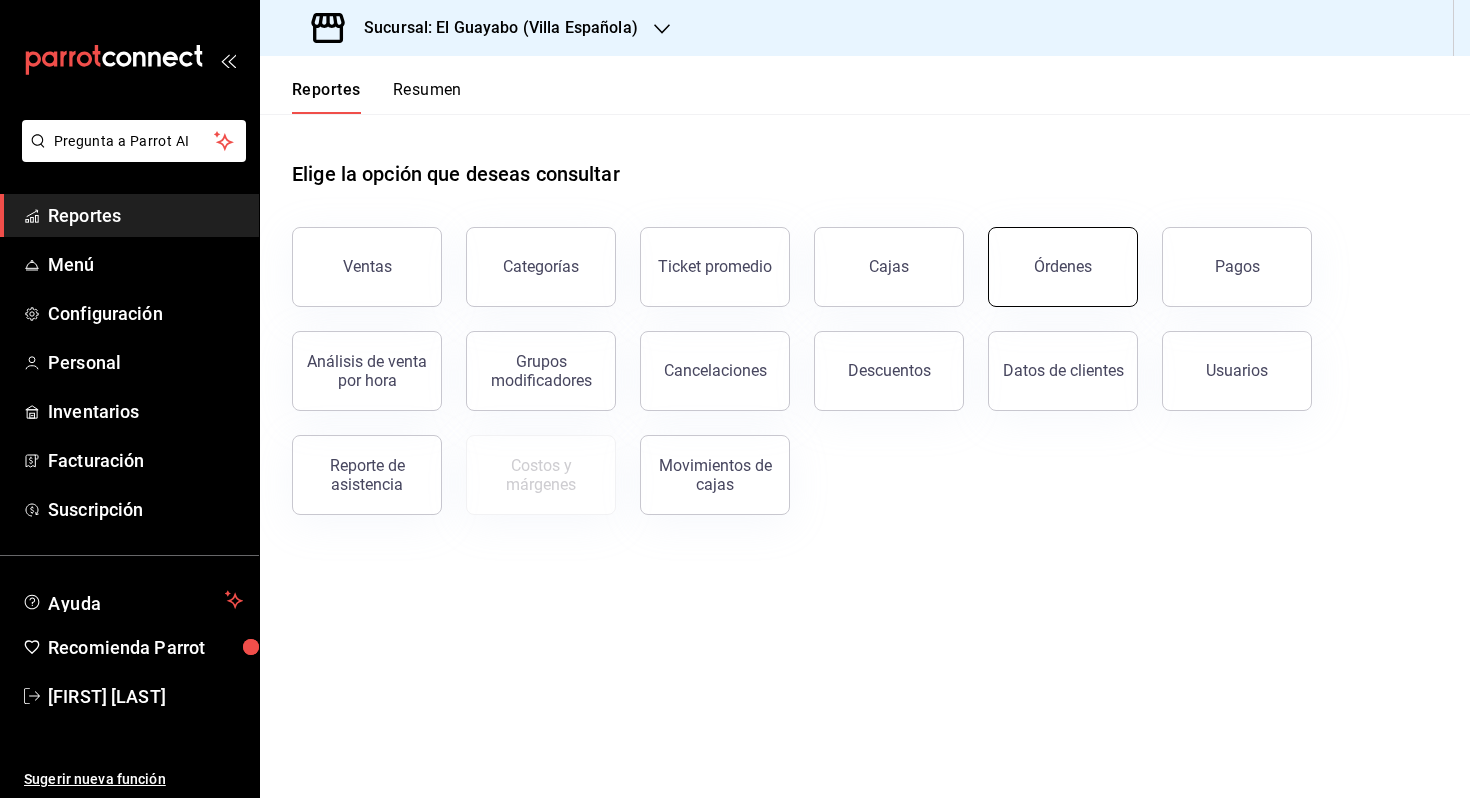click on "Órdenes" at bounding box center (1063, 267) 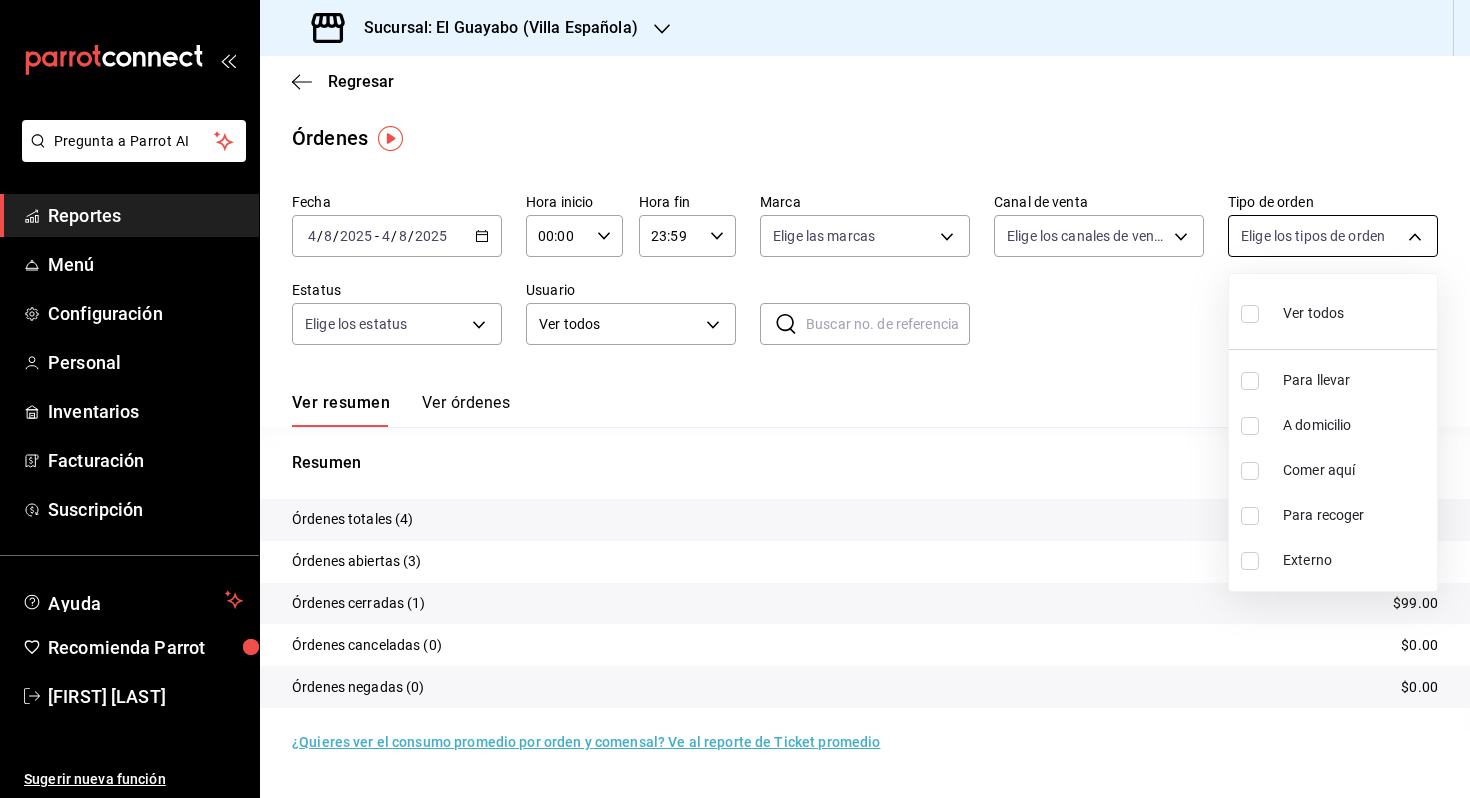 click on "Pregunta a Parrot AI Reportes   Menú   Configuración   Personal   Inventarios   Facturación   Suscripción   Ayuda Recomienda Parrot   [FIRST] [LAST]   Sugerir nueva función   Sucursal: El Guayabo ([CITY]) Regresar Órdenes Fecha [DATE] [TIME] - [DATE] [TIME] Hora inicio 00:00 Hora inicio Hora fin 23:59 Hora fin Marca Elige las marcas Canal de venta Elige los canales de venta Tipo de orden Elige los tipos de orden Estatus Elige los estatus Usuario Ver todos ALL ​ ​ Ver resumen Ver órdenes Exportar a Excel Resumen Órdenes totales (4) $1,446.00 Órdenes abiertas (3) $1,347.00 Órdenes cerradas (1) $99.00 Órdenes canceladas (0) $0.00 Órdenes negadas (0) $0.00 ¿Quieres ver el consumo promedio por orden y comensal? Ve al reporte de Ticket promedio GANA 1 MES GRATIS EN TU SUSCRIPCIÓN AQUÍ Ver video tutorial Ir a video Pregunta a Parrot AI Reportes   Menú   Configuración   Personal   Inventarios   Facturación   Suscripción   Ayuda Recomienda Parrot   [FIRST] [LAST]" at bounding box center [735, 399] 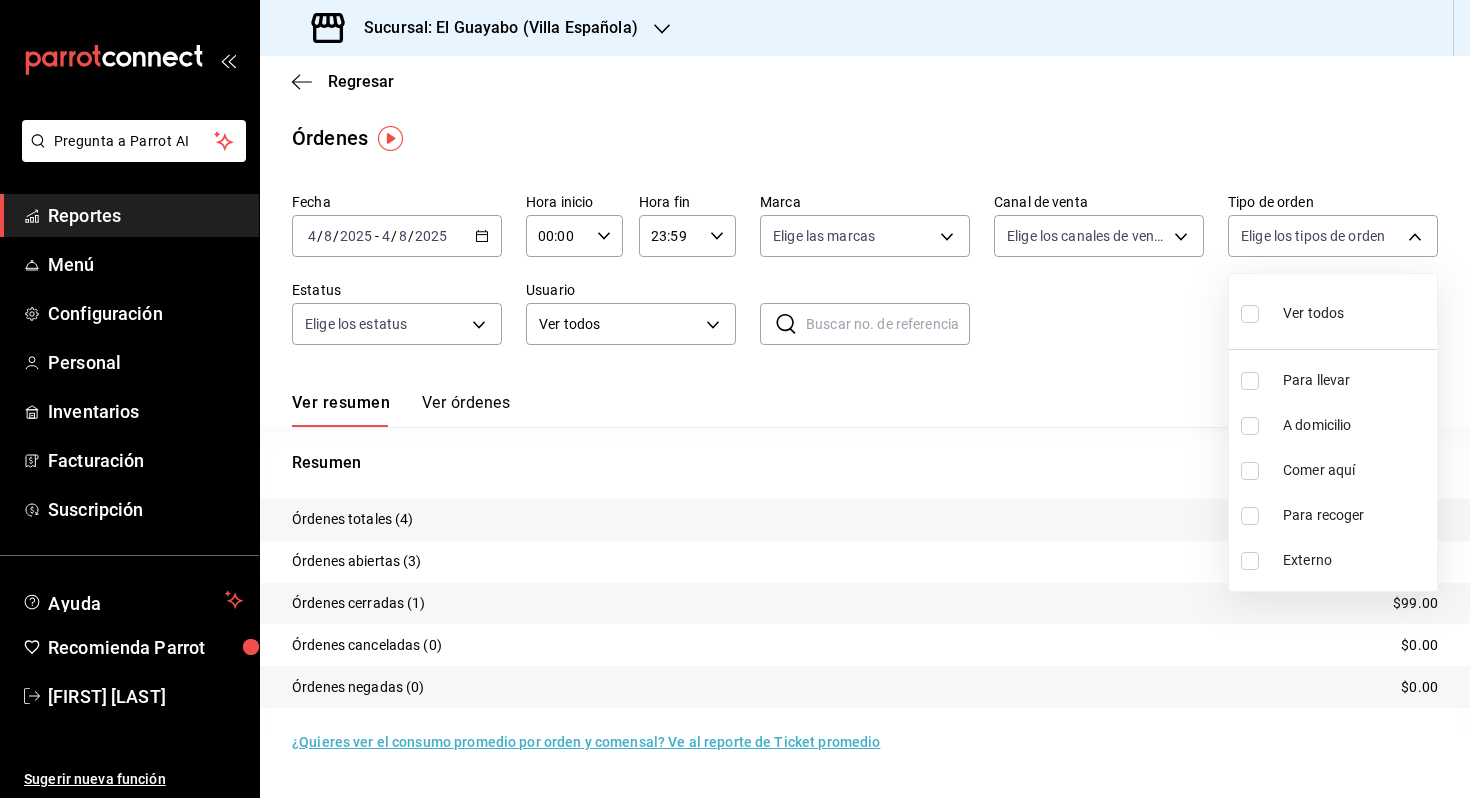 click on "Comer aquí" at bounding box center [1333, 470] 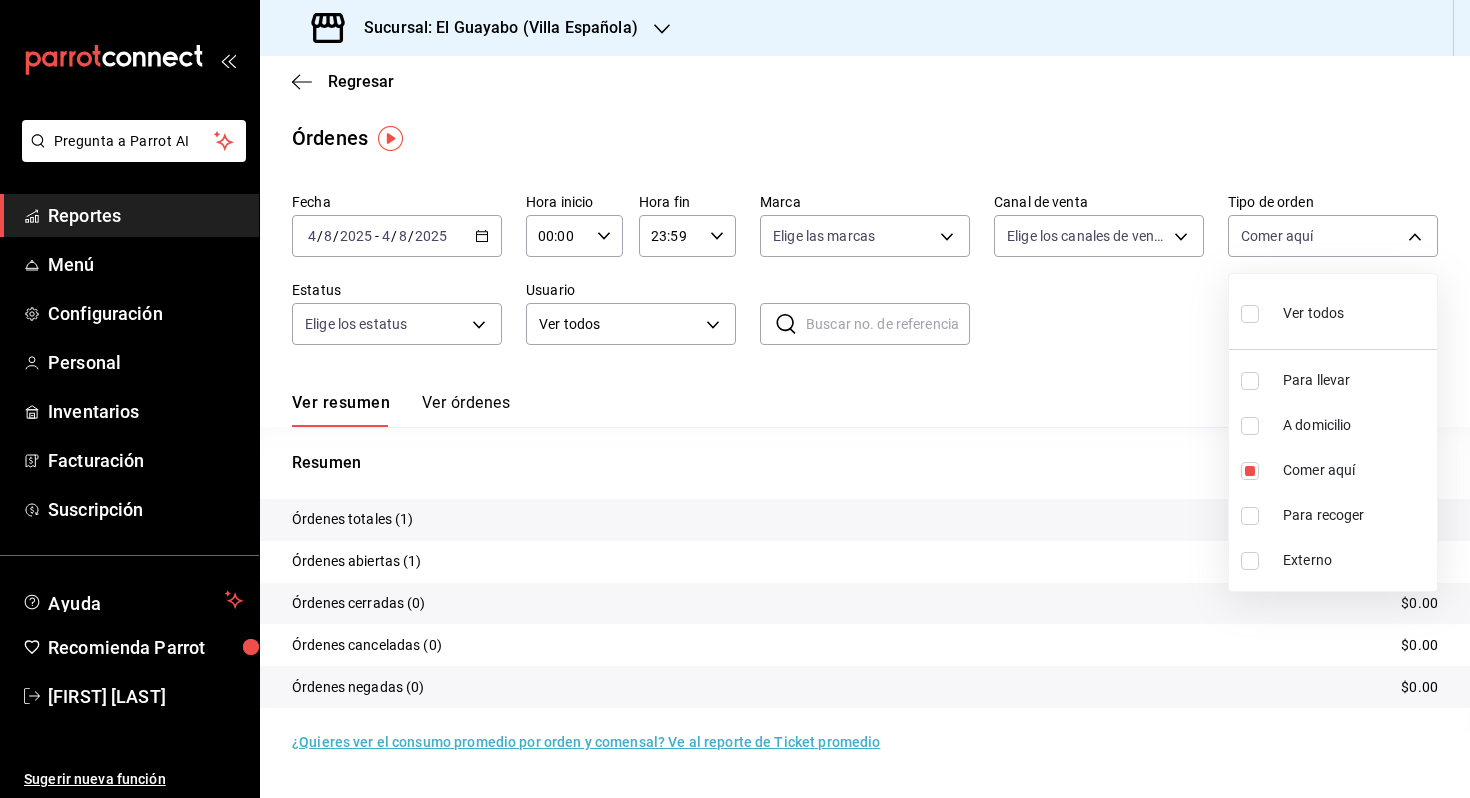 click at bounding box center (735, 399) 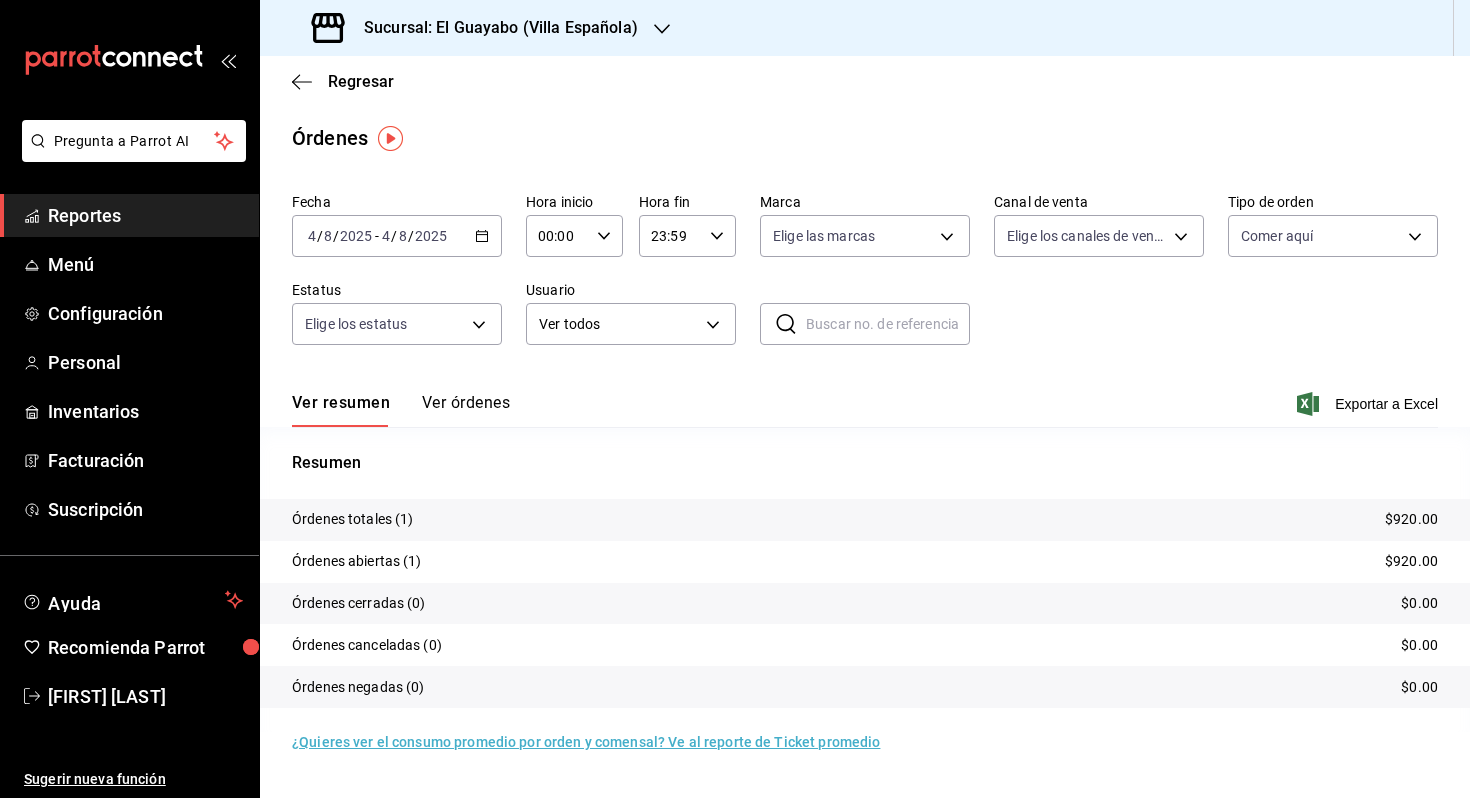 click on "2025-08-04 4 / 8 / 2025 - 2025-08-04 4 / 8 / 2025" at bounding box center (397, 236) 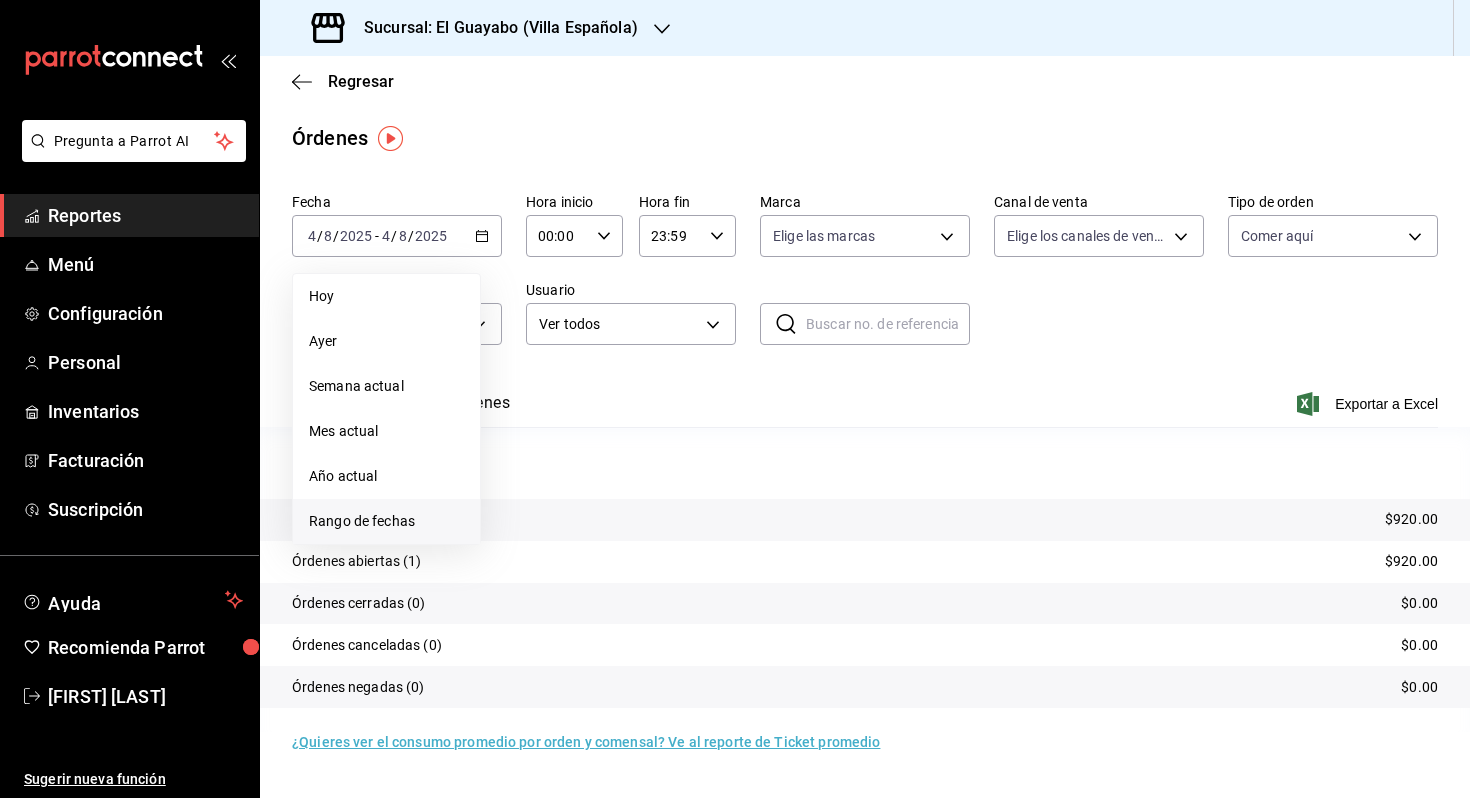 click on "Rango de fechas" at bounding box center [386, 521] 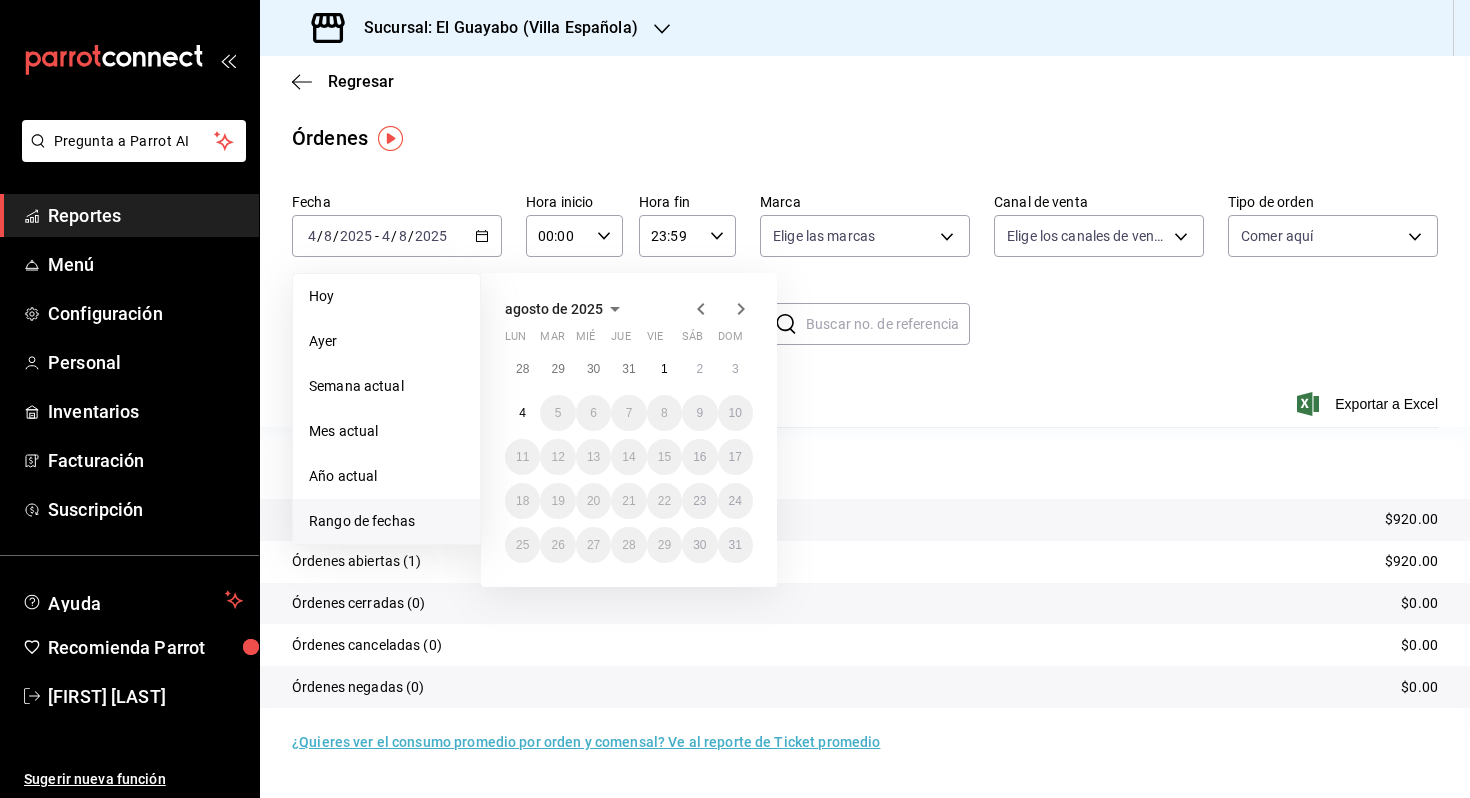 click 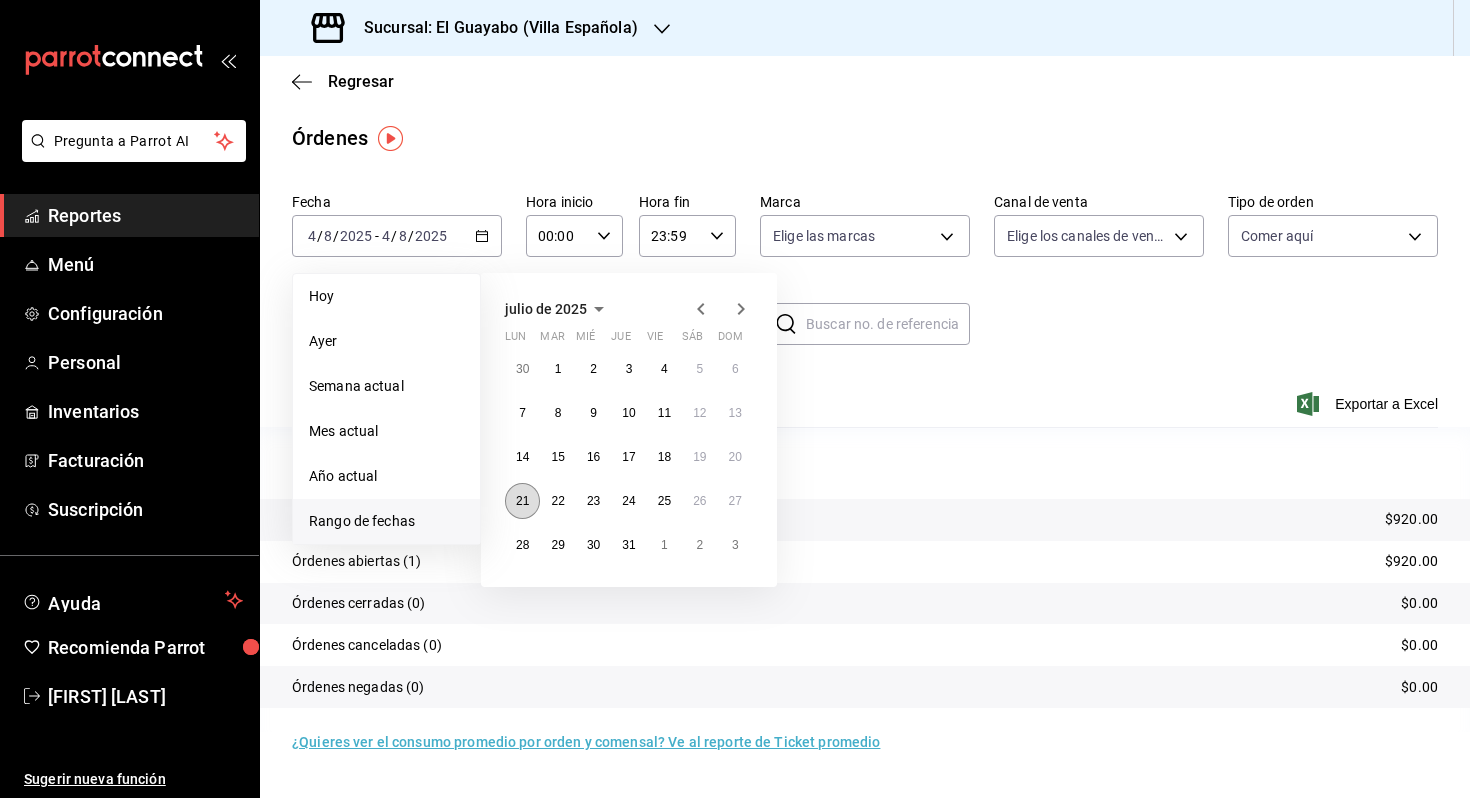 click on "21" at bounding box center [522, 501] 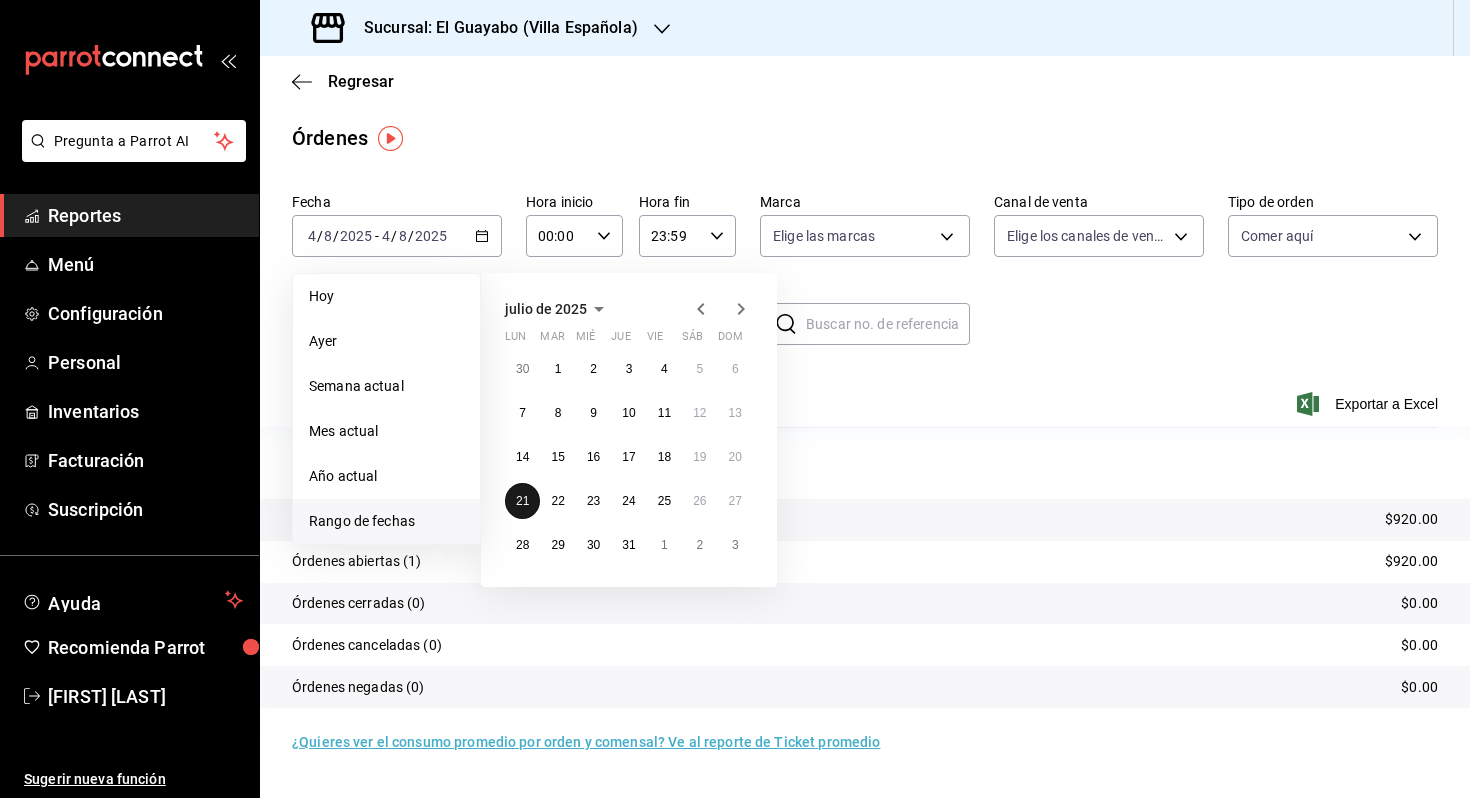 click on "21" at bounding box center (522, 501) 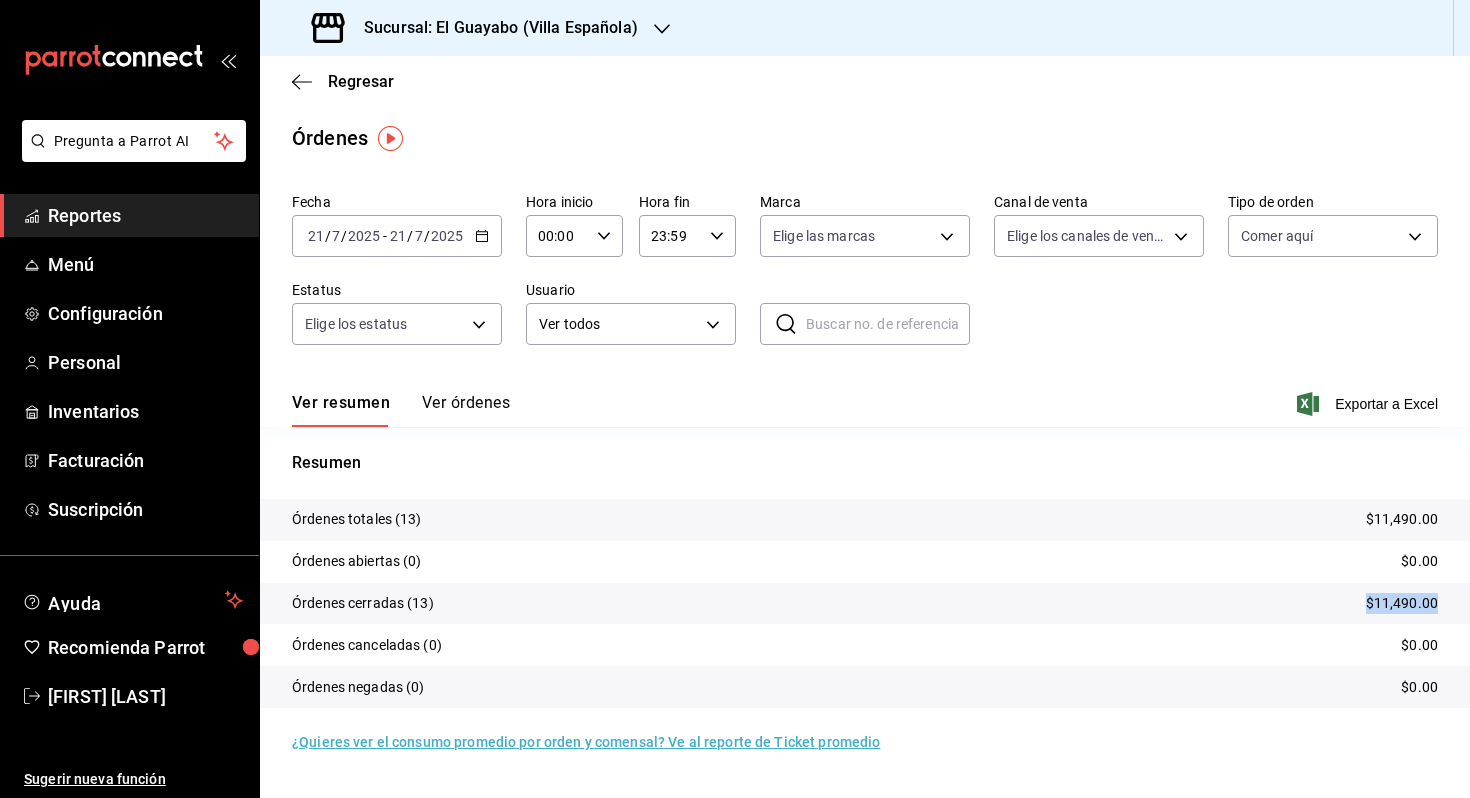 drag, startPoint x: 1360, startPoint y: 608, endPoint x: 1461, endPoint y: 599, distance: 101.4002 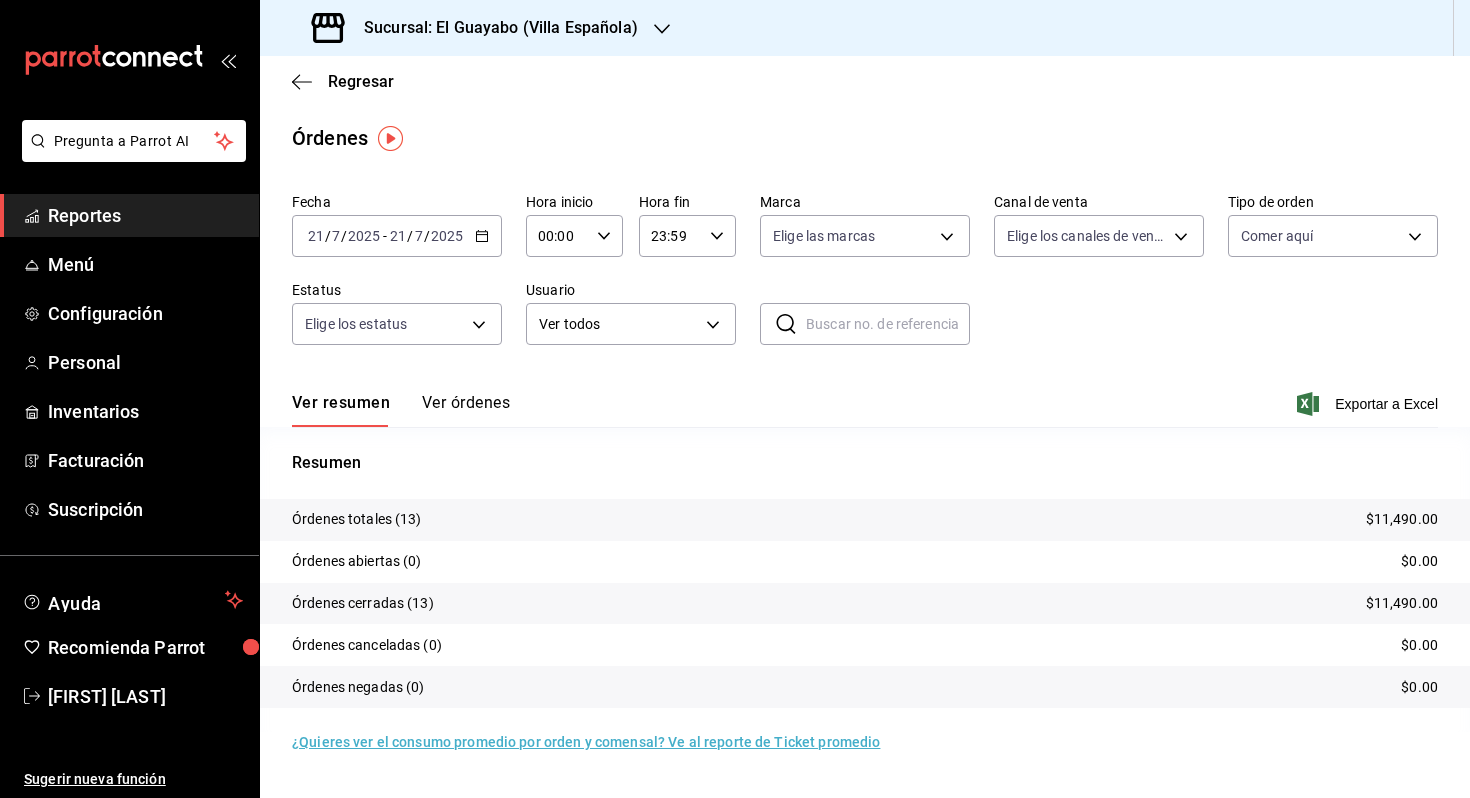 click on "2025" at bounding box center (364, 236) 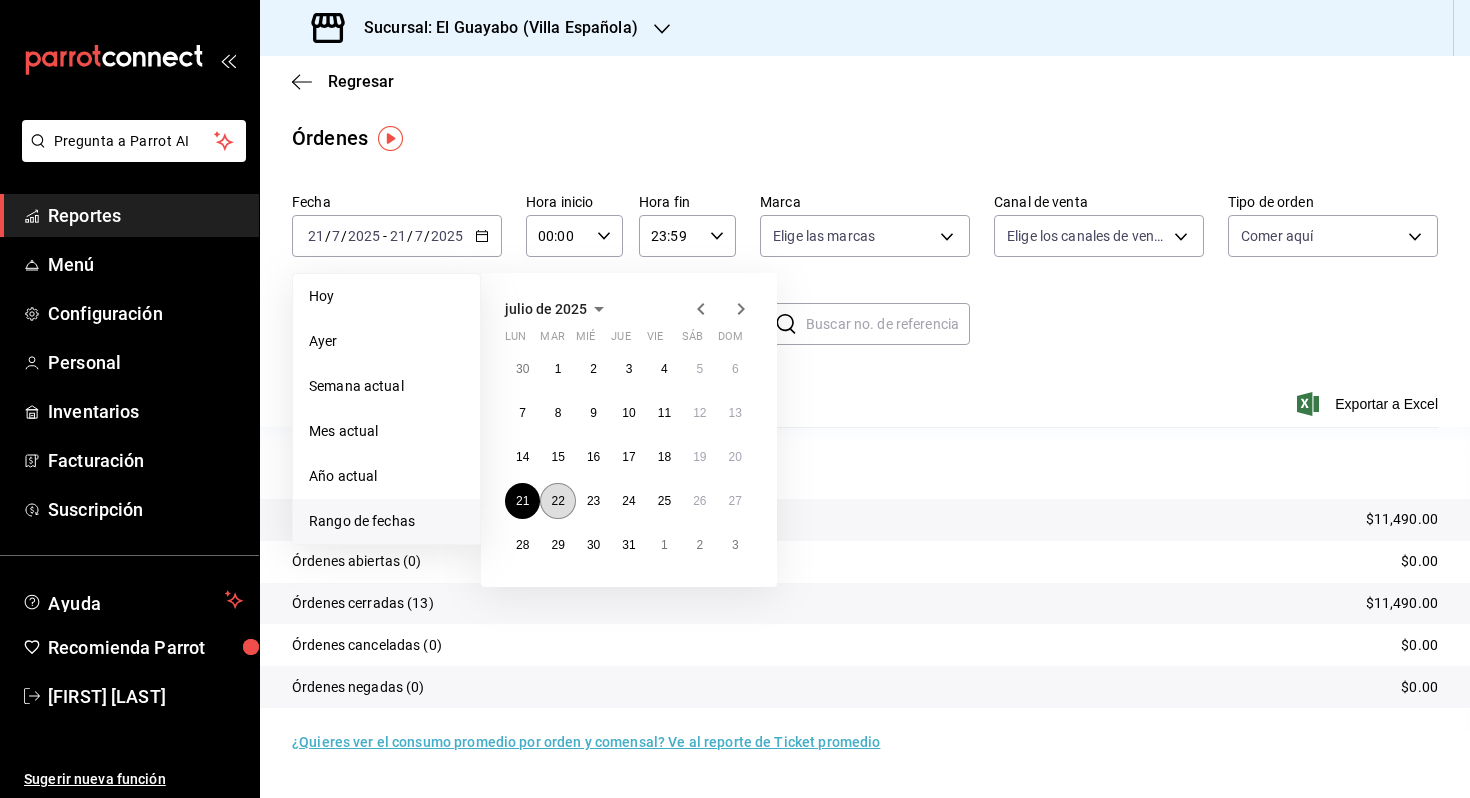 click on "22" at bounding box center (557, 501) 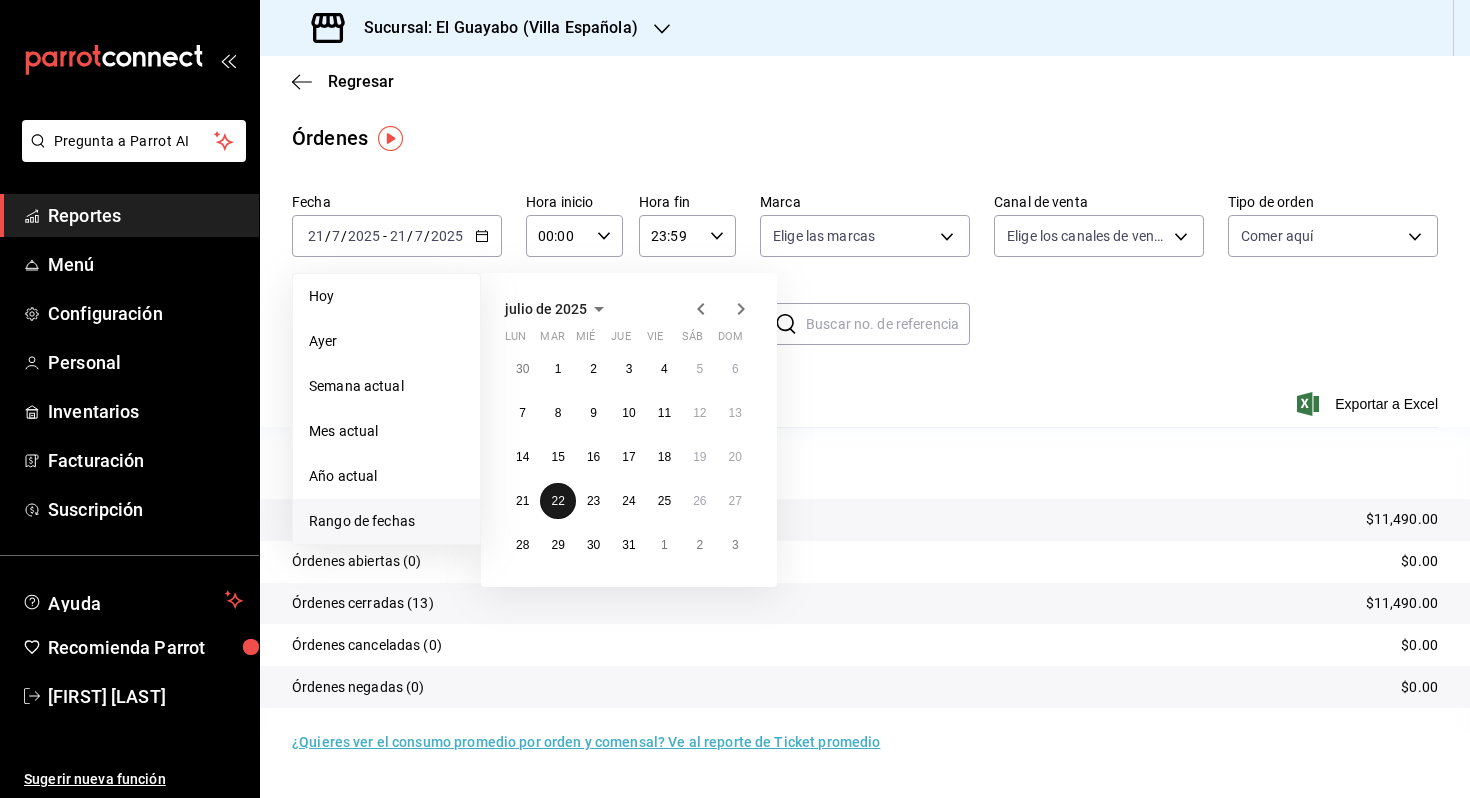 click on "22" at bounding box center (557, 501) 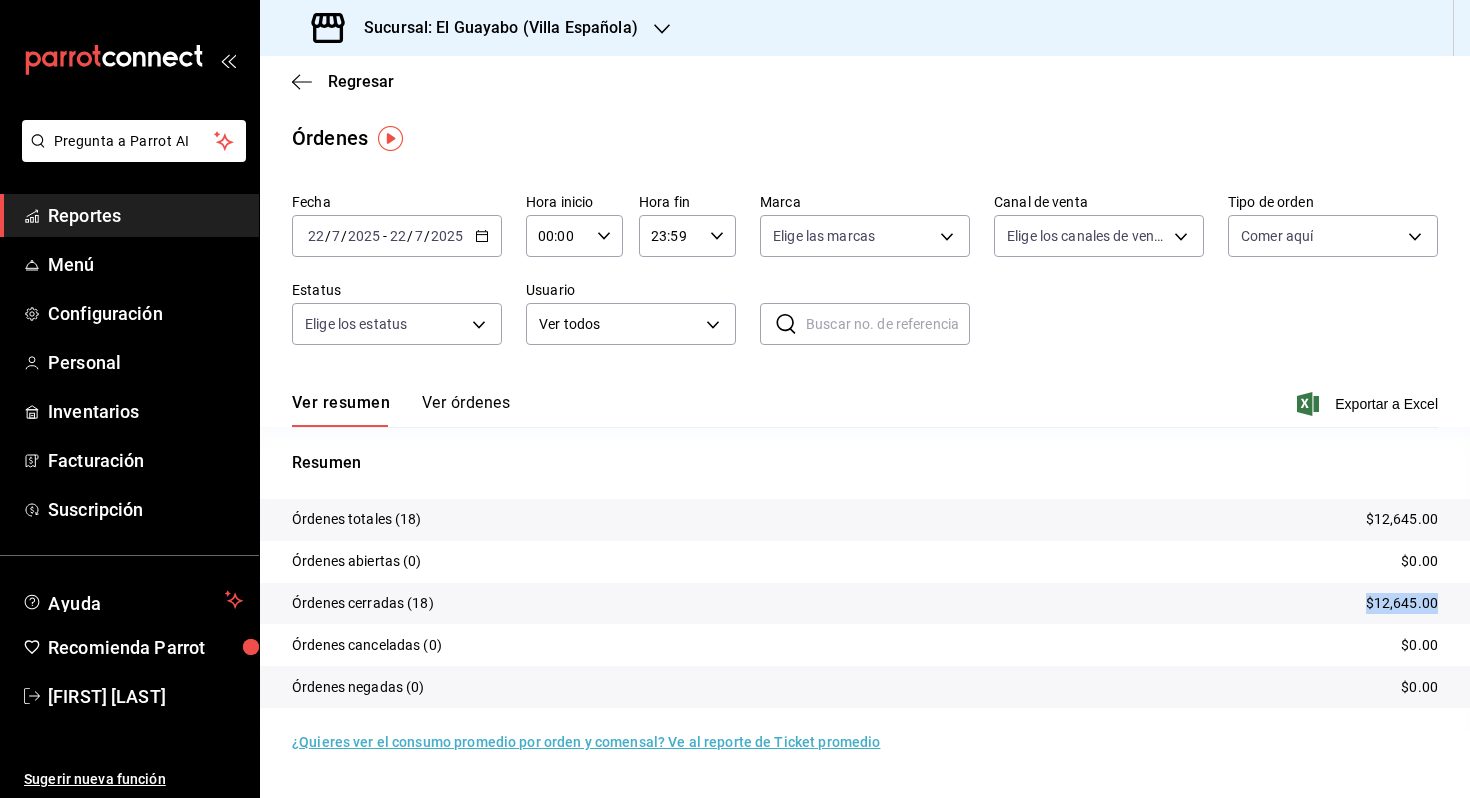 drag, startPoint x: 1341, startPoint y: 600, endPoint x: 1464, endPoint y: 607, distance: 123.19903 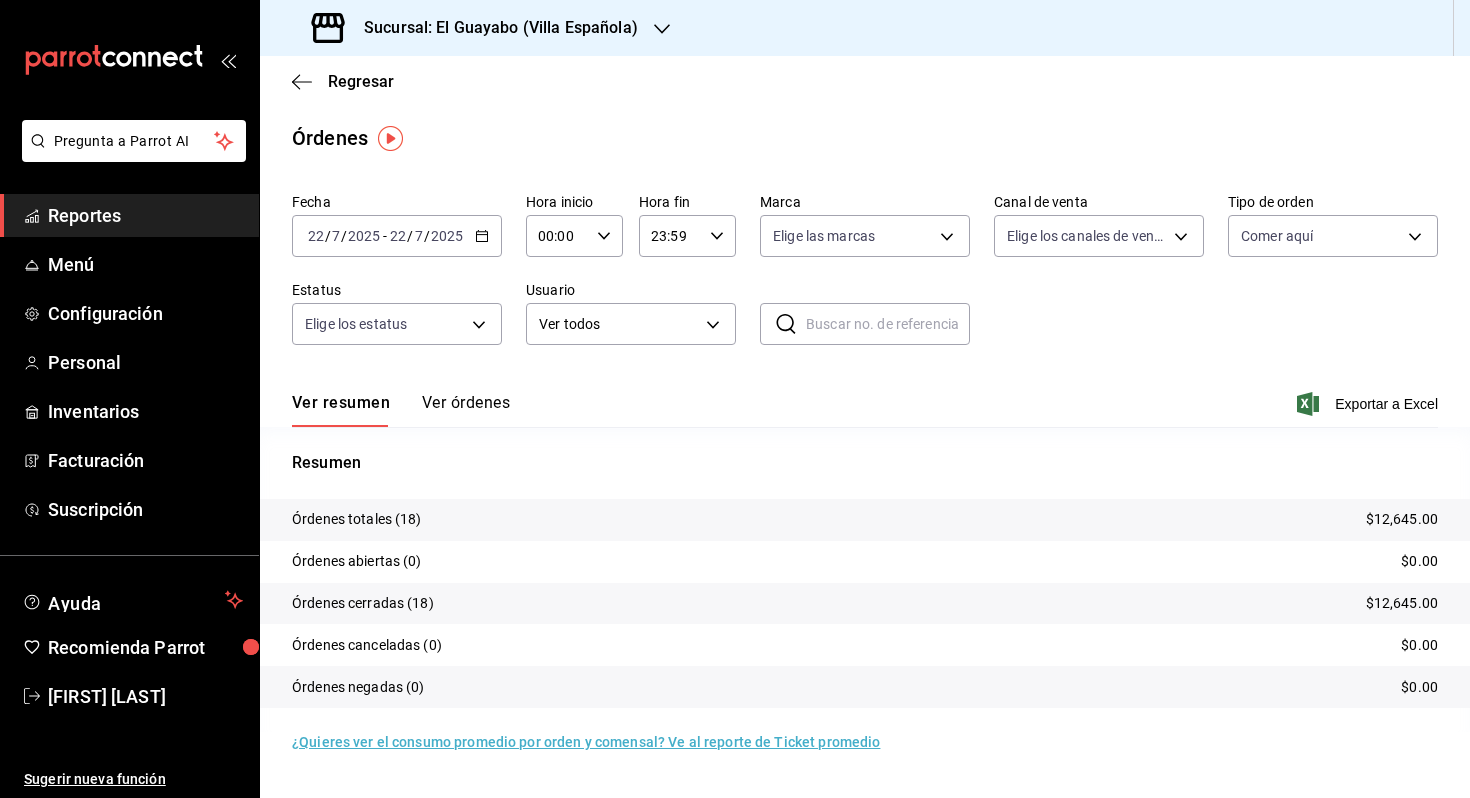 click on "2025" at bounding box center (364, 236) 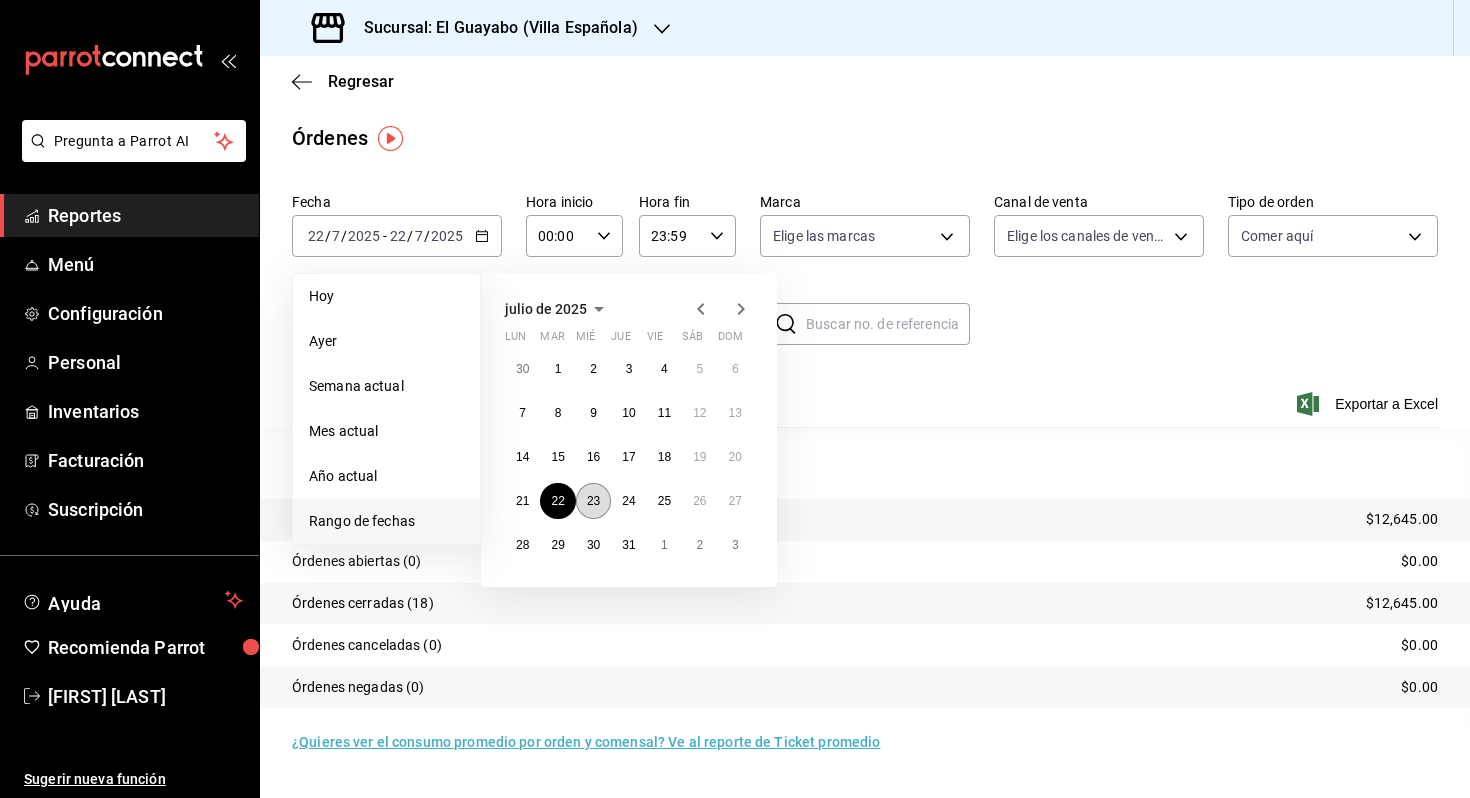 click on "23" at bounding box center (593, 501) 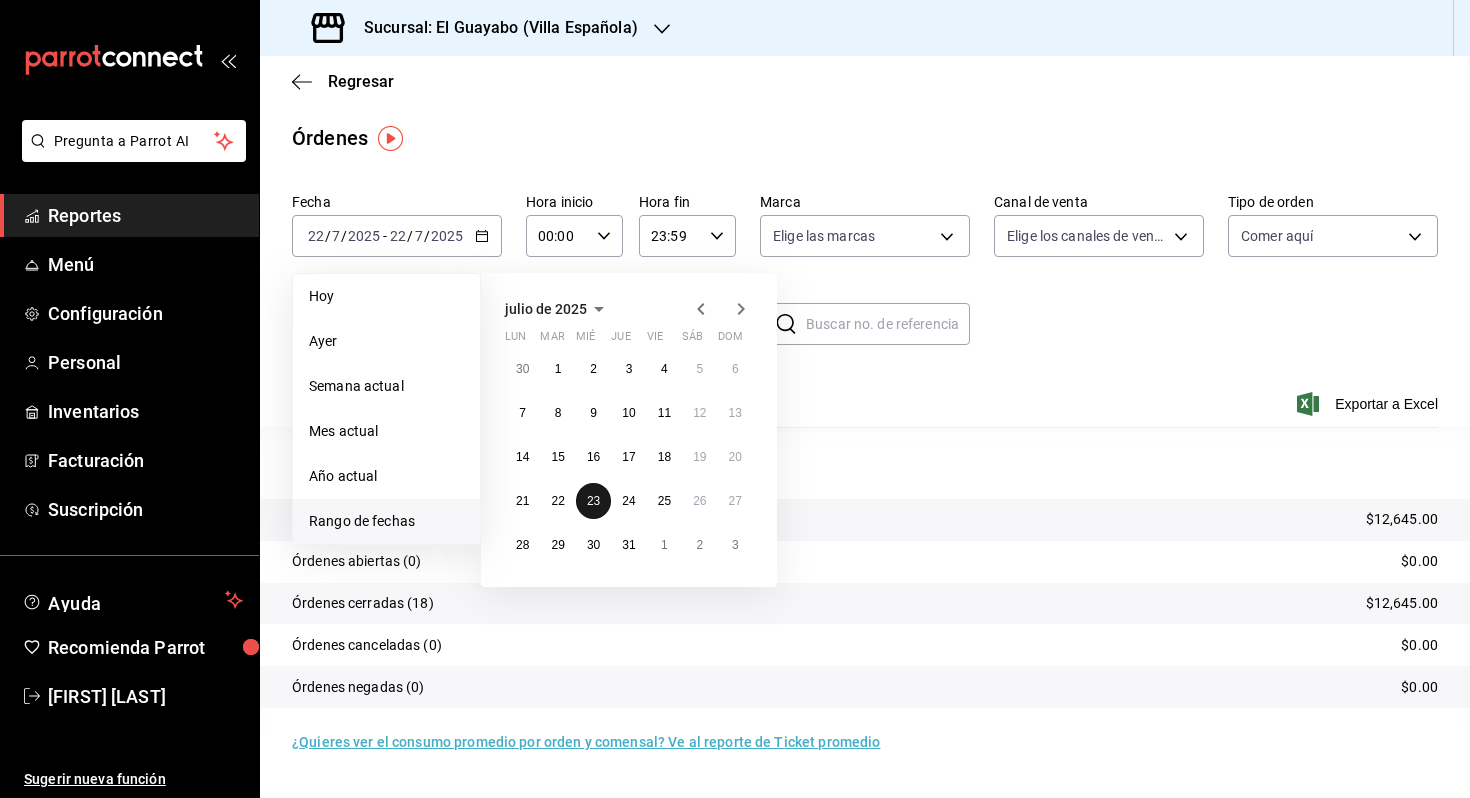 click on "23" at bounding box center (593, 501) 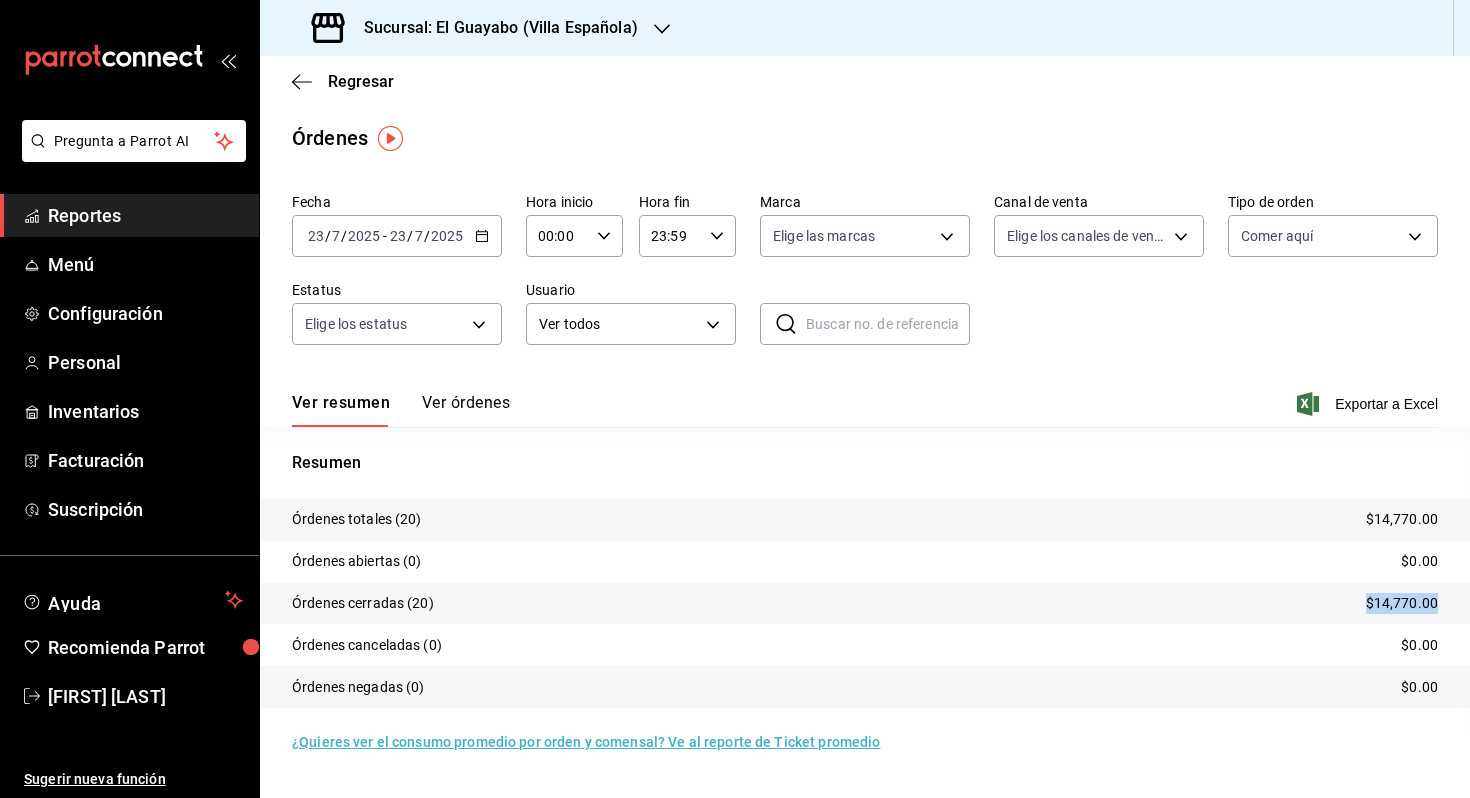 drag, startPoint x: 1339, startPoint y: 605, endPoint x: 1469, endPoint y: 604, distance: 130.00385 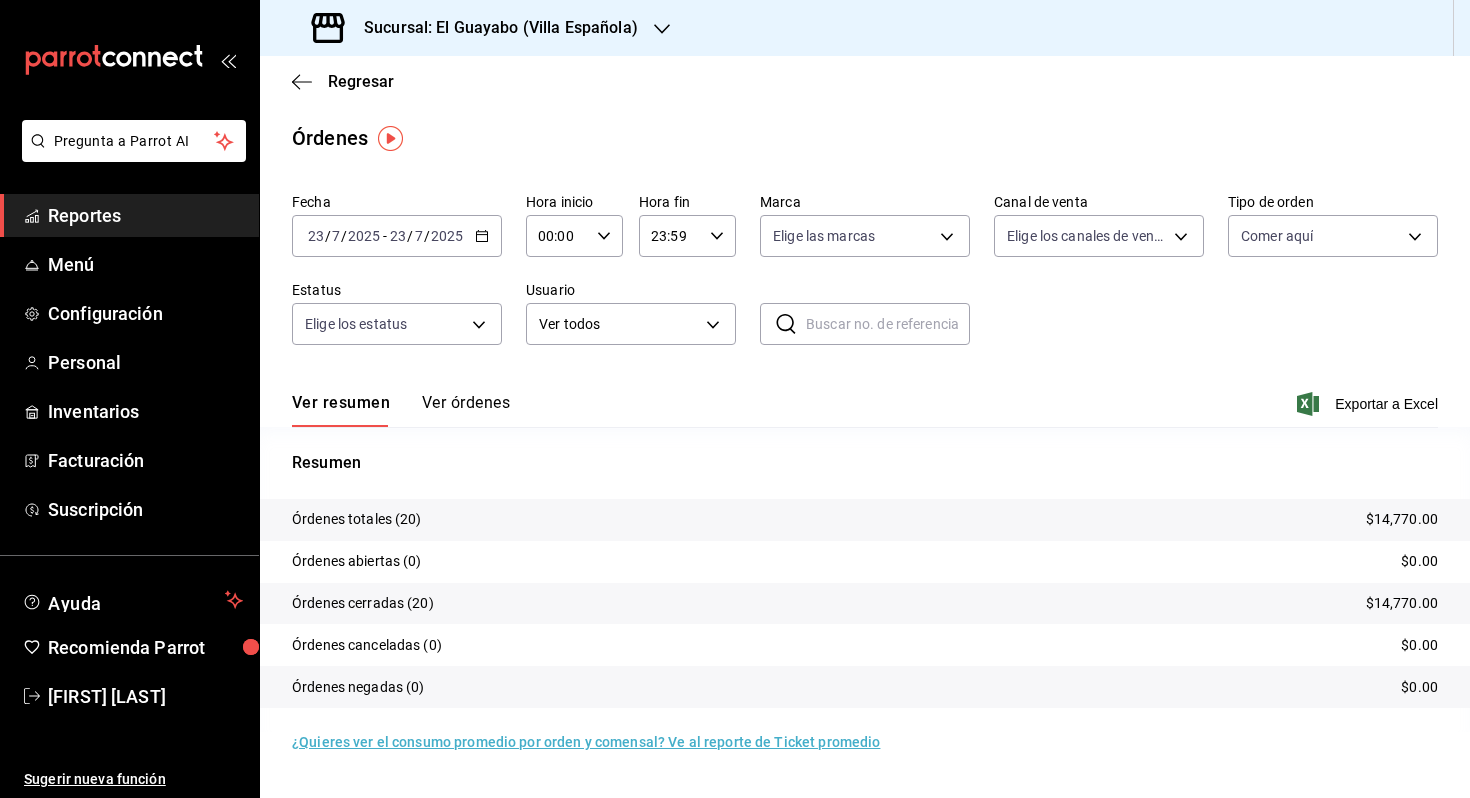 click on "2025" at bounding box center (364, 236) 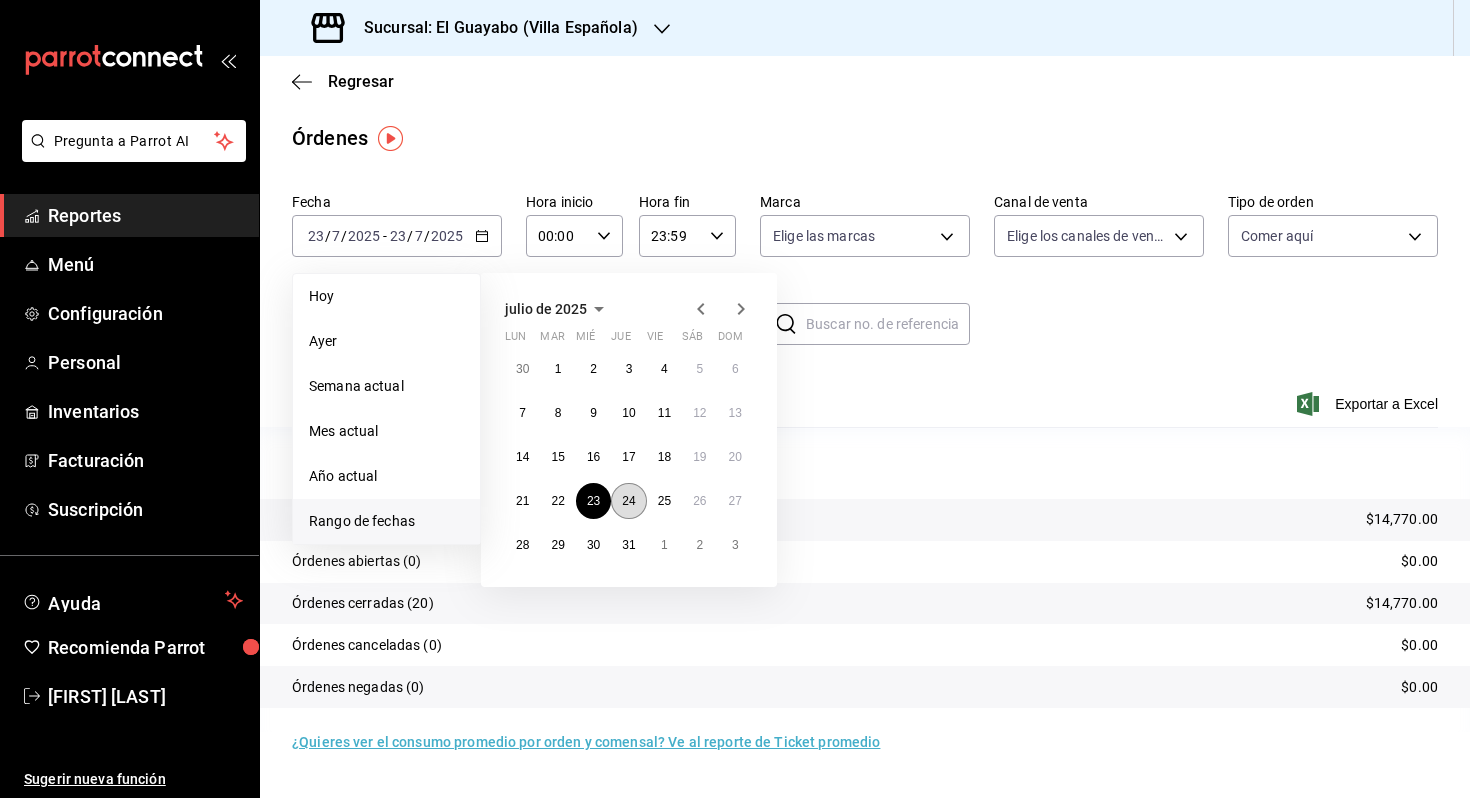 click on "24" at bounding box center (628, 501) 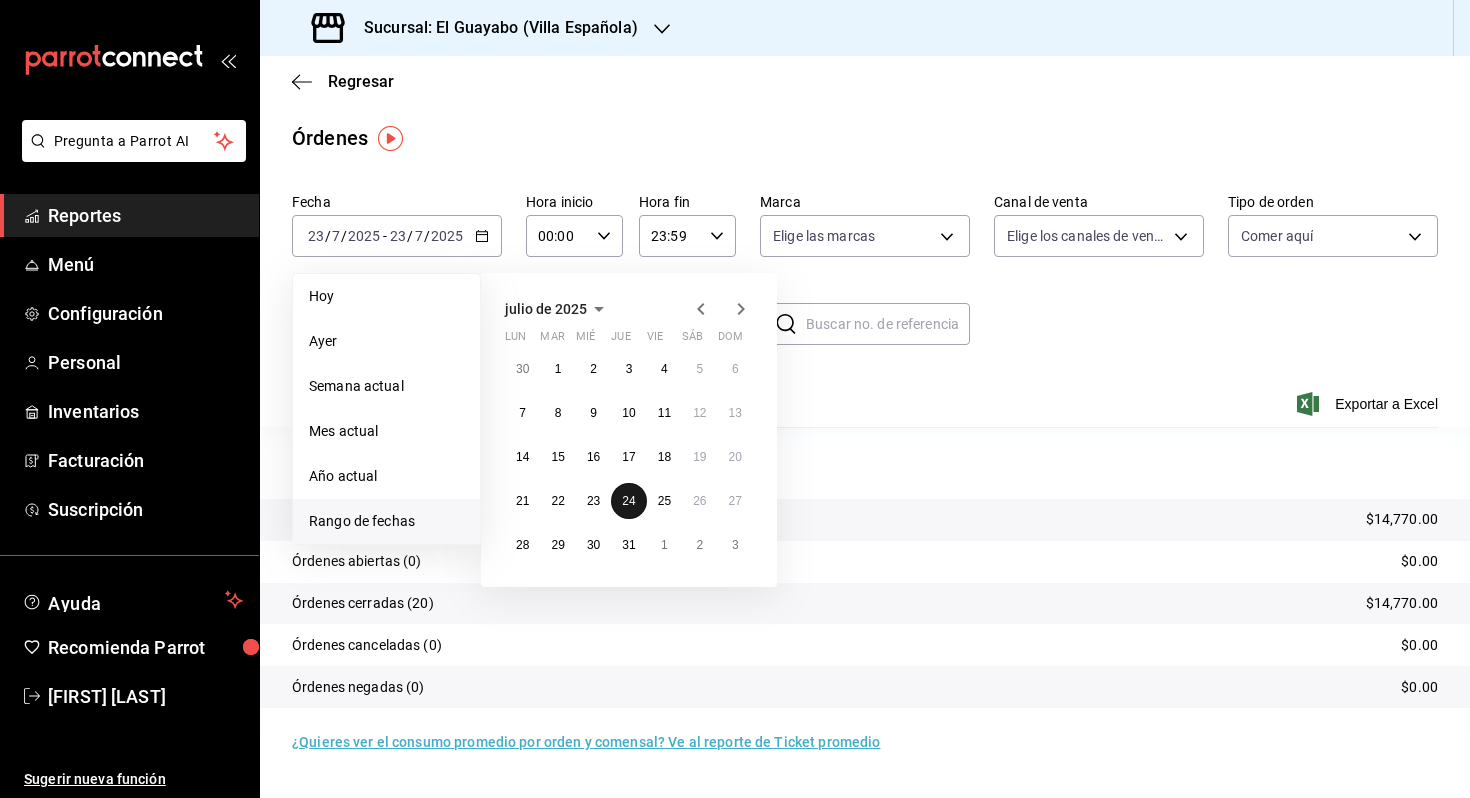 click on "24" at bounding box center (628, 501) 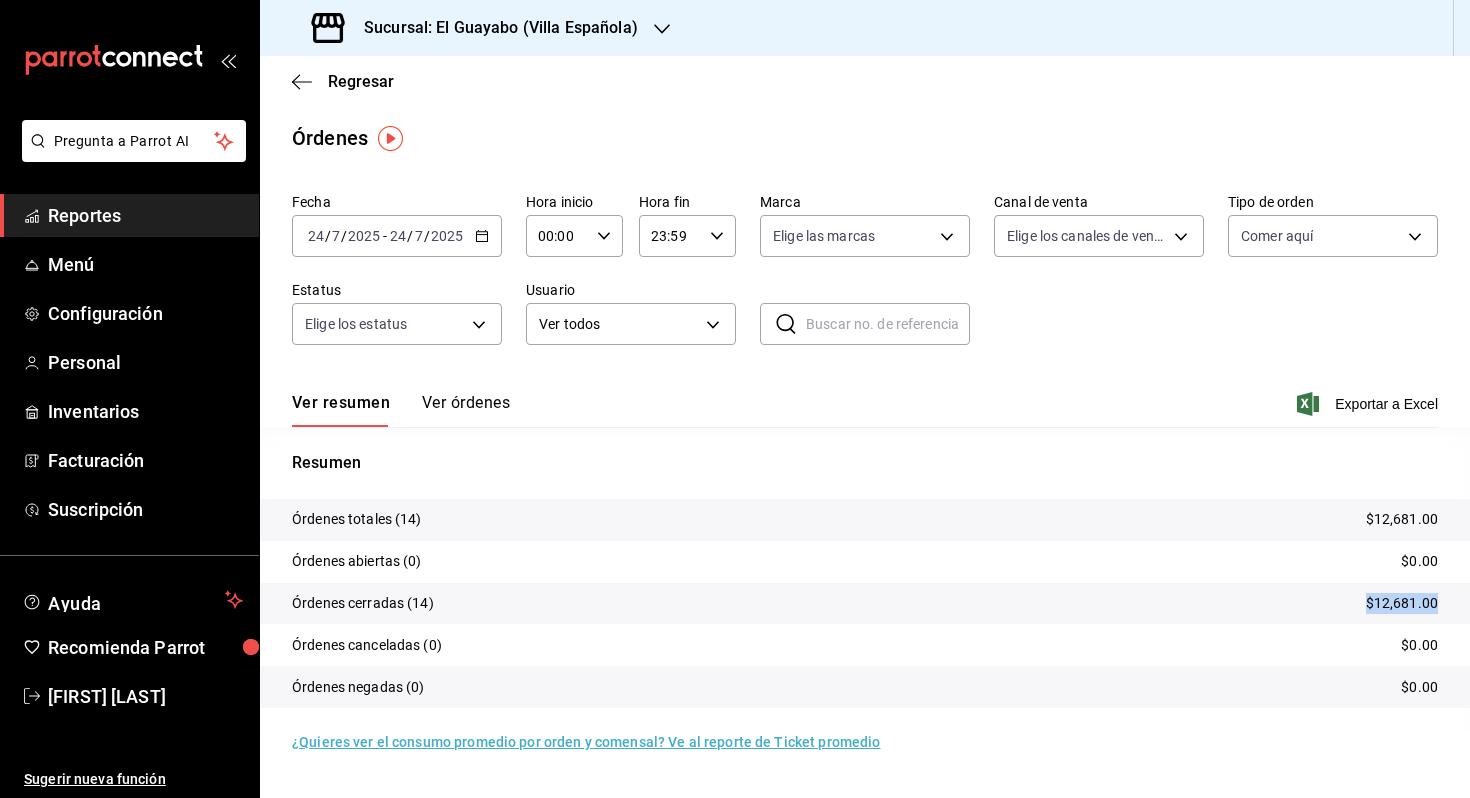 drag, startPoint x: 1333, startPoint y: 600, endPoint x: 1469, endPoint y: 604, distance: 136.0588 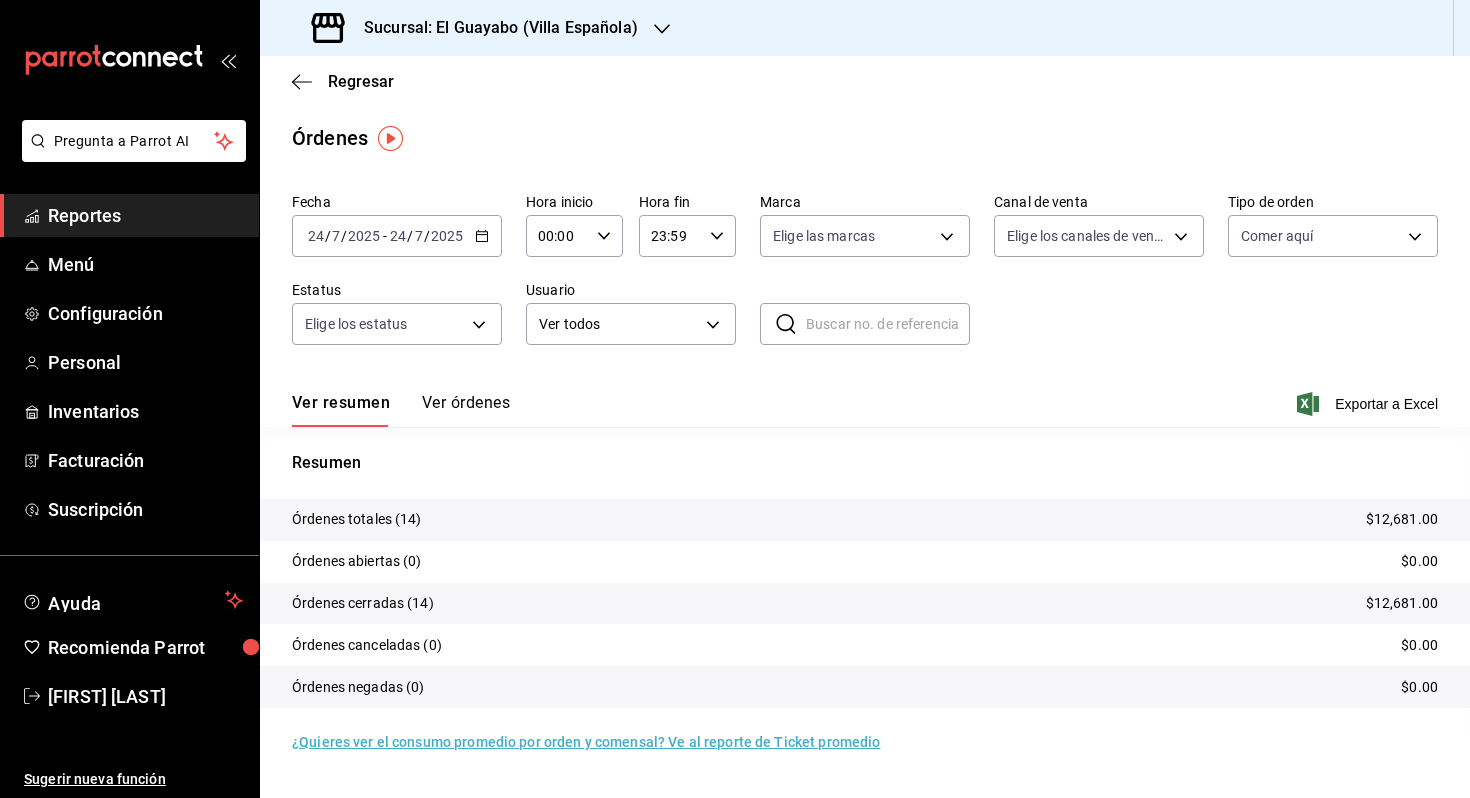 click on "24" at bounding box center [398, 236] 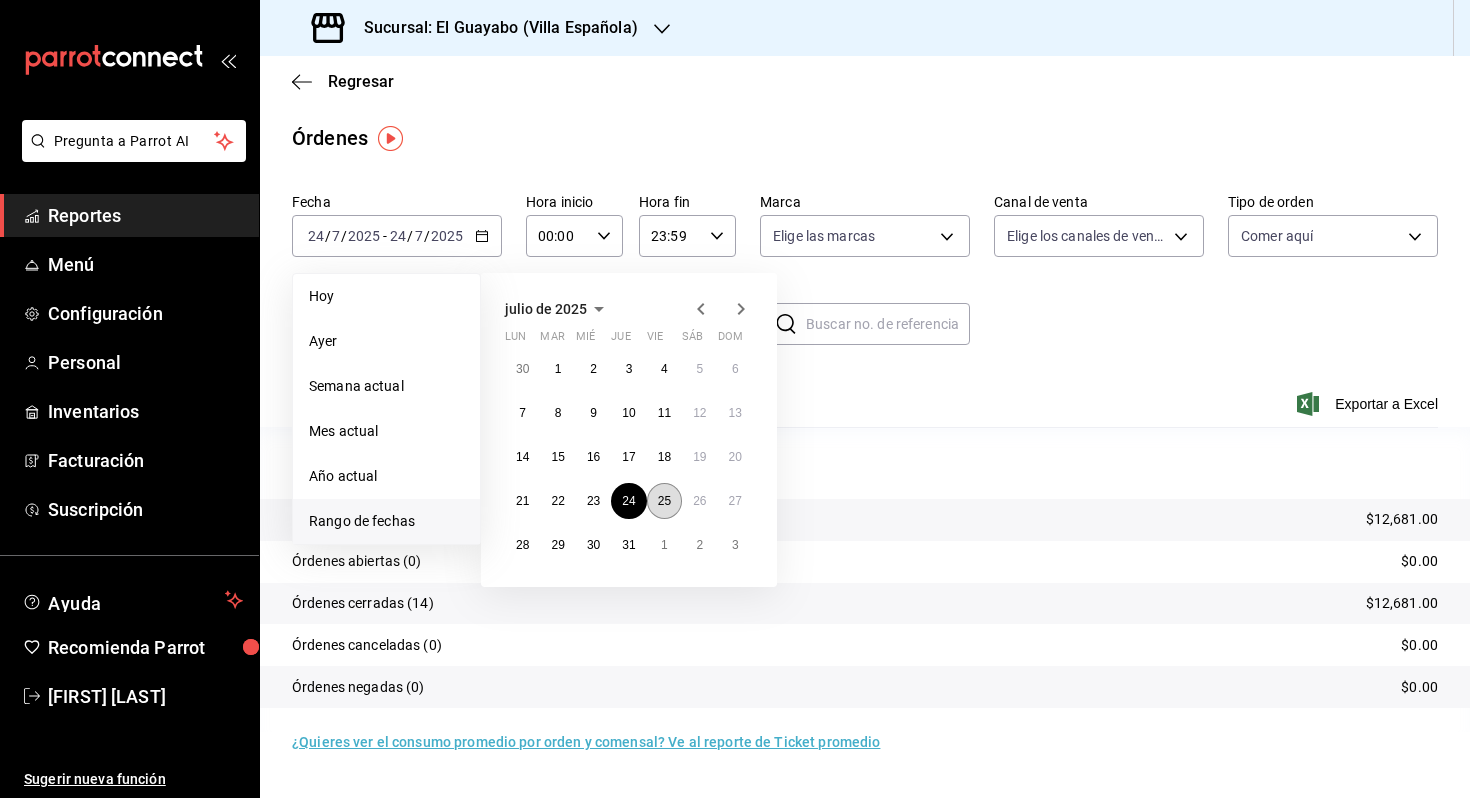 click on "25" at bounding box center [664, 501] 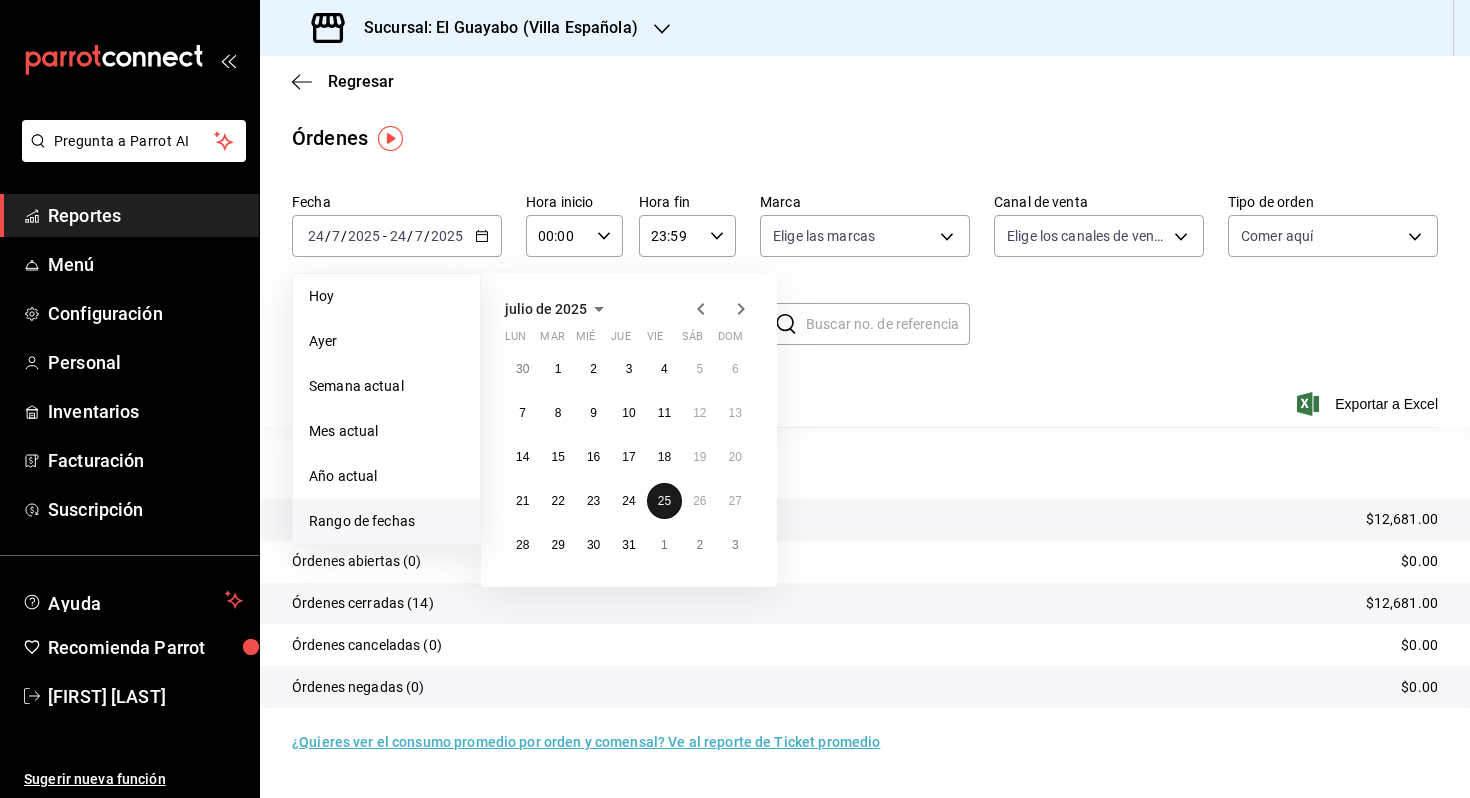 click on "25" at bounding box center (664, 501) 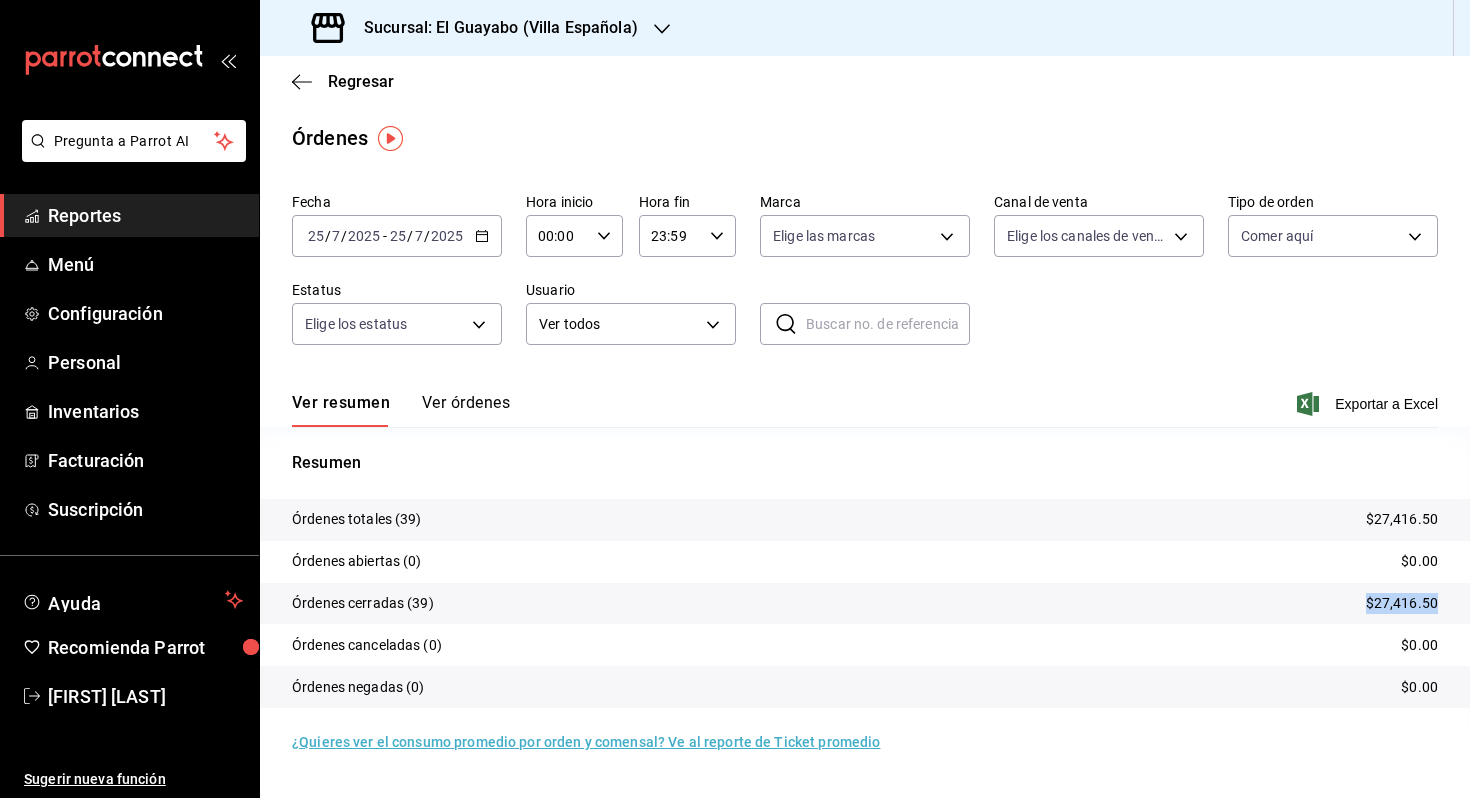 drag, startPoint x: 1354, startPoint y: 605, endPoint x: 1465, endPoint y: 616, distance: 111.54372 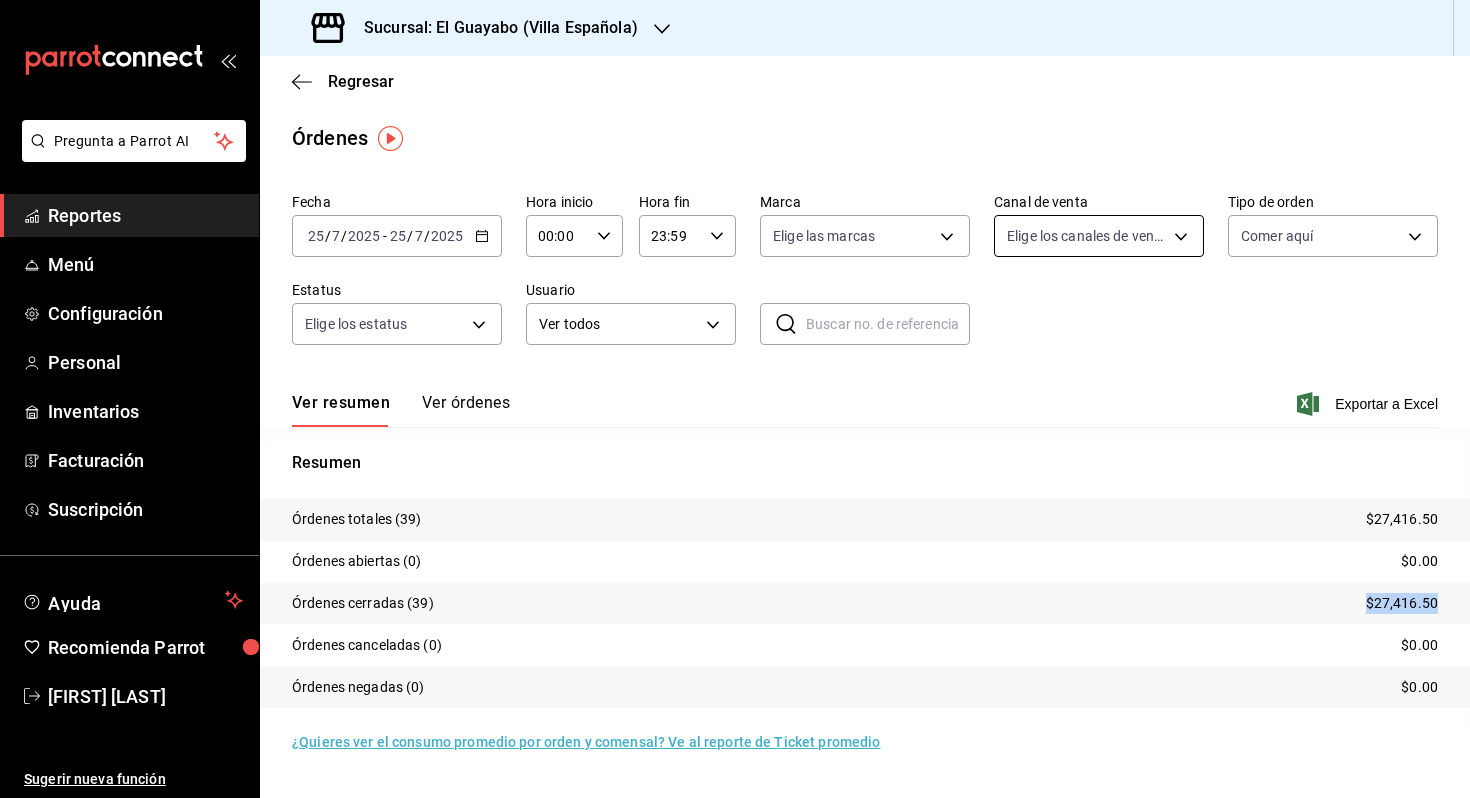 copy on "$27,416.50" 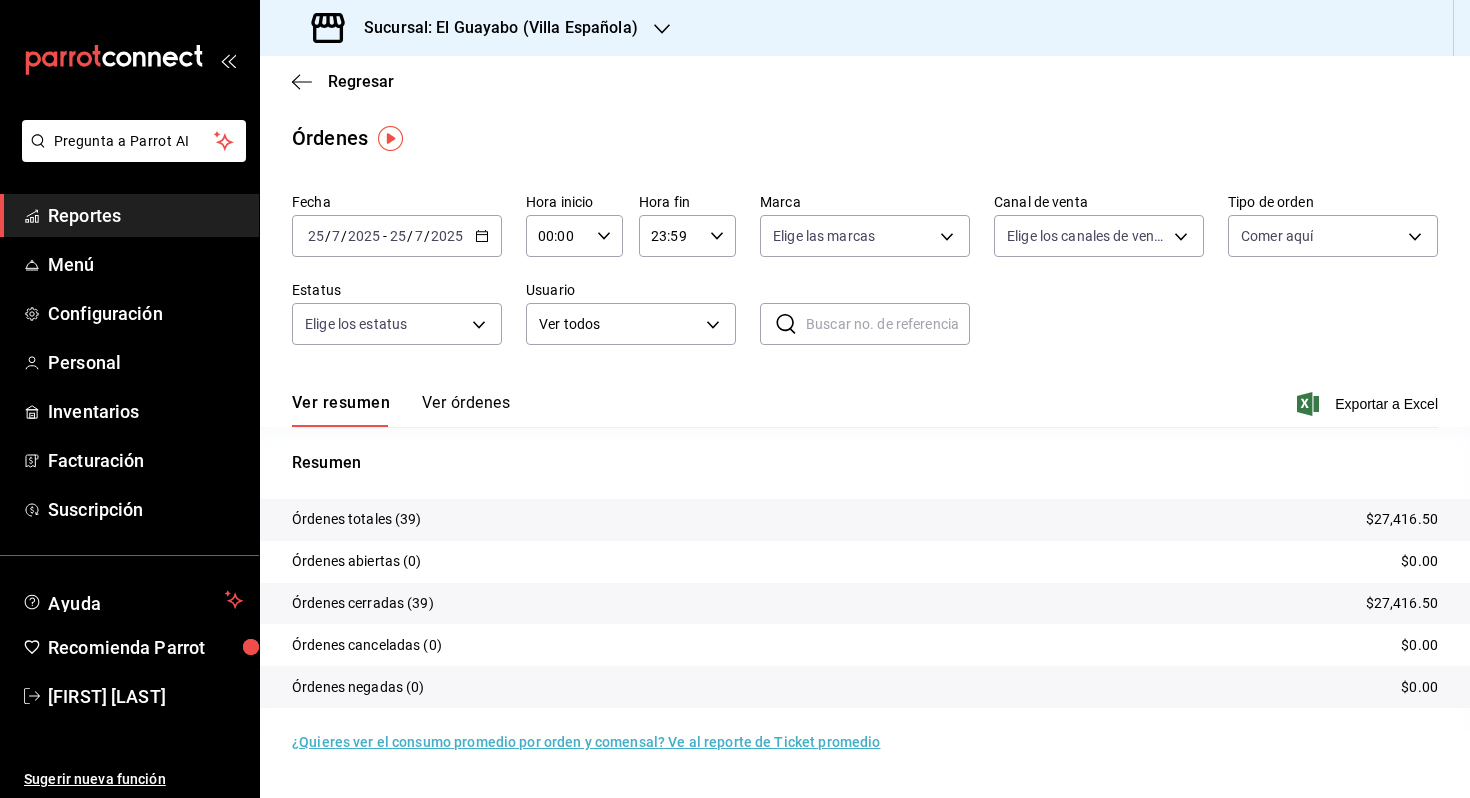 click on "2025-07-25 25 / 7 / 2025 - 2025-07-25 25 / 7 / 2025" at bounding box center (397, 236) 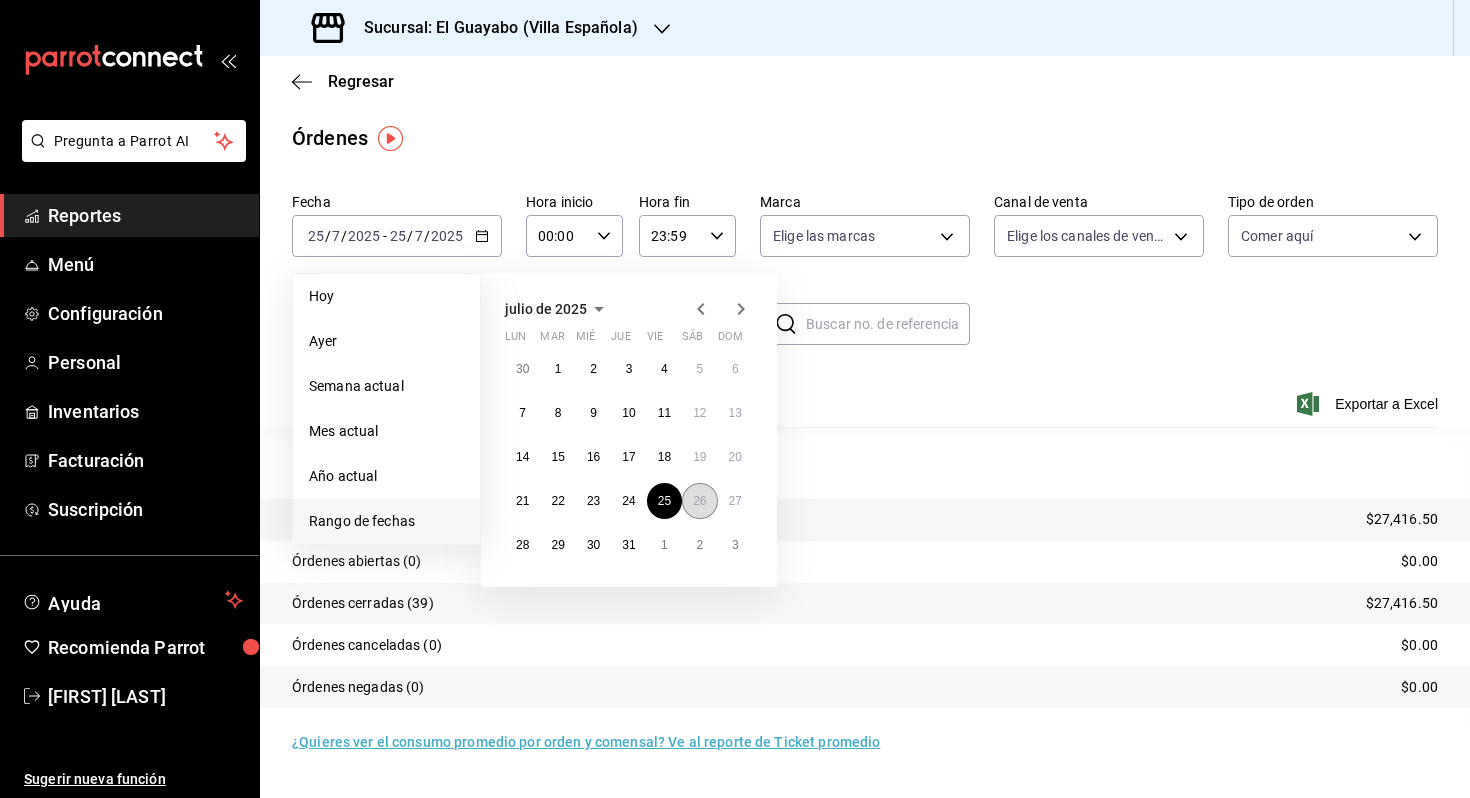 click on "26" at bounding box center (699, 501) 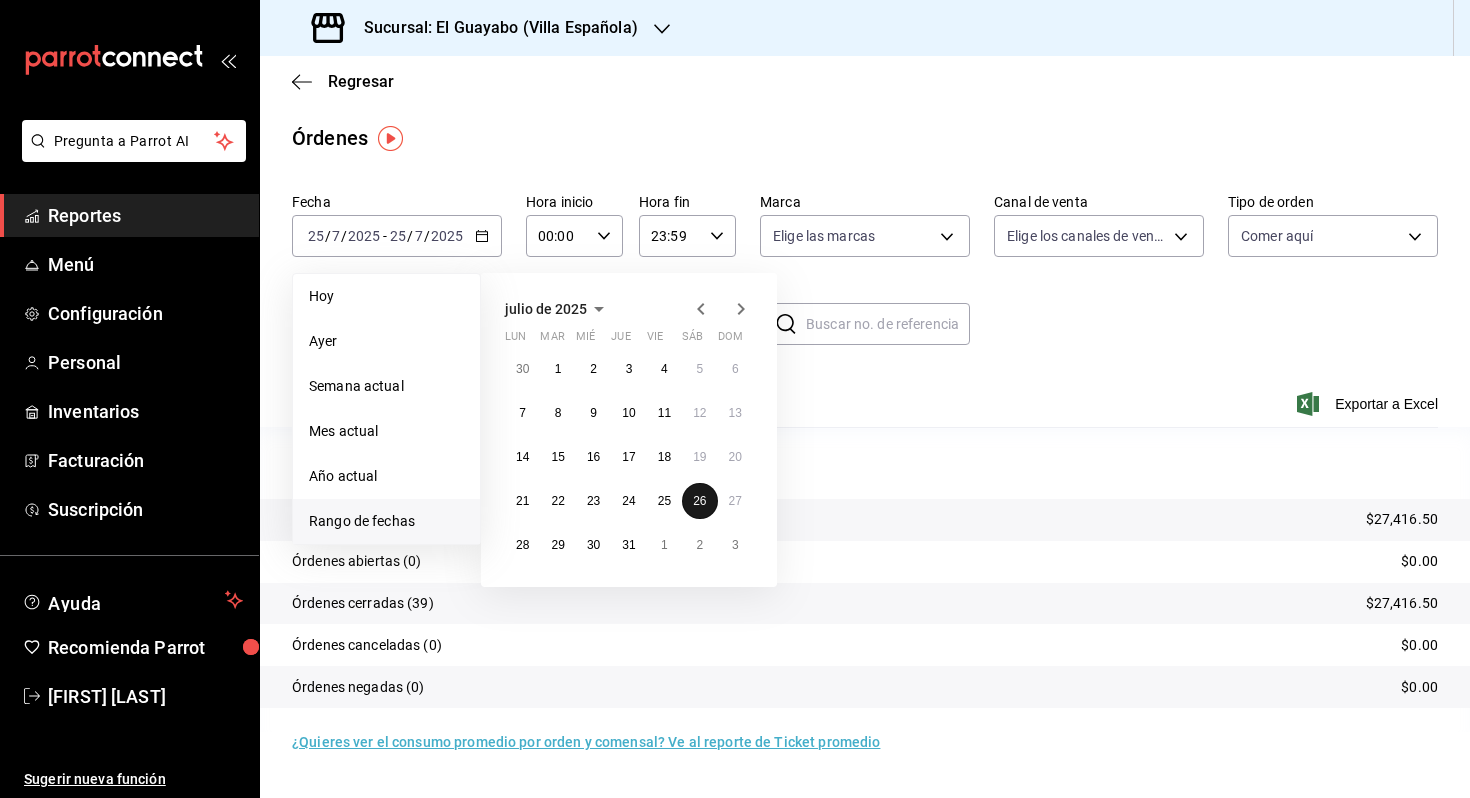 click on "26" at bounding box center (699, 501) 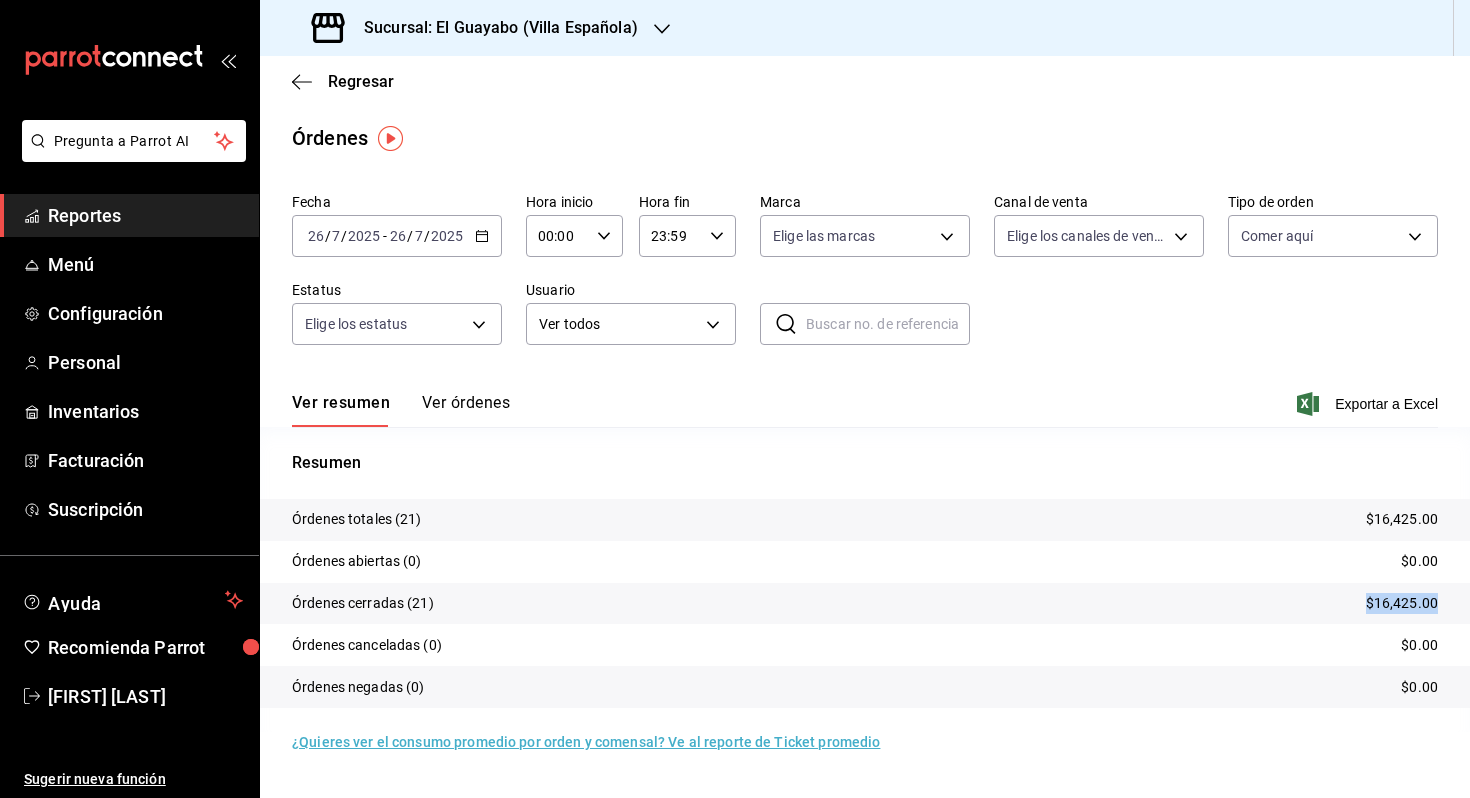 drag, startPoint x: 1361, startPoint y: 602, endPoint x: 1442, endPoint y: 604, distance: 81.02469 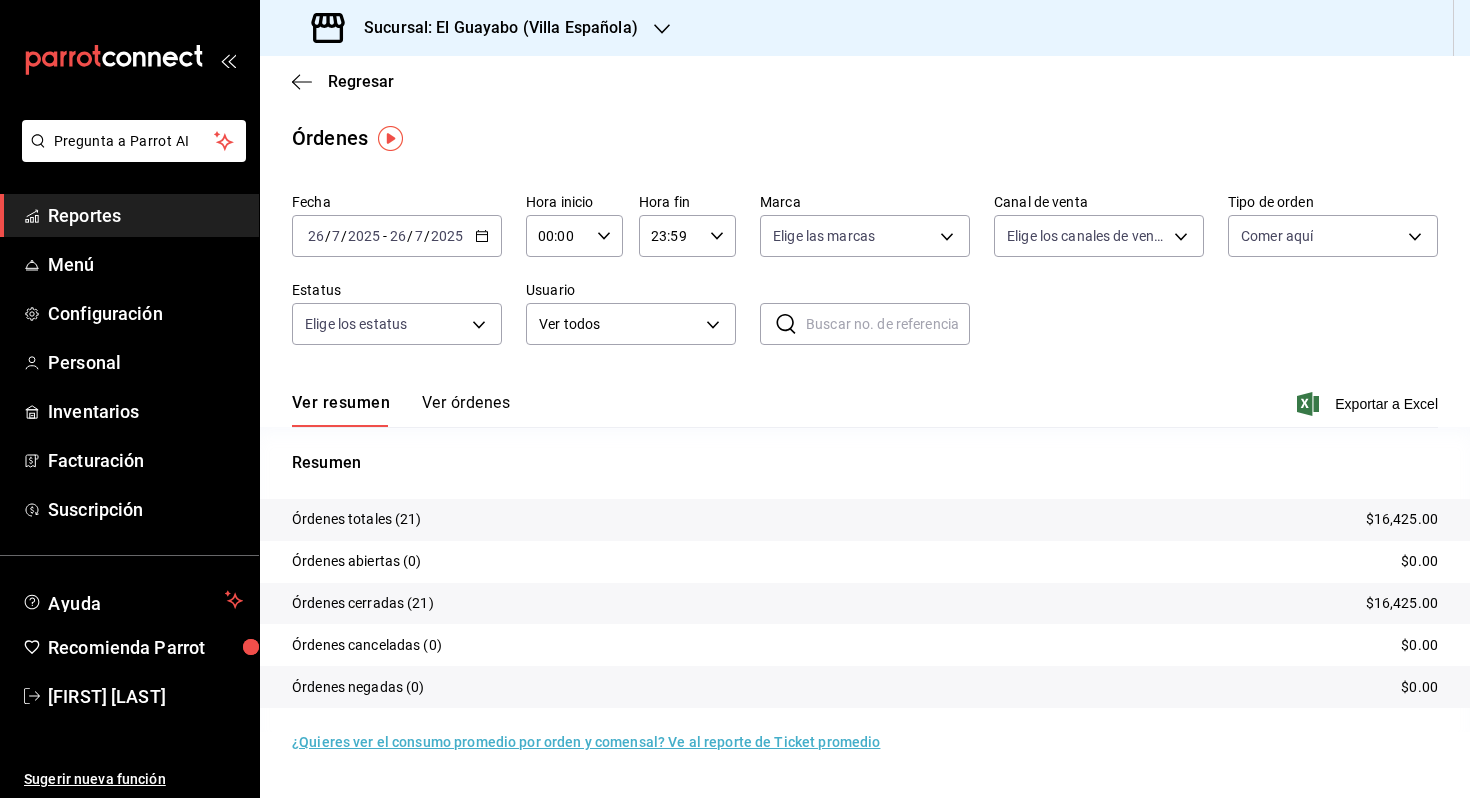 click on "26" at bounding box center [398, 236] 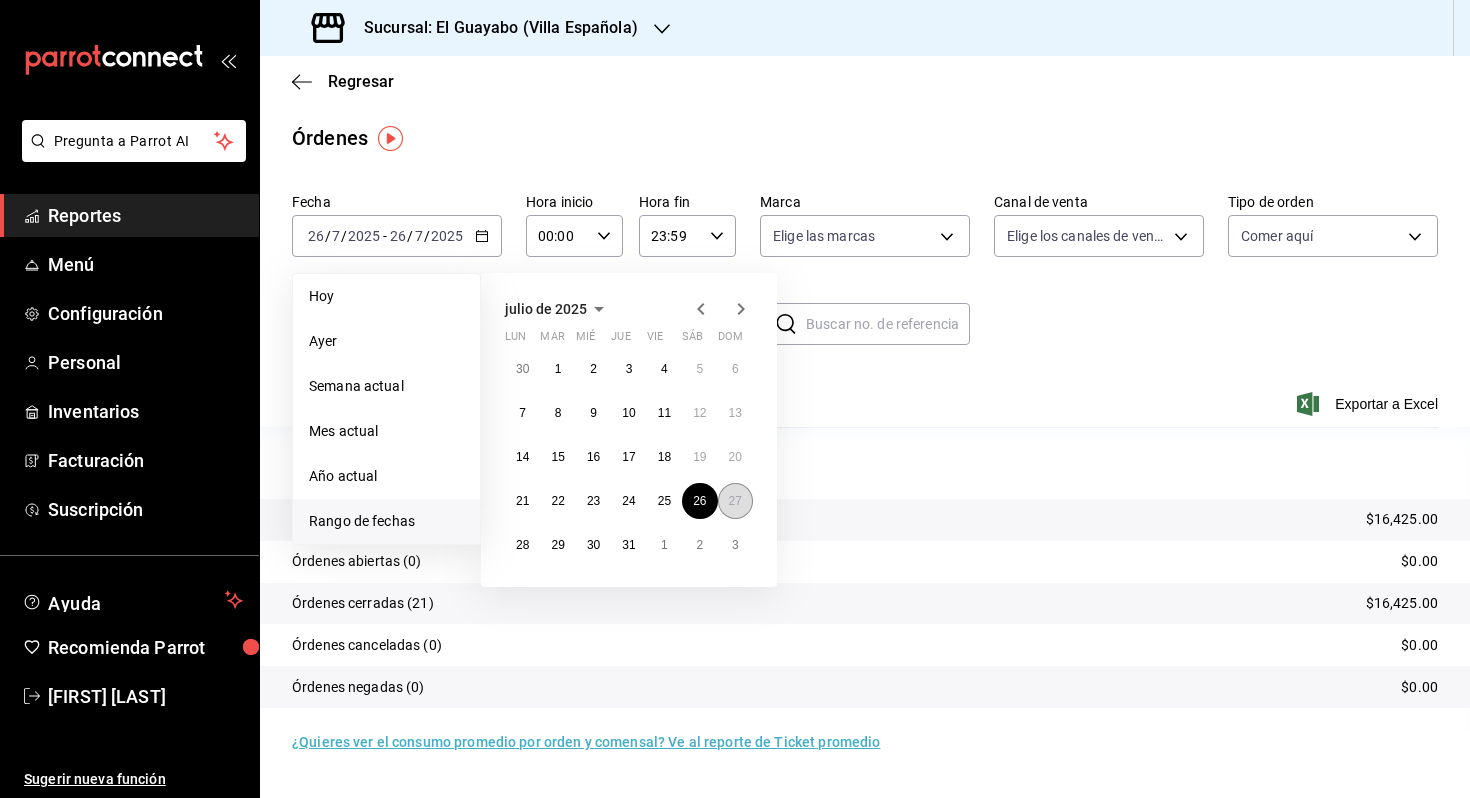 click on "27" at bounding box center (735, 501) 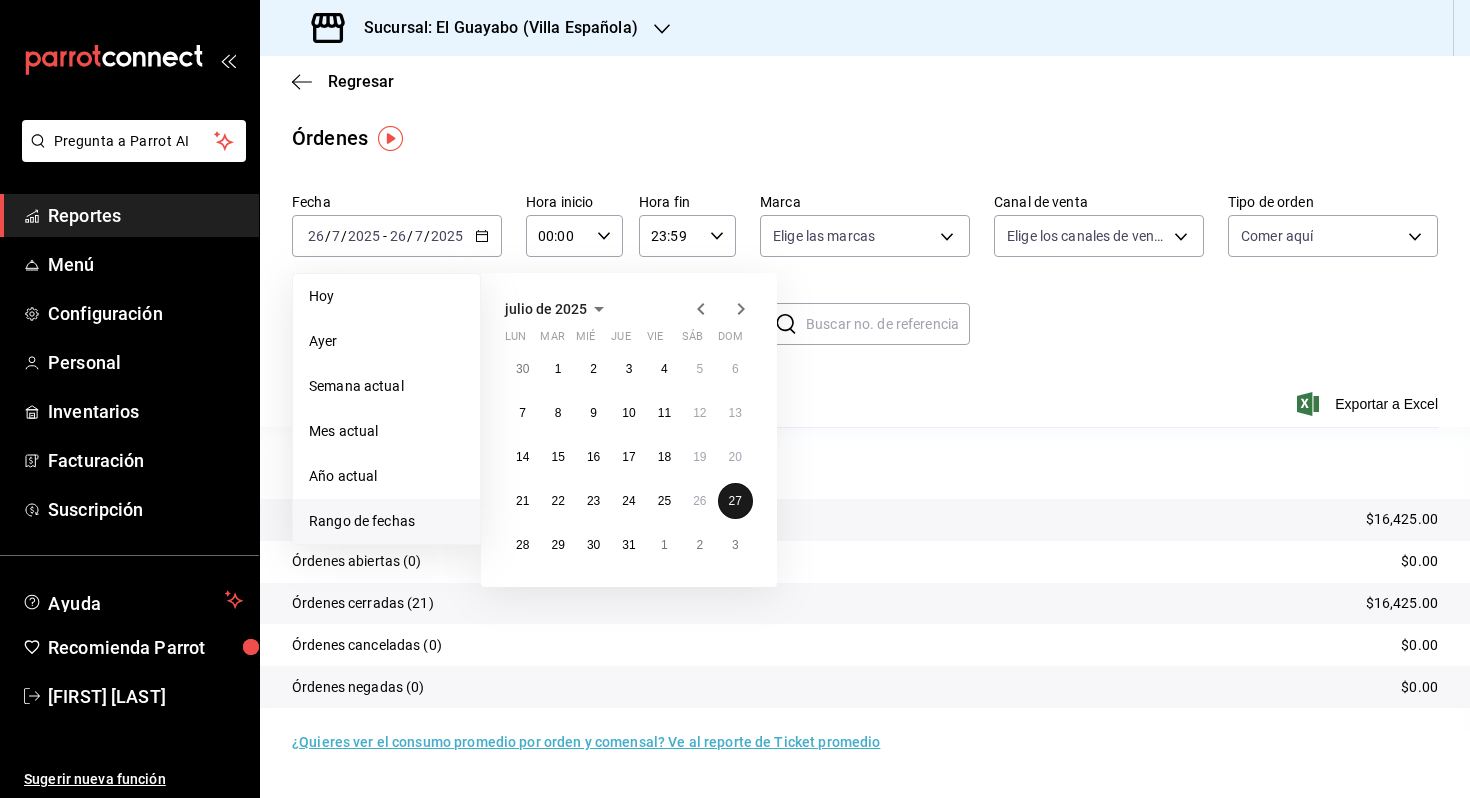 click on "27" at bounding box center (735, 501) 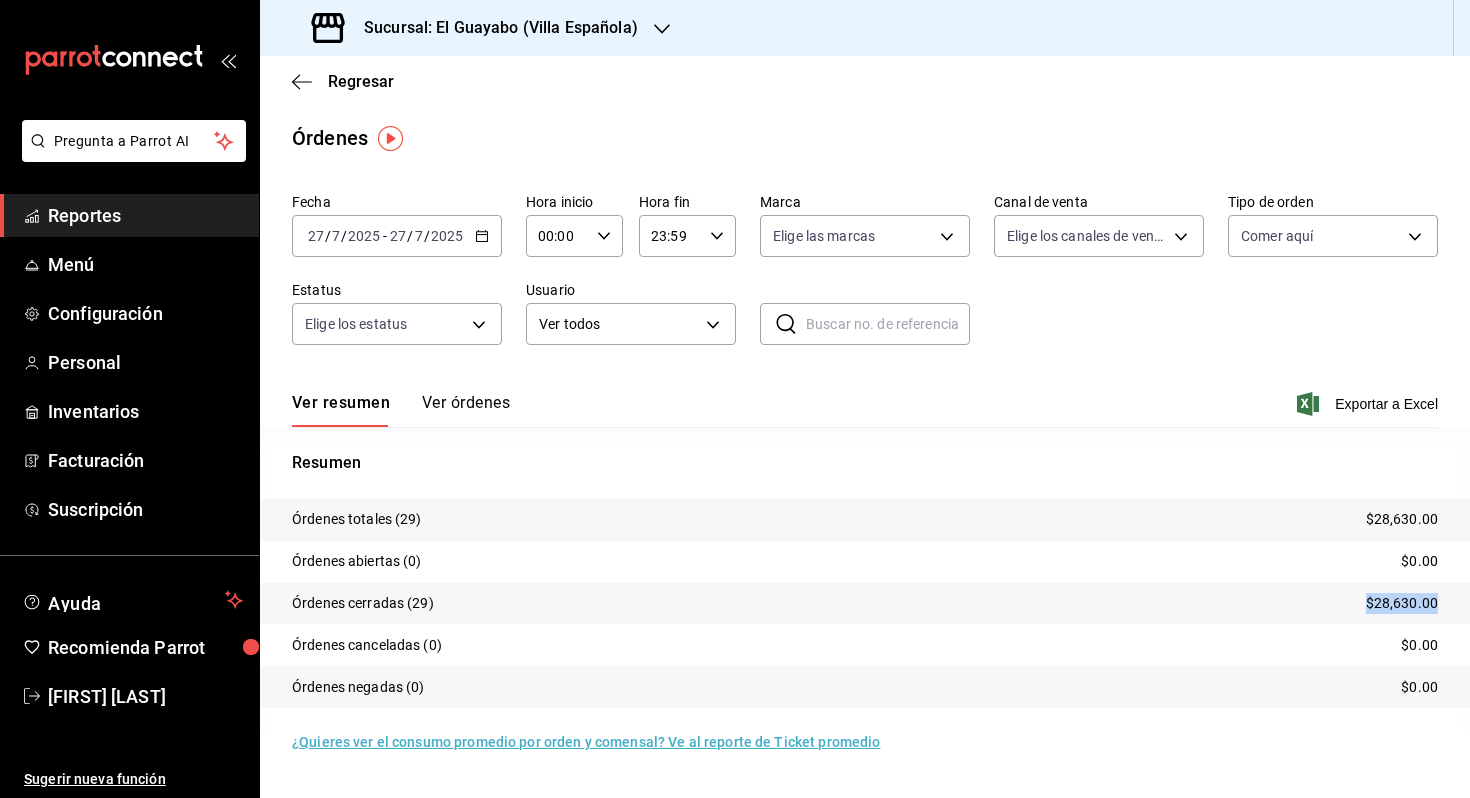 drag, startPoint x: 1365, startPoint y: 603, endPoint x: 1464, endPoint y: 611, distance: 99.32271 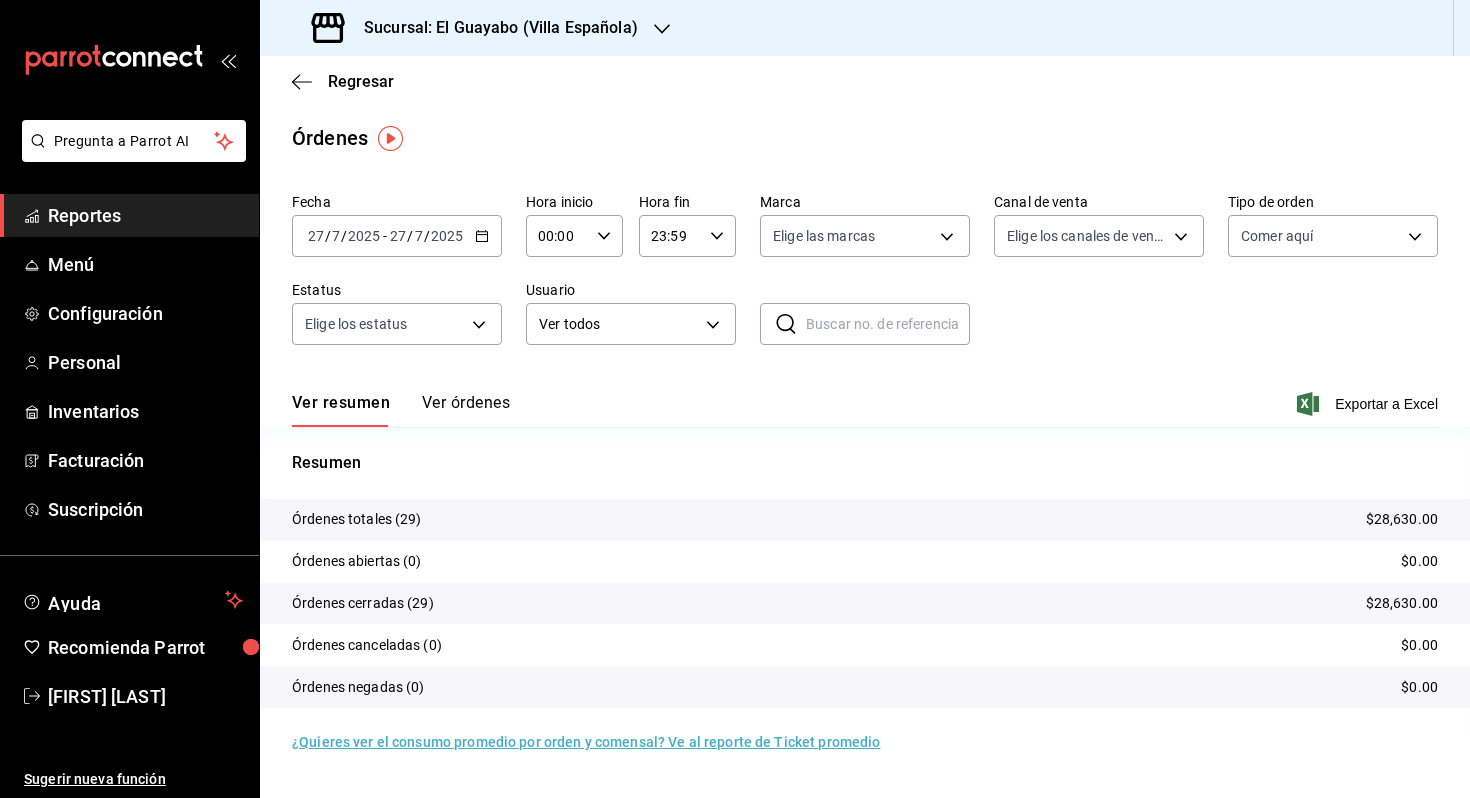 click on "[DATE] [TIME]" at bounding box center (397, 236) 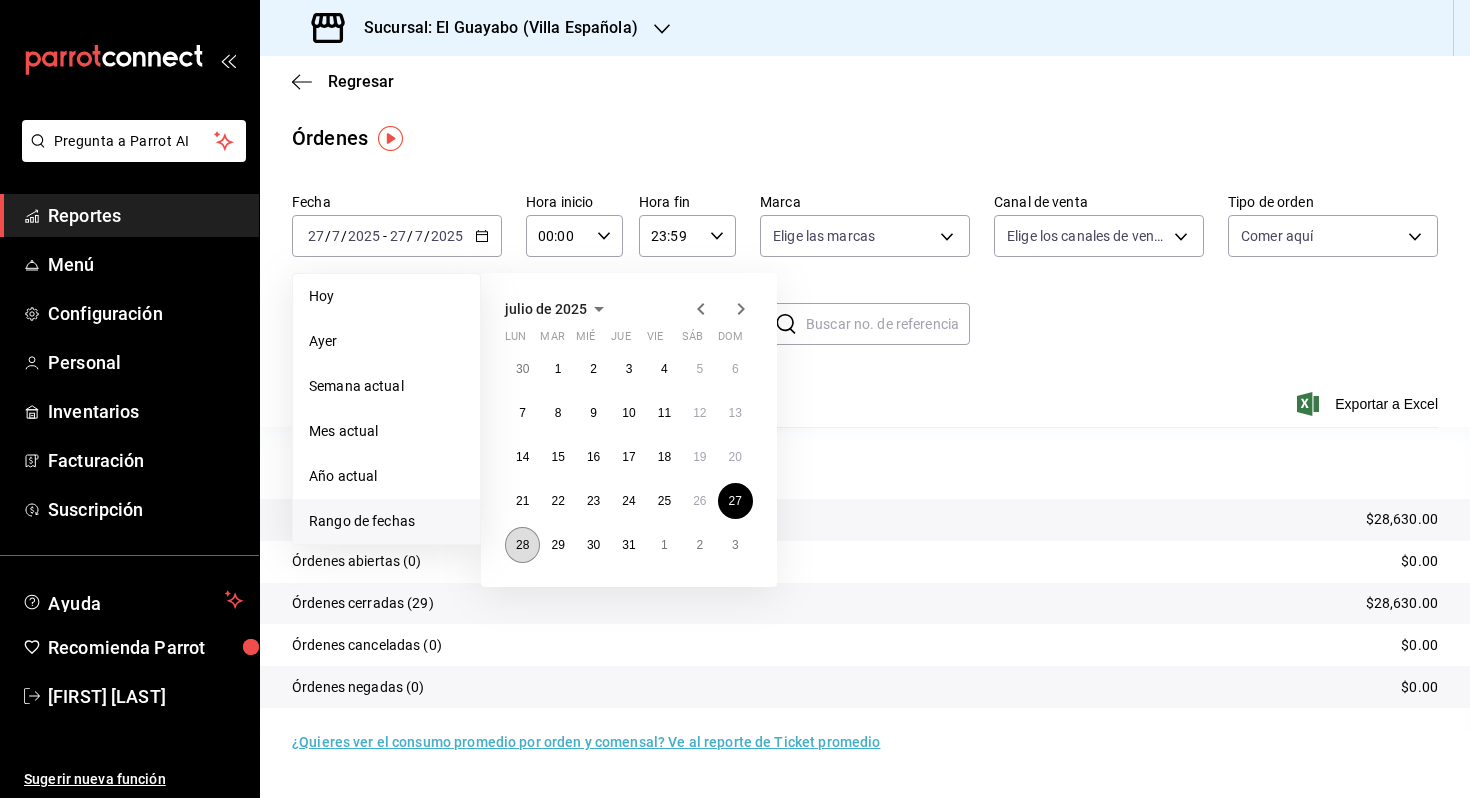 click on "28" at bounding box center [522, 545] 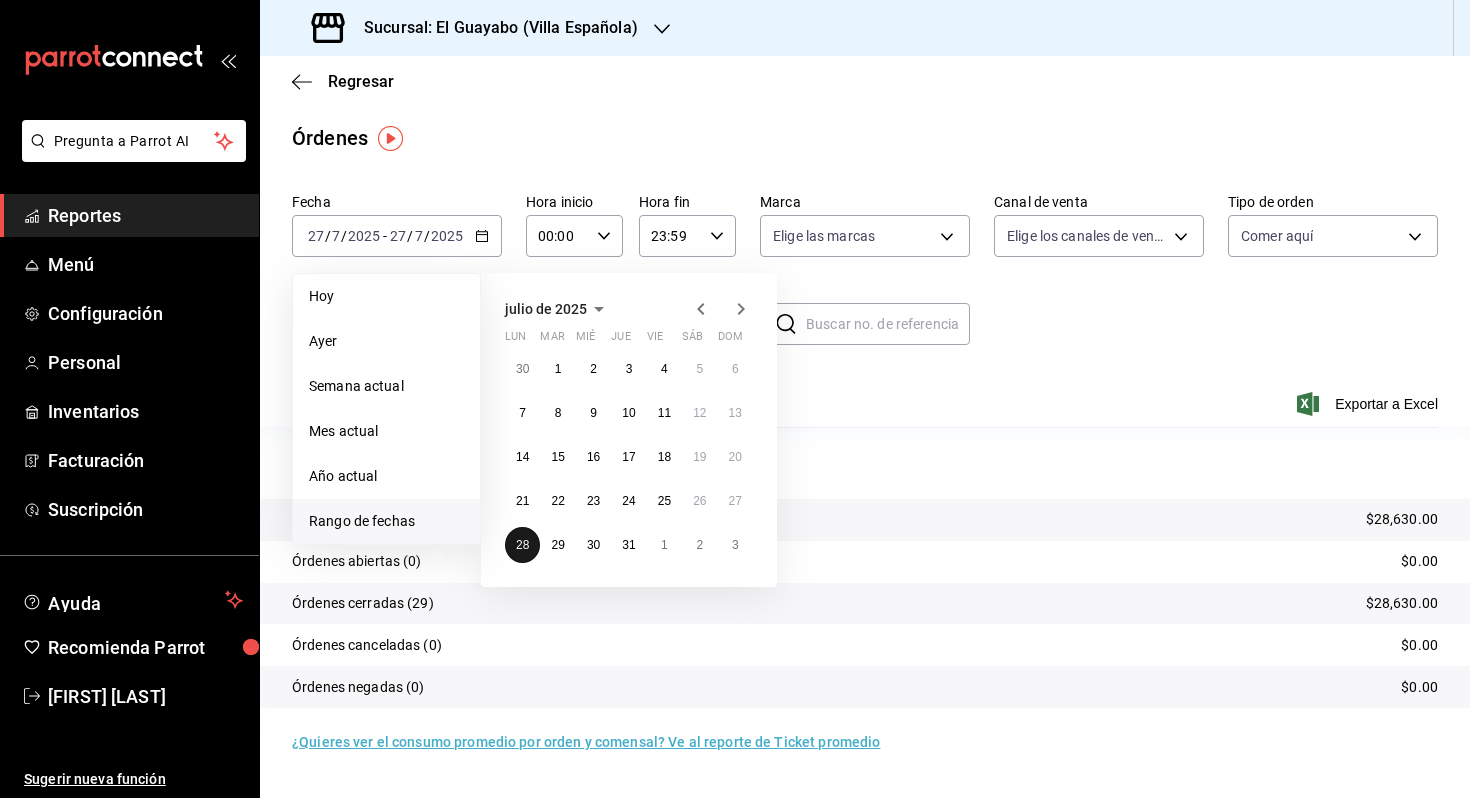 click on "28" at bounding box center [522, 545] 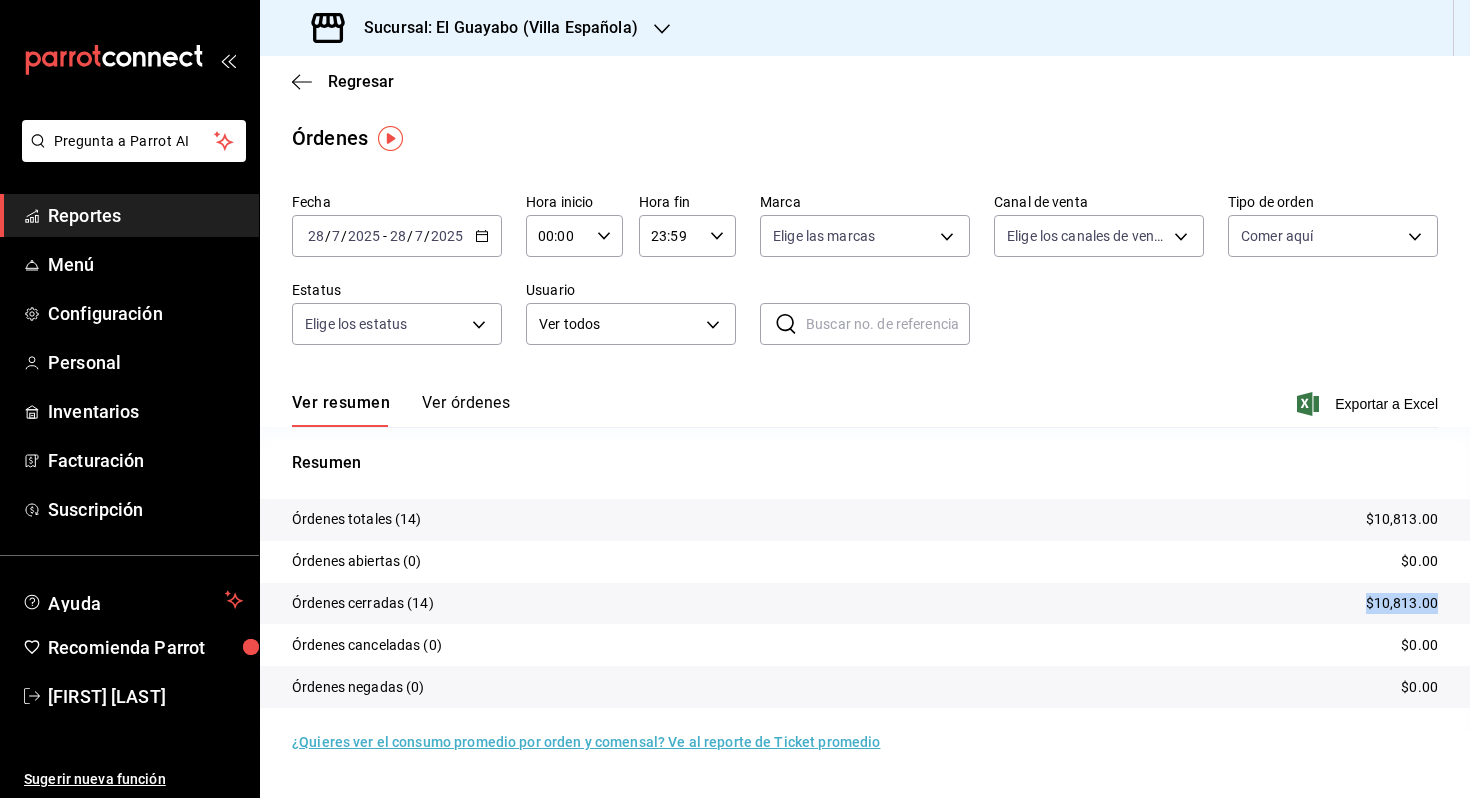 drag, startPoint x: 1358, startPoint y: 604, endPoint x: 1469, endPoint y: 604, distance: 111 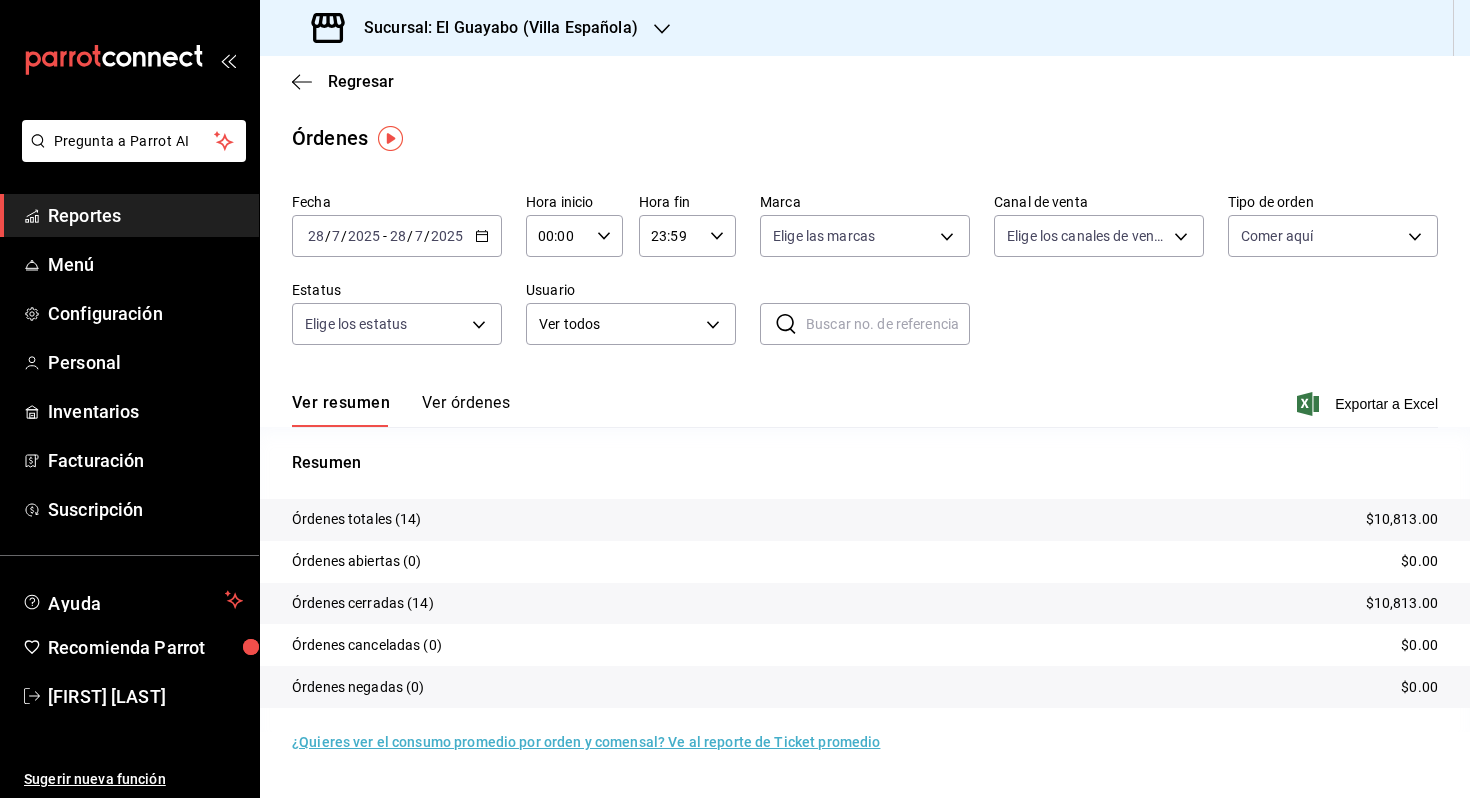 click on "2025" at bounding box center [364, 236] 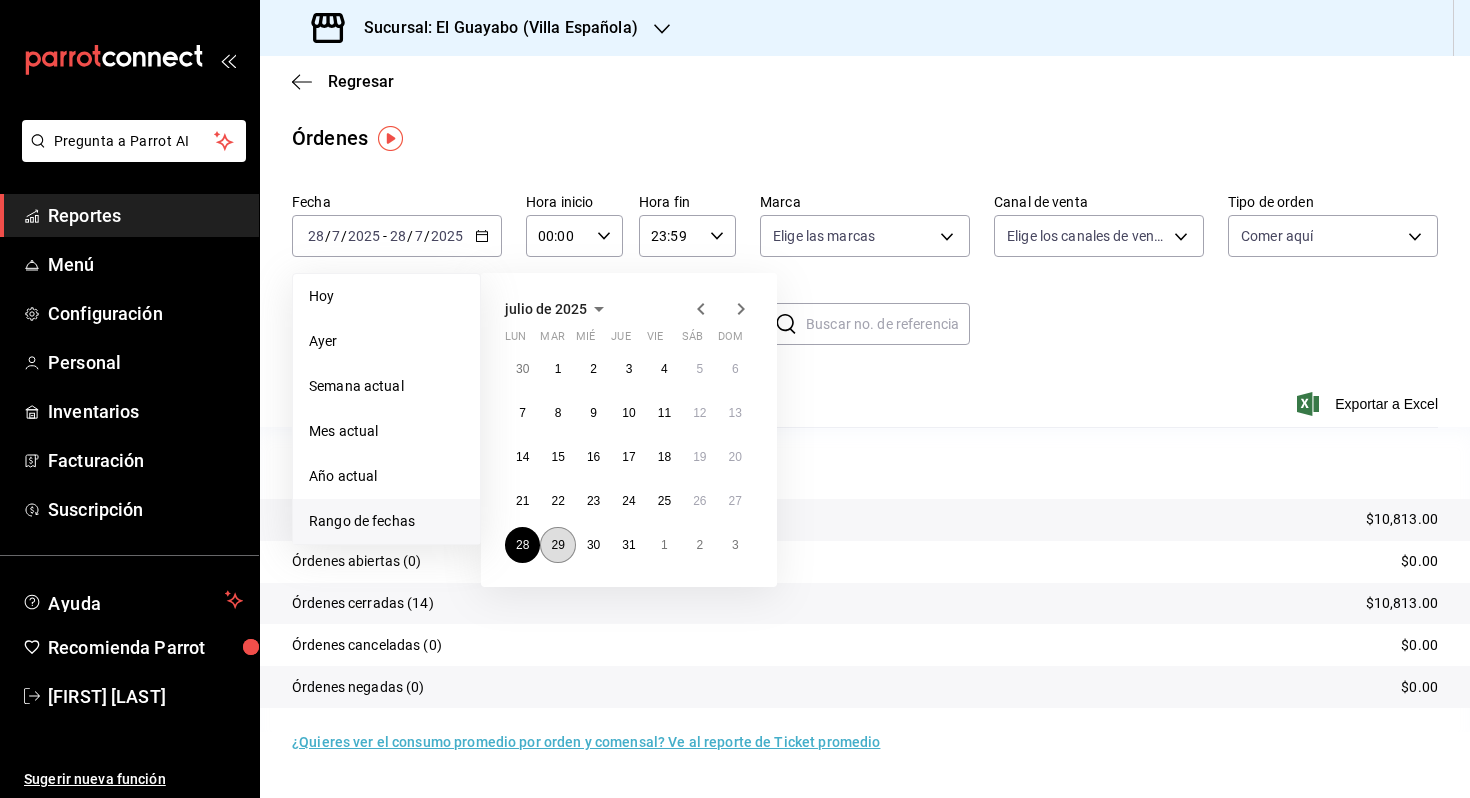 click on "29" at bounding box center [557, 545] 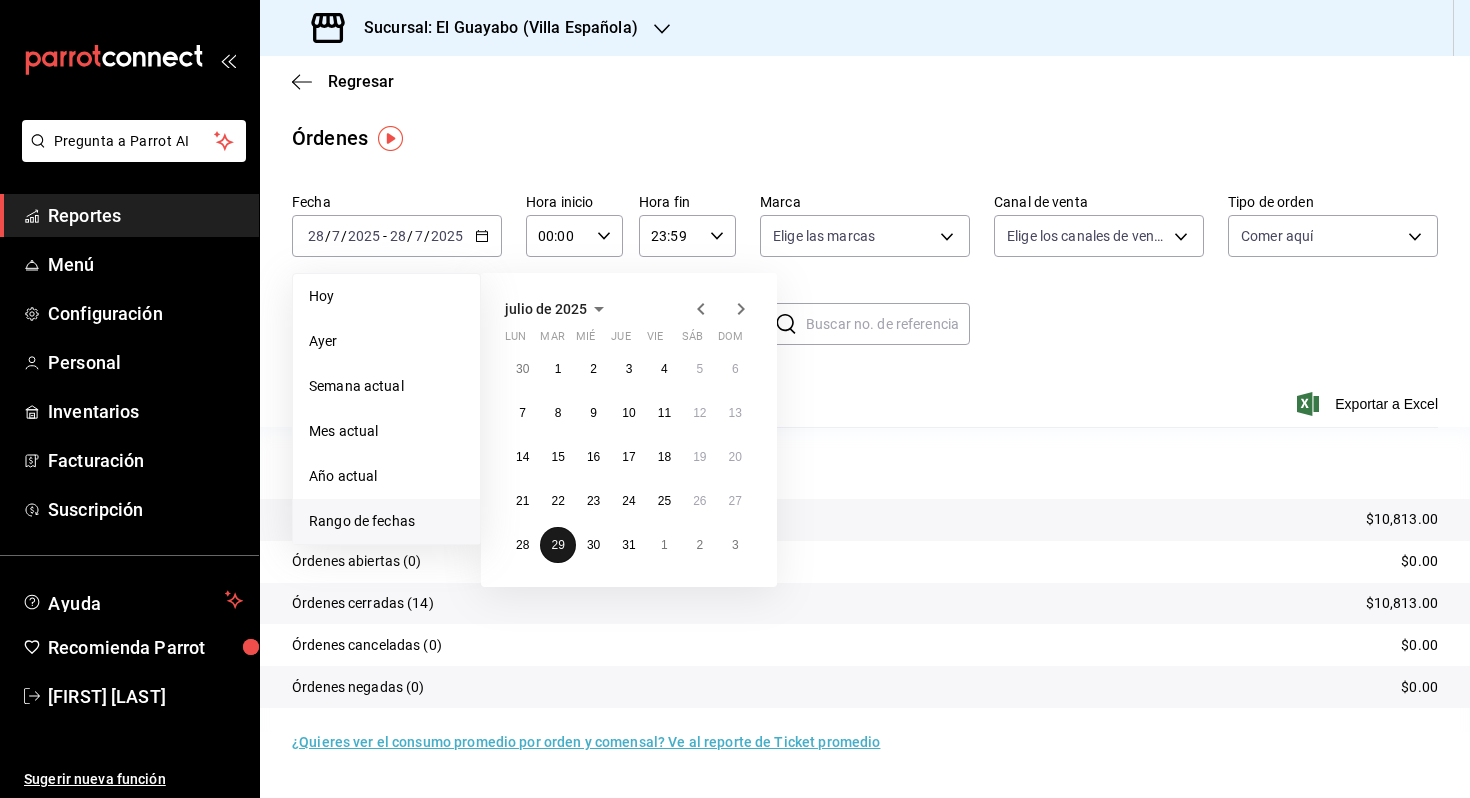 click on "29" at bounding box center [557, 545] 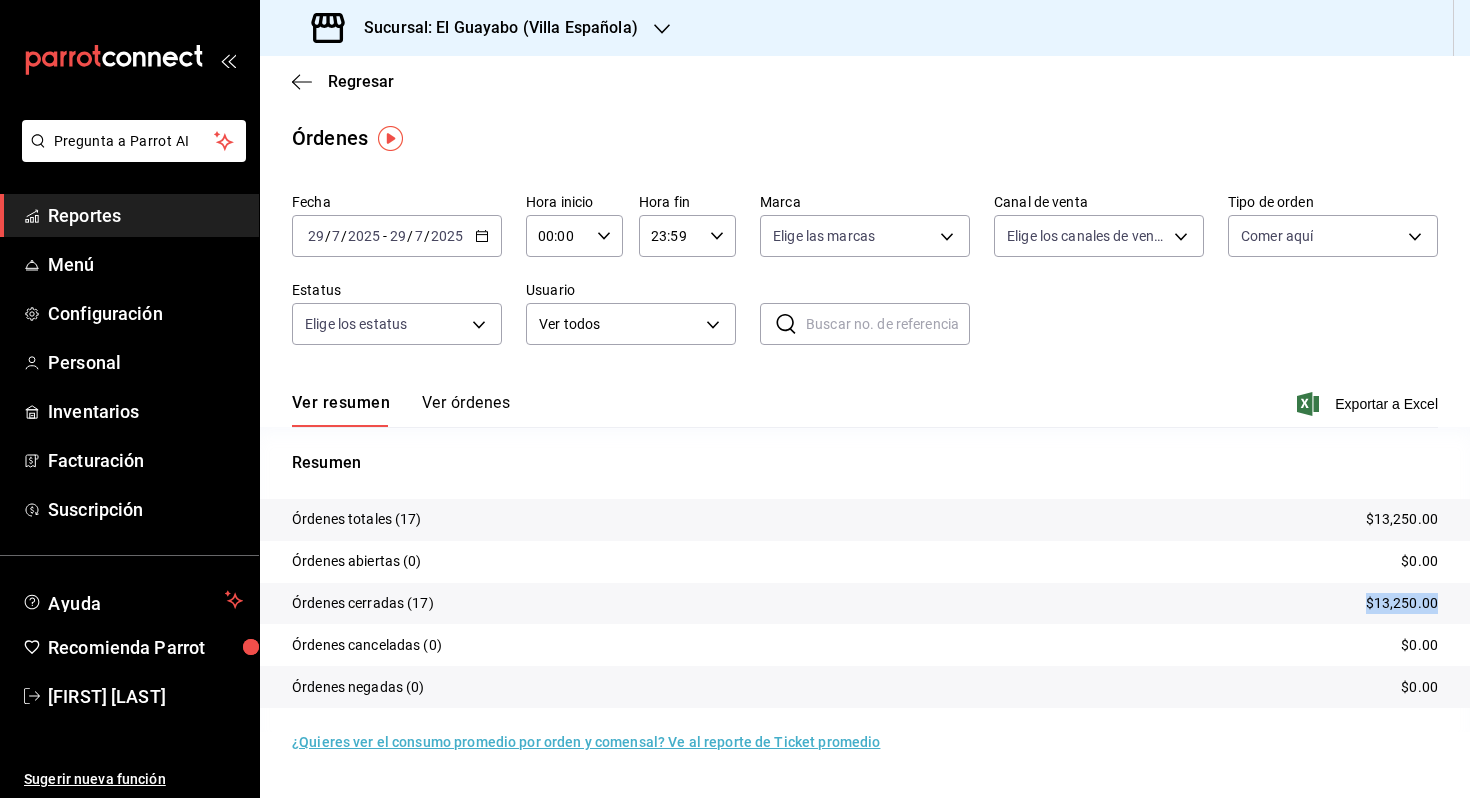 drag, startPoint x: 1361, startPoint y: 598, endPoint x: 1449, endPoint y: 598, distance: 88 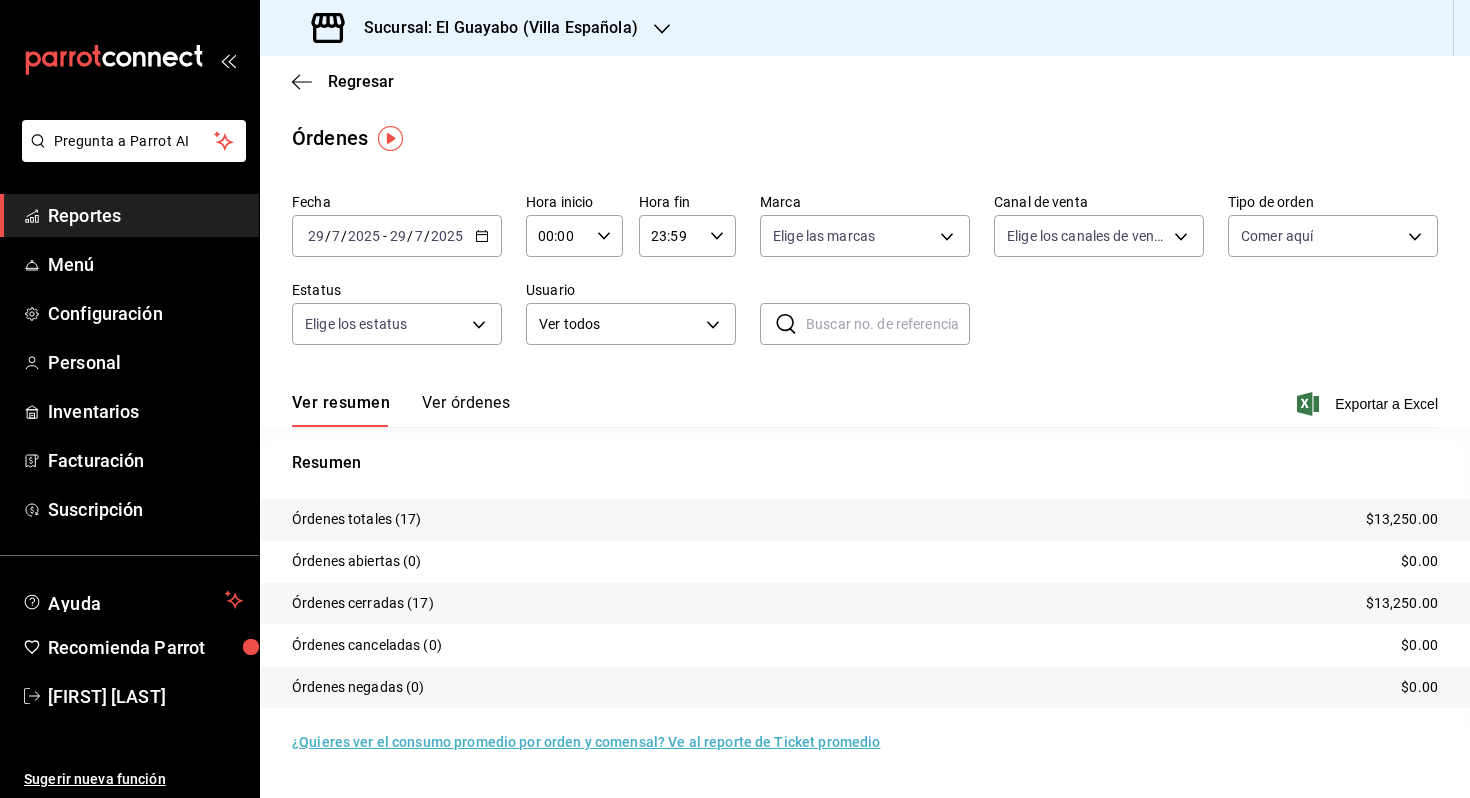 click on "2025-07-29 29 / 7 / 2025 - 2025-07-29 29 / 7 / 2025" at bounding box center [397, 236] 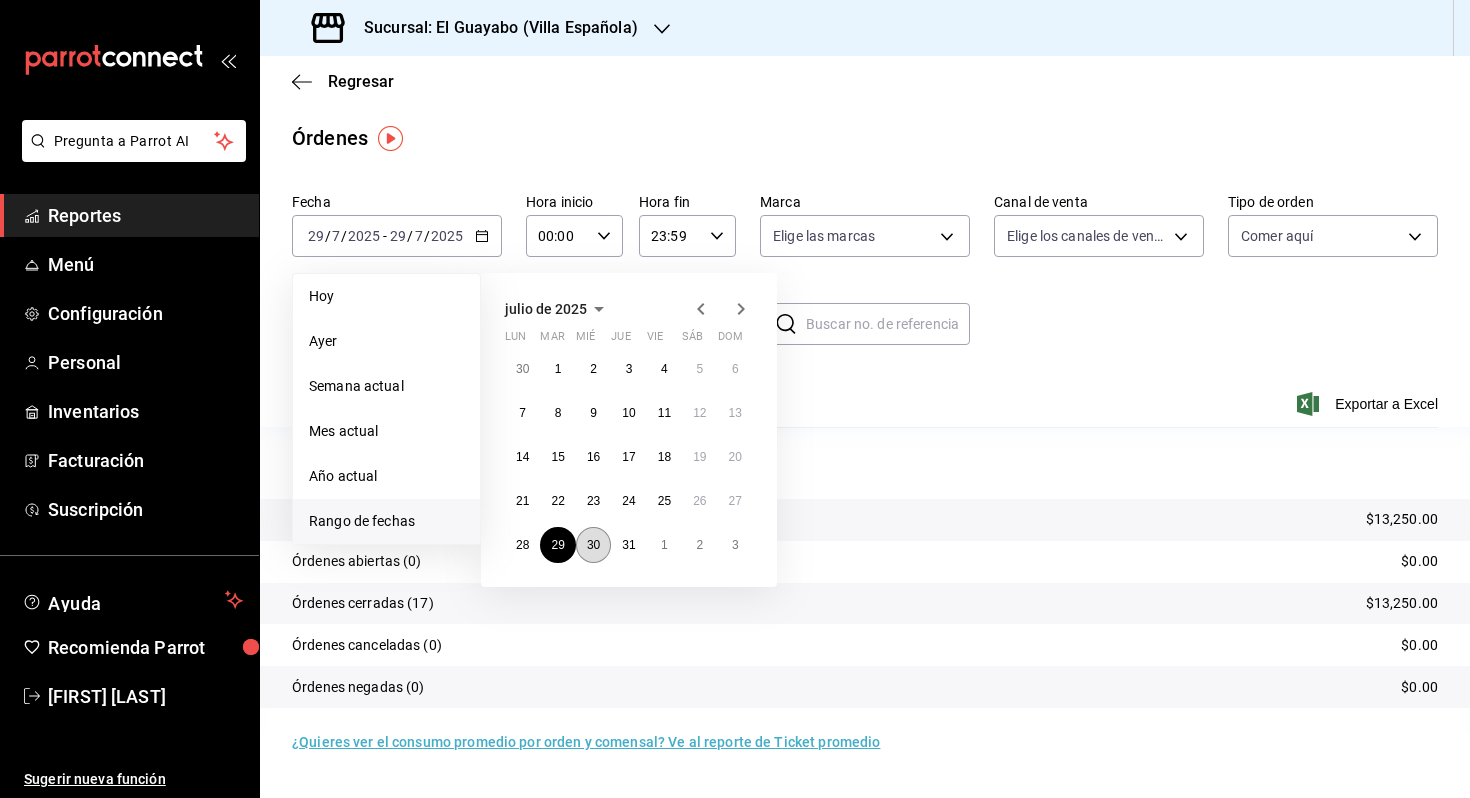 click on "30" at bounding box center [593, 545] 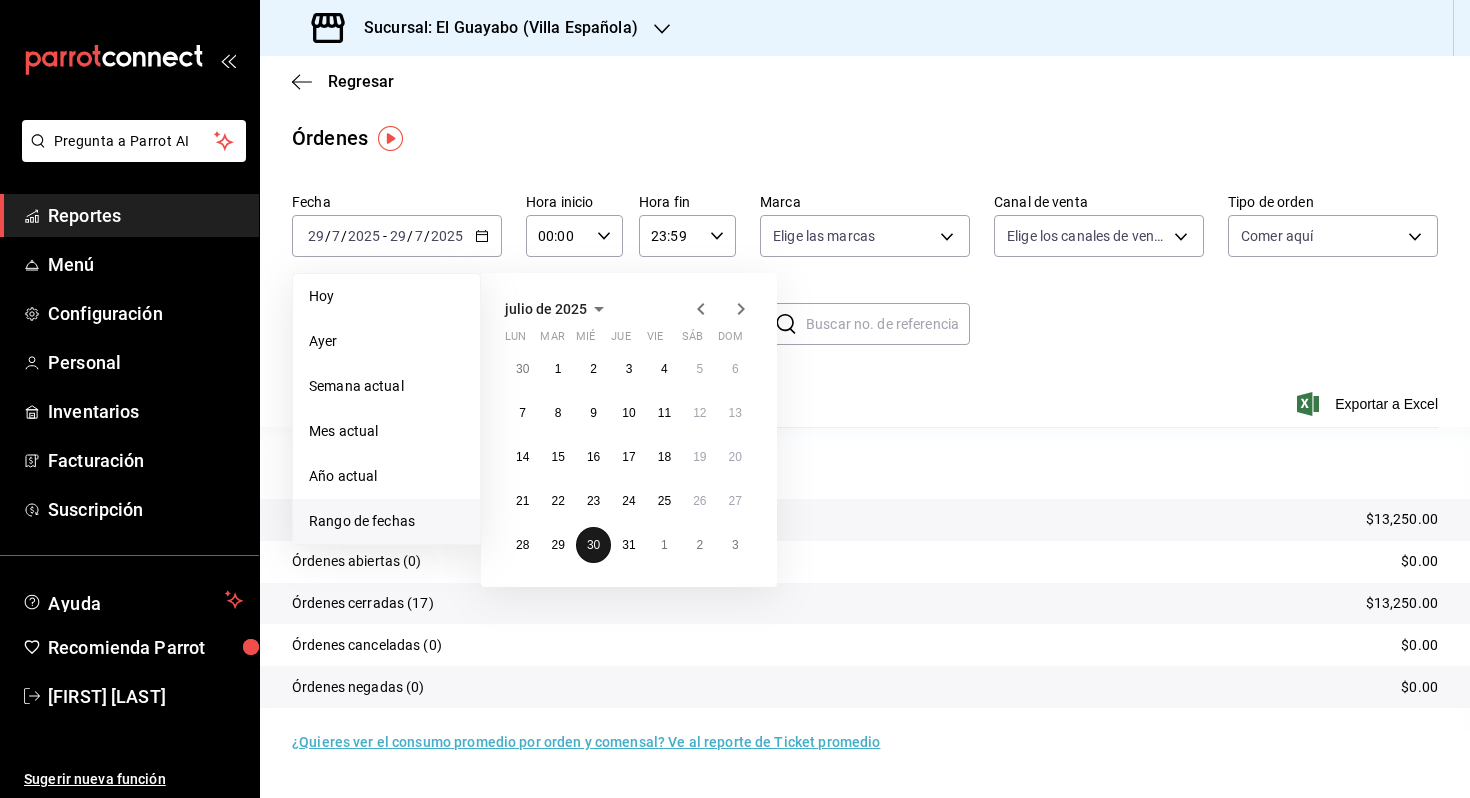 click on "30" at bounding box center [593, 545] 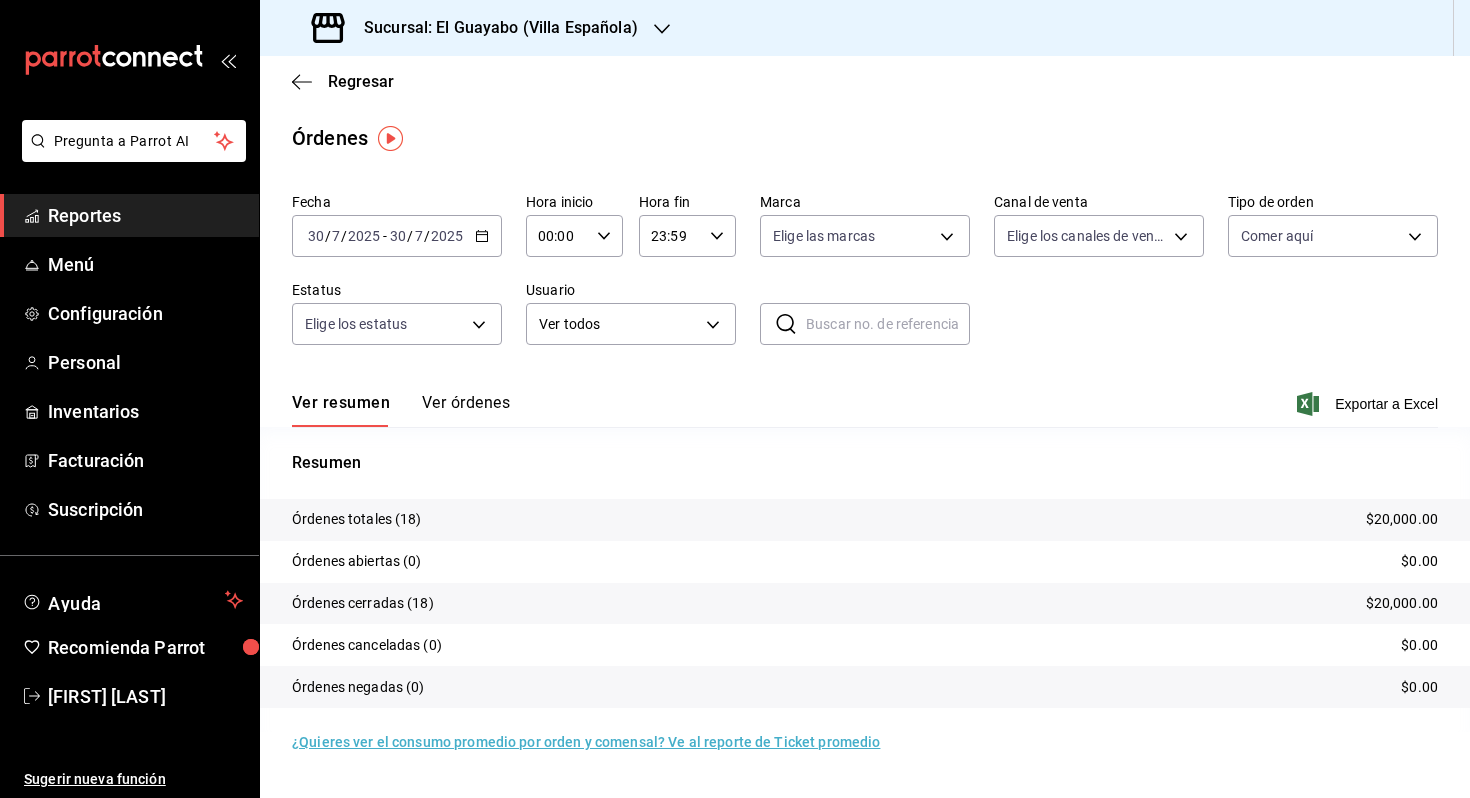 click on "2025-07-30 30 / 7 / 2025 - 2025-07-30 30 / 7 / 2025" at bounding box center (397, 236) 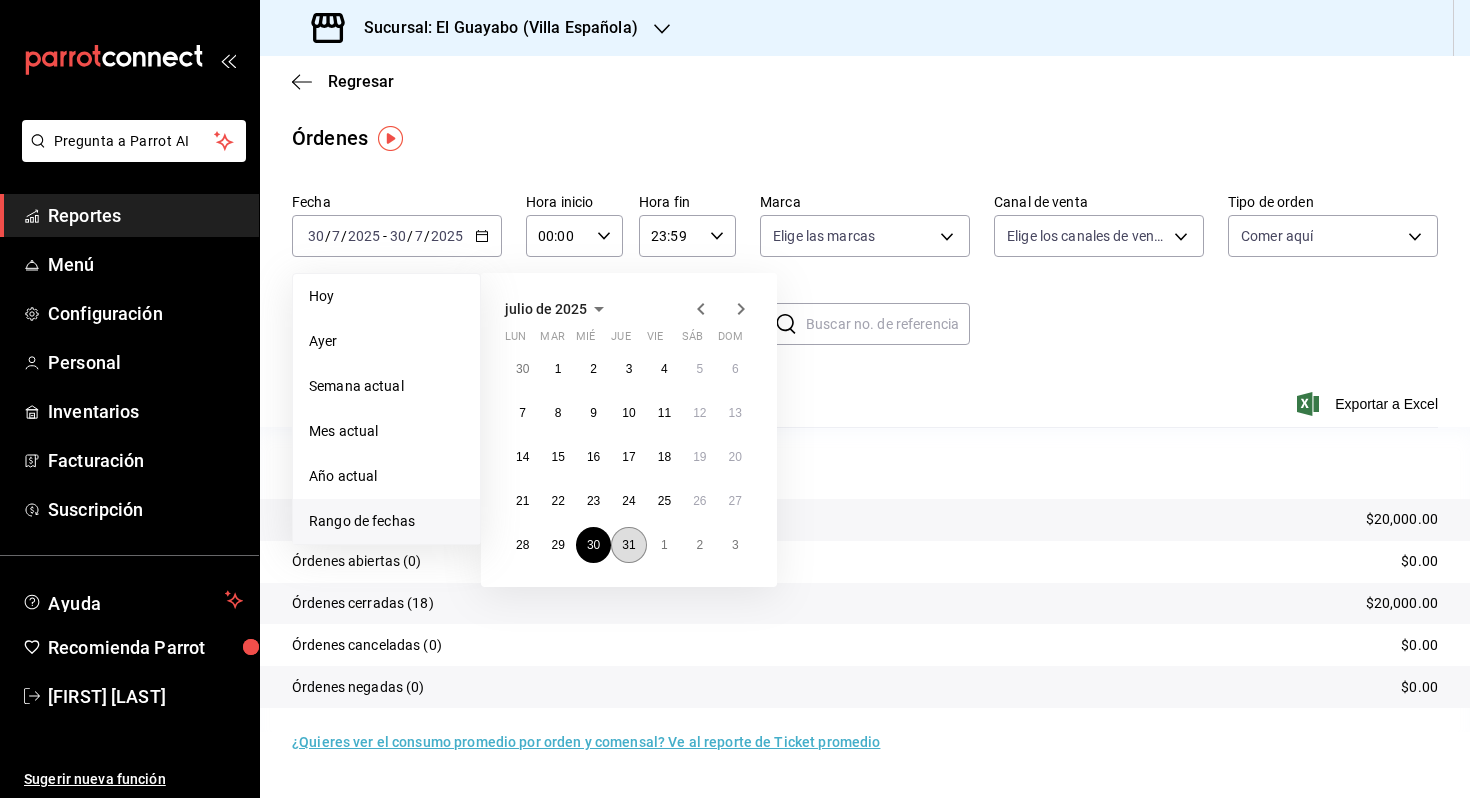click on "31" at bounding box center [628, 545] 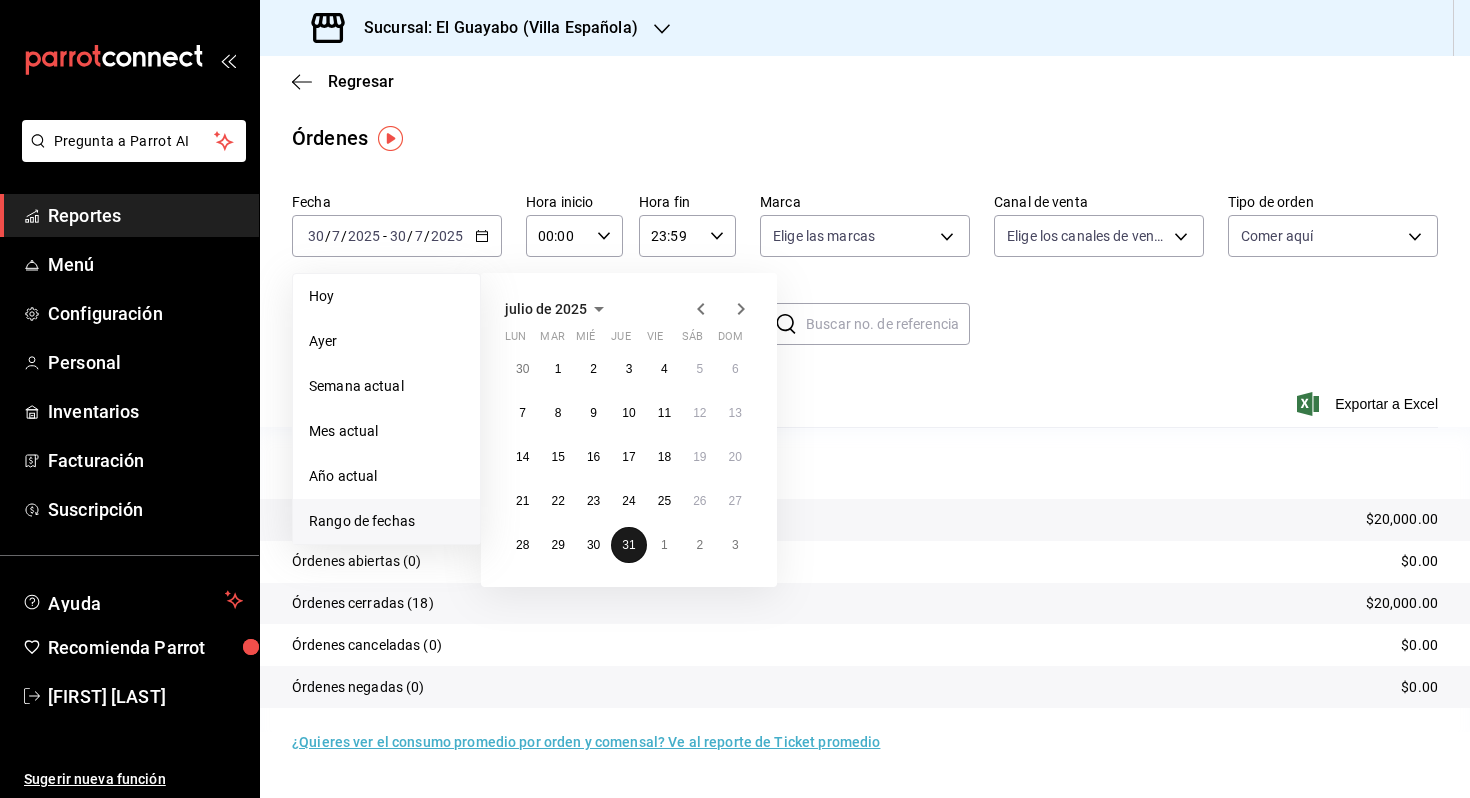 click on "31" at bounding box center (628, 545) 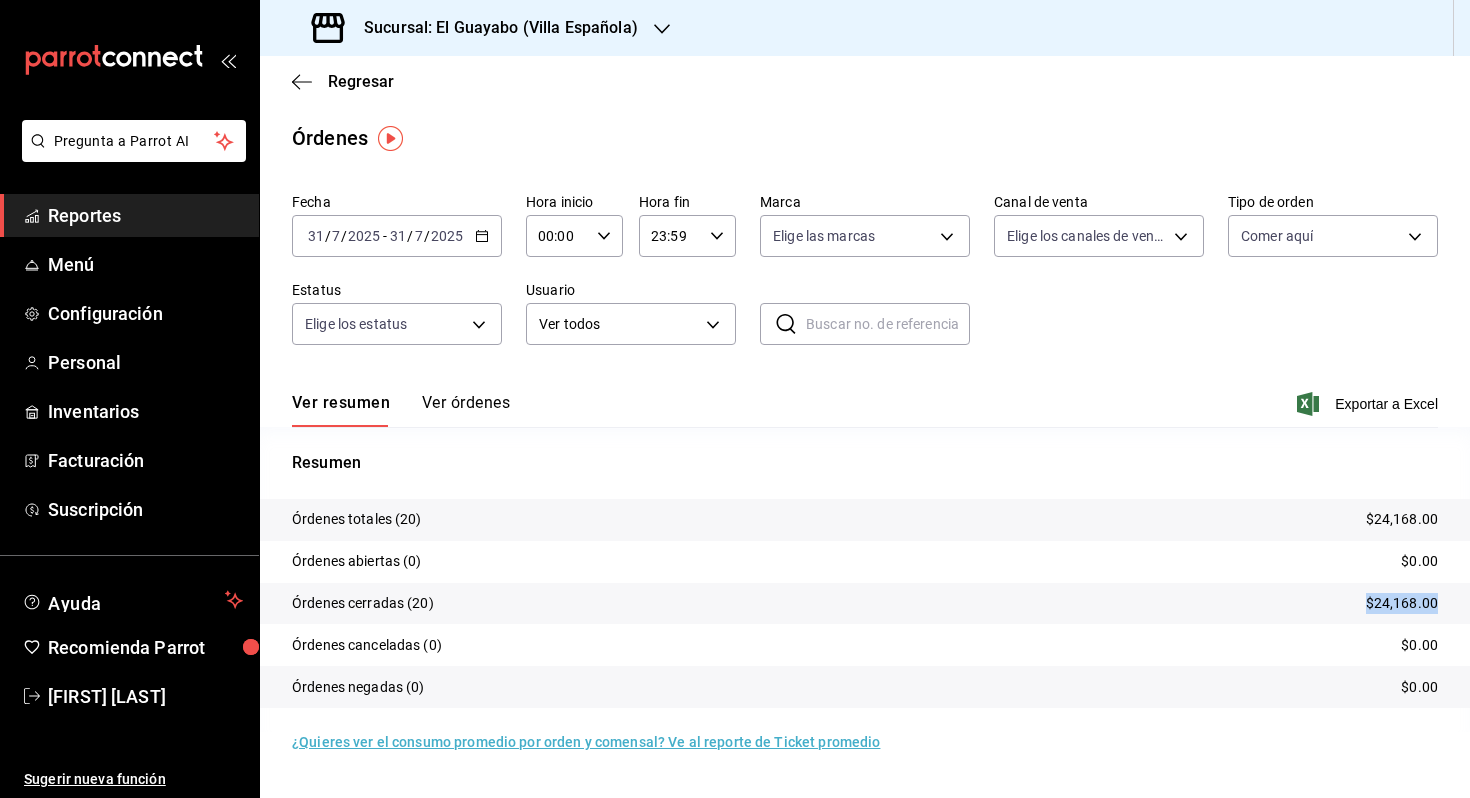 drag, startPoint x: 1356, startPoint y: 607, endPoint x: 1447, endPoint y: 606, distance: 91.00549 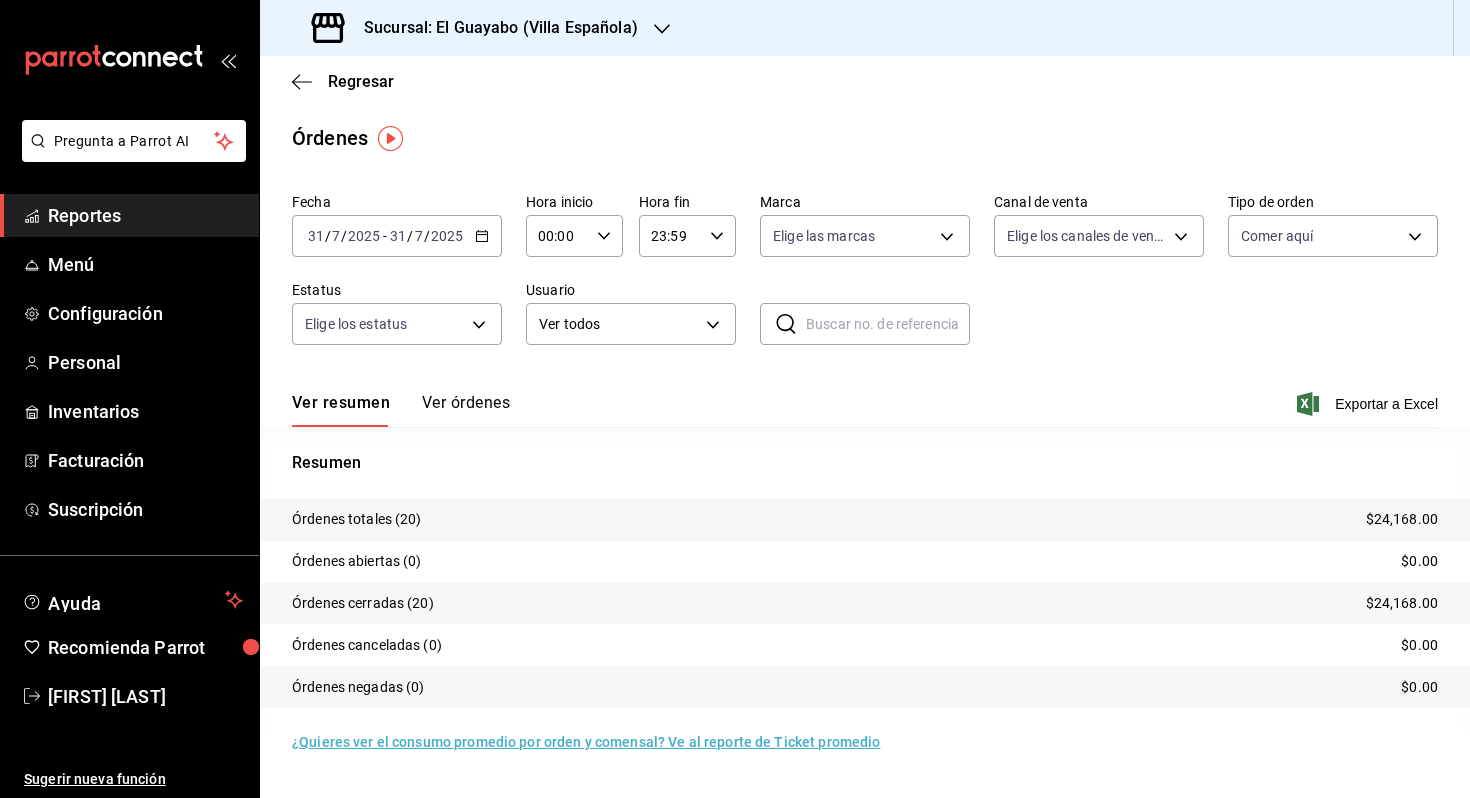 click on "2025-07-31 31 / 7 / 2025 - 2025-07-31 31 / 7 / 2025" at bounding box center (397, 236) 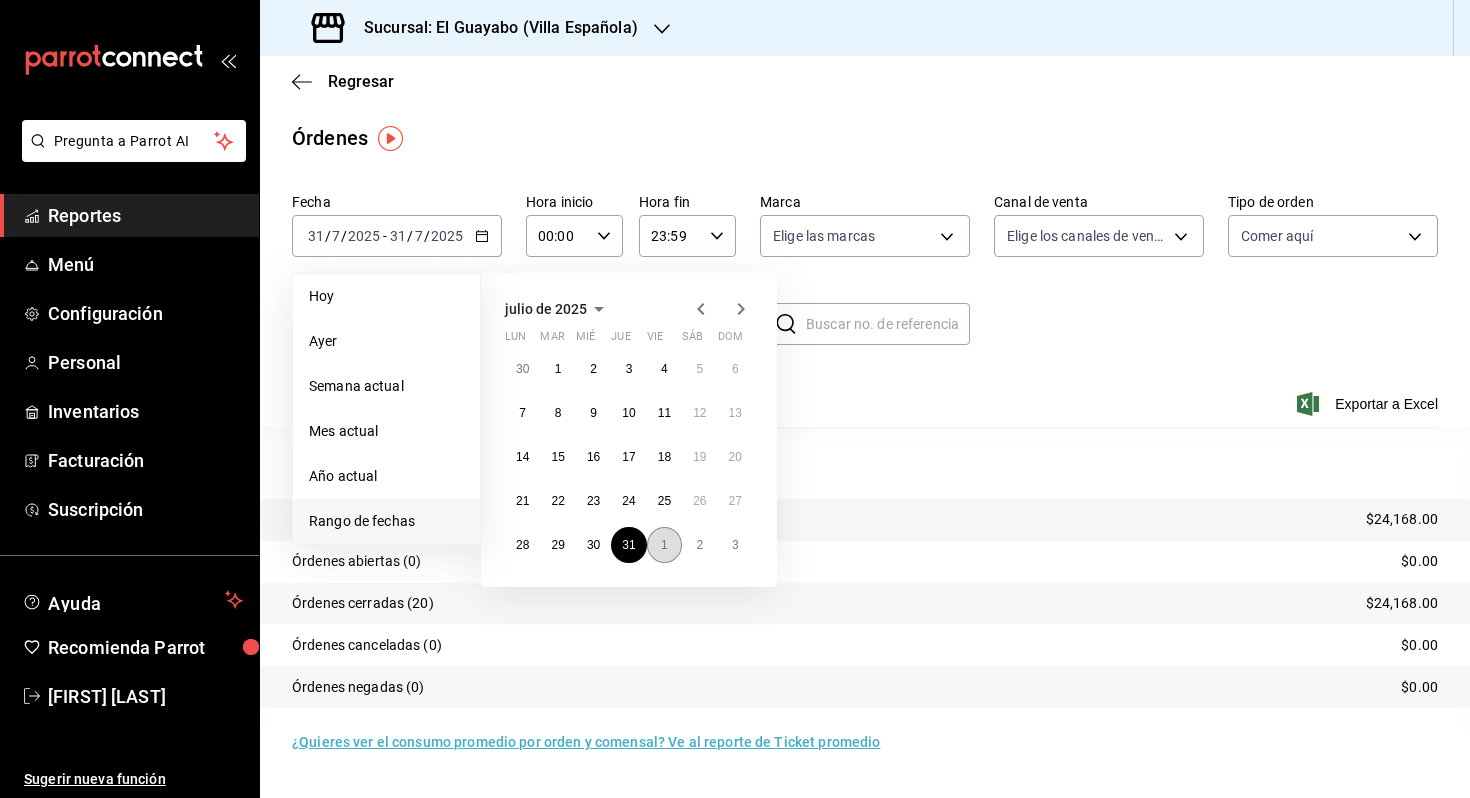 click on "1" at bounding box center [664, 545] 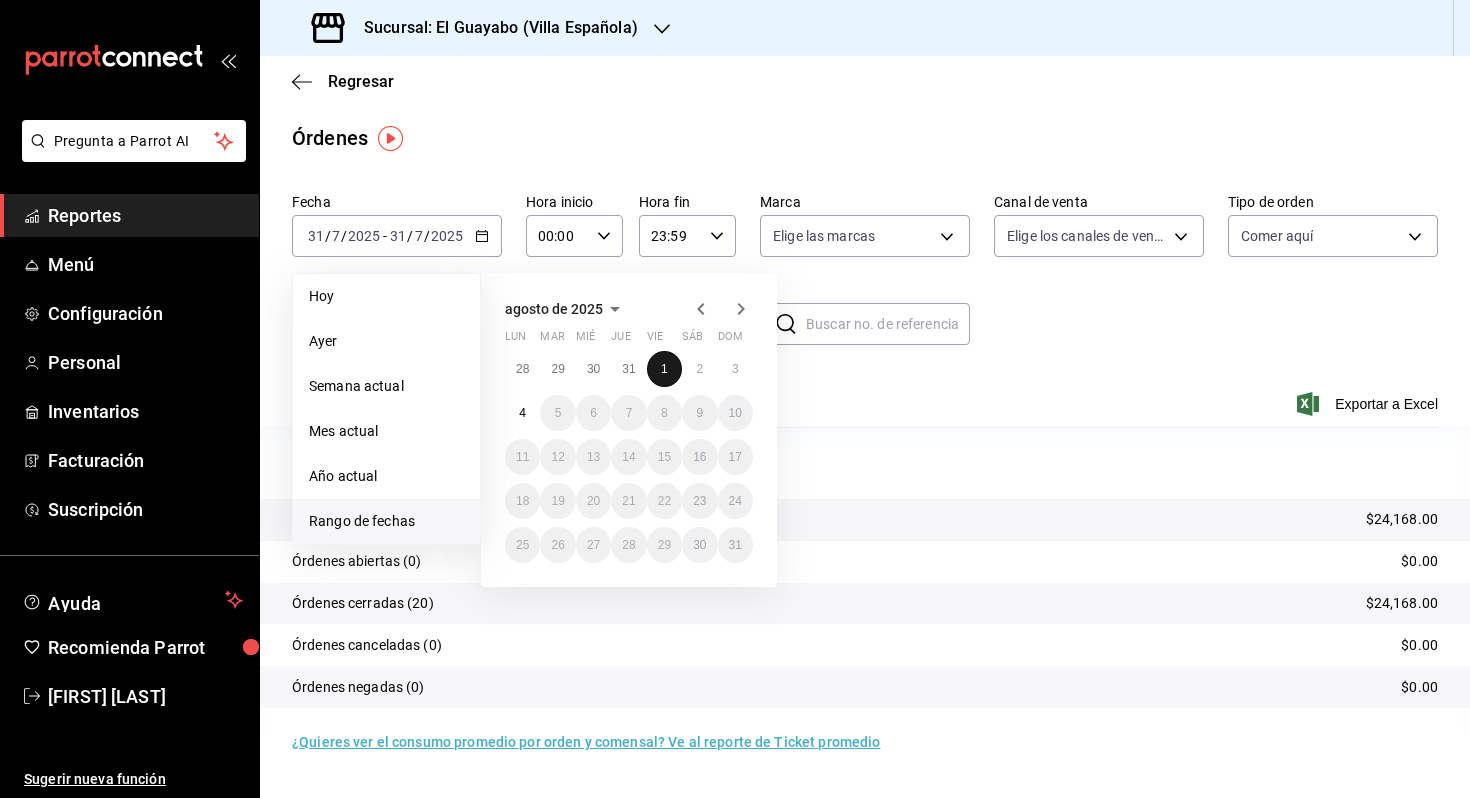 click on "1" at bounding box center (664, 369) 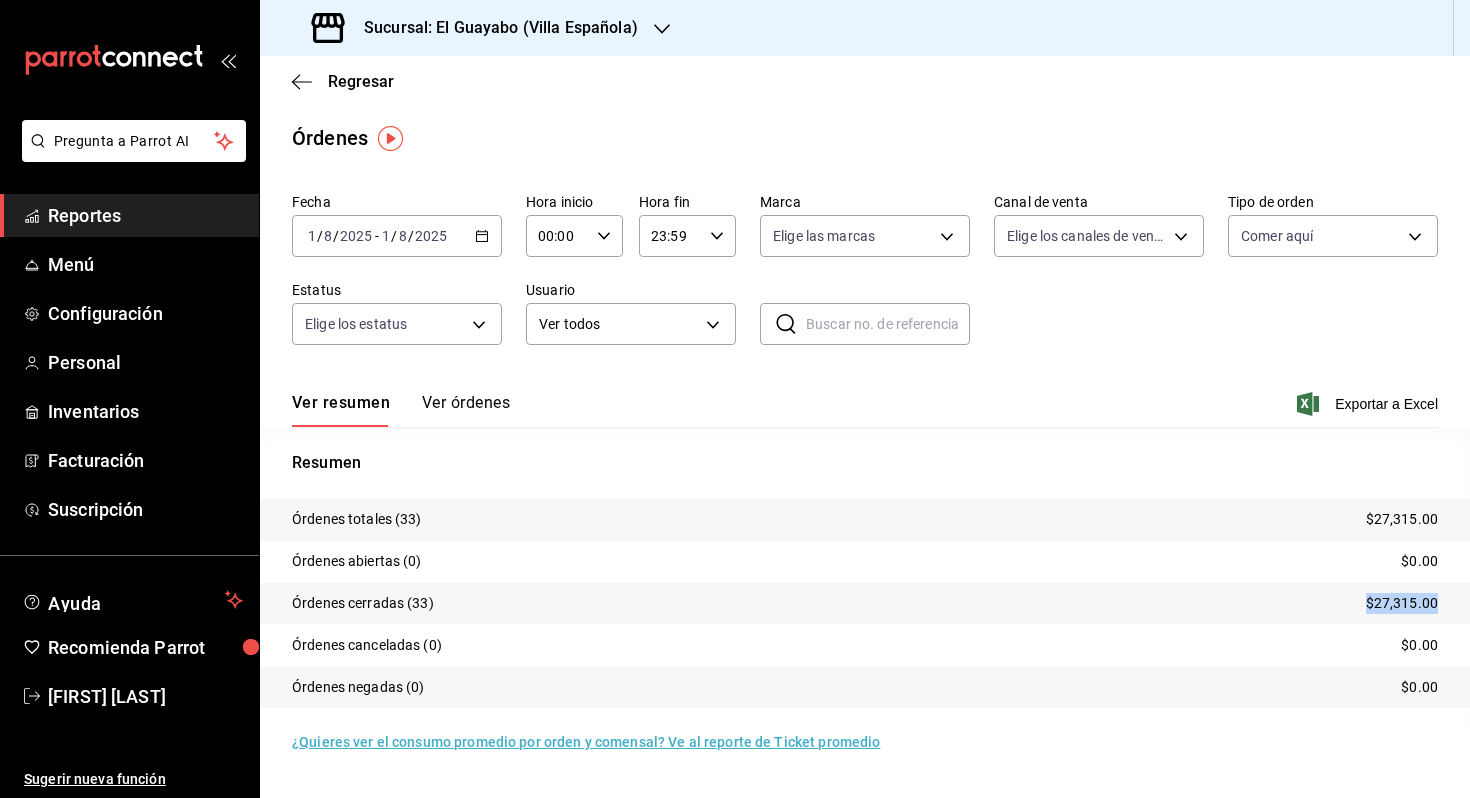 drag, startPoint x: 1353, startPoint y: 611, endPoint x: 1467, endPoint y: 611, distance: 114 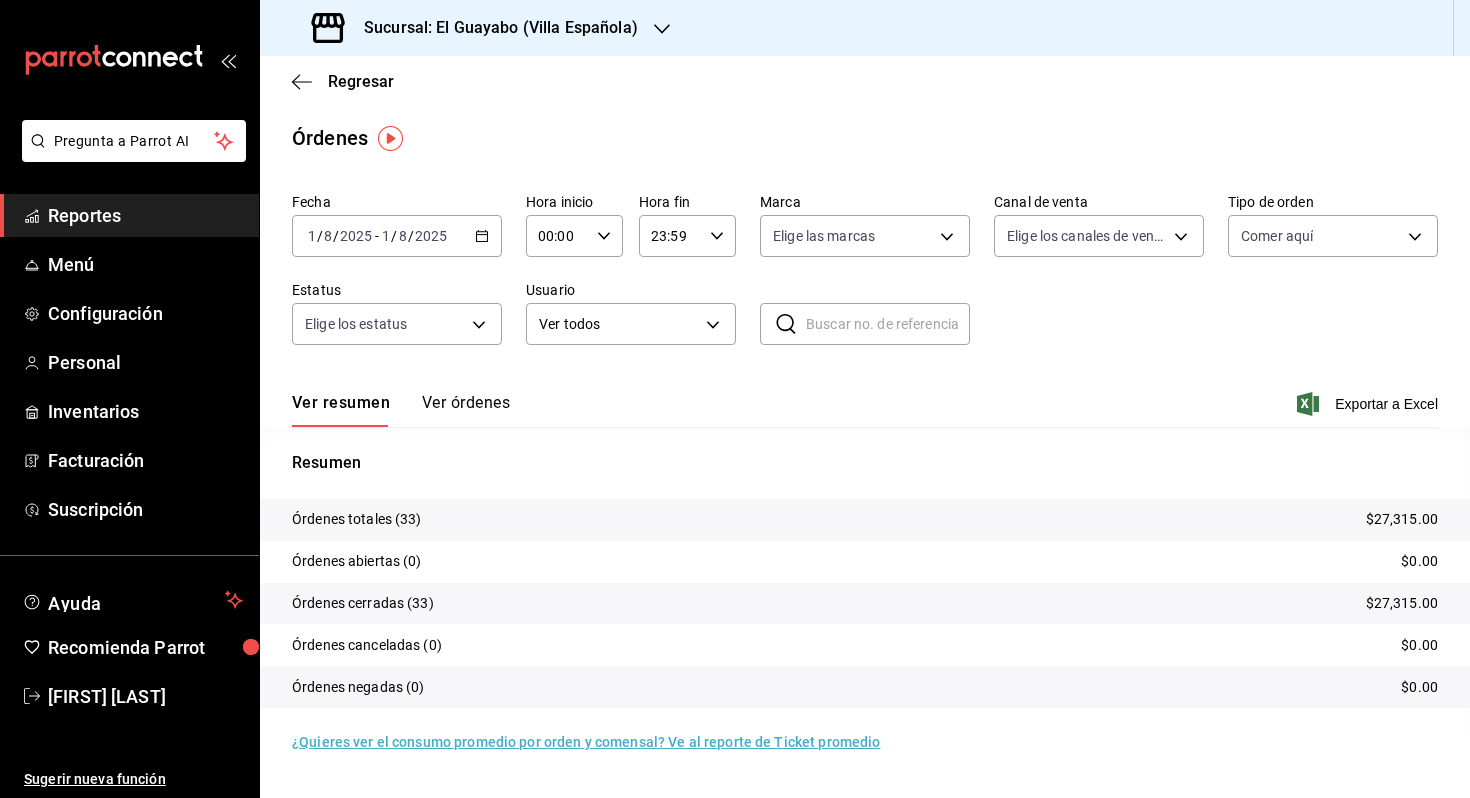 click on "2025-08-01 1 / 8 / 2025 - 2025-08-01 1 / 8 / 2025" at bounding box center [397, 236] 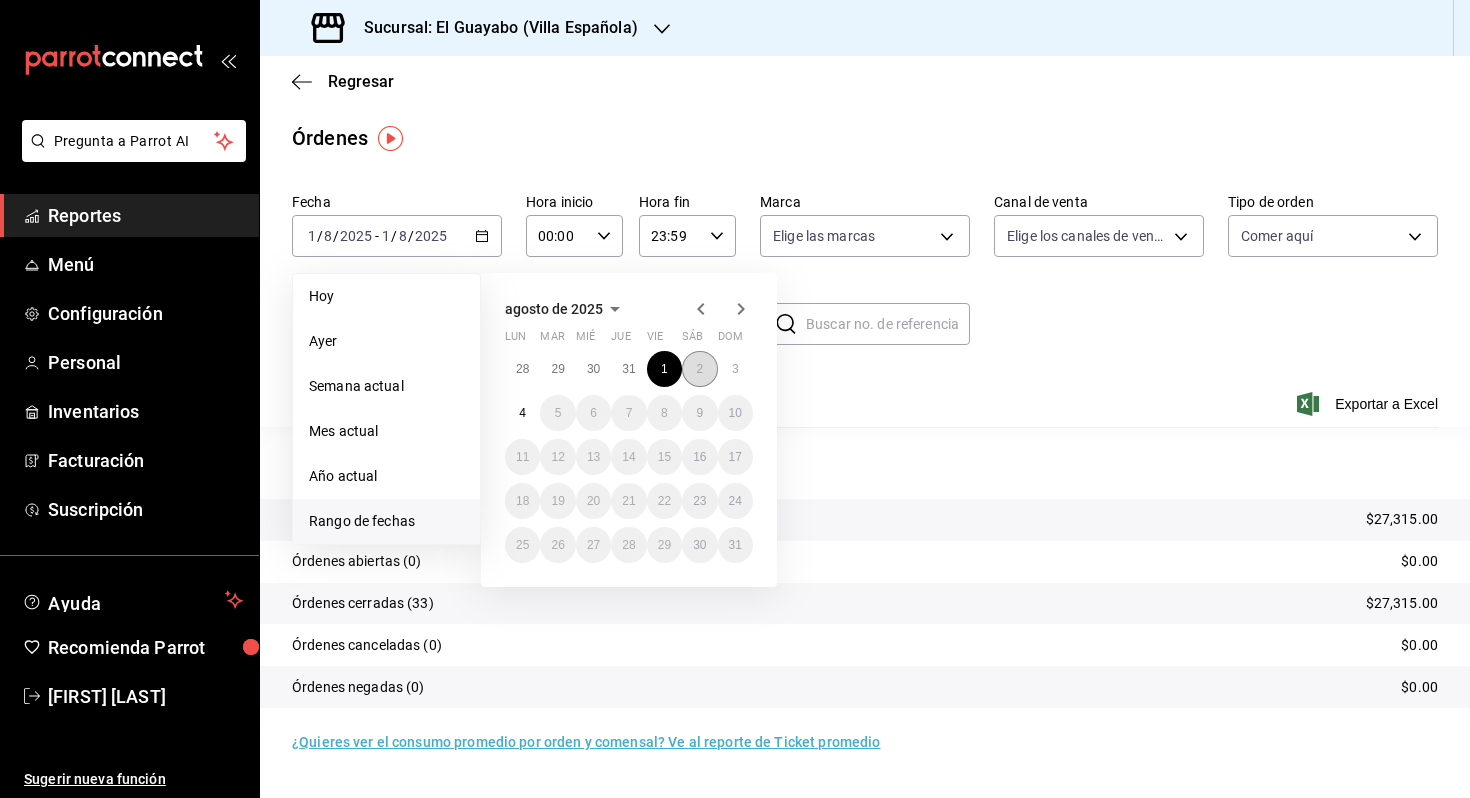 click on "2" at bounding box center (699, 369) 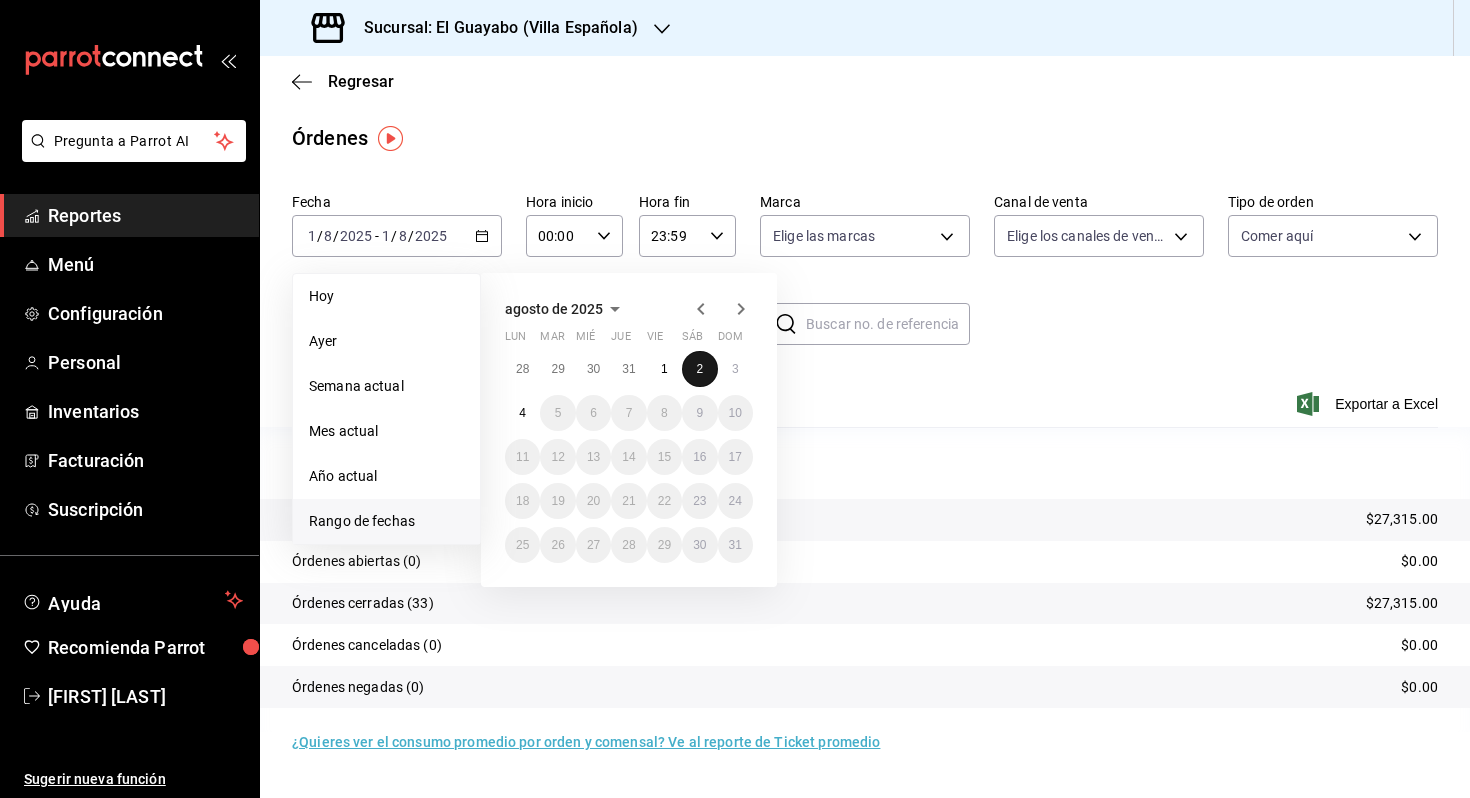 click on "2" at bounding box center [699, 369] 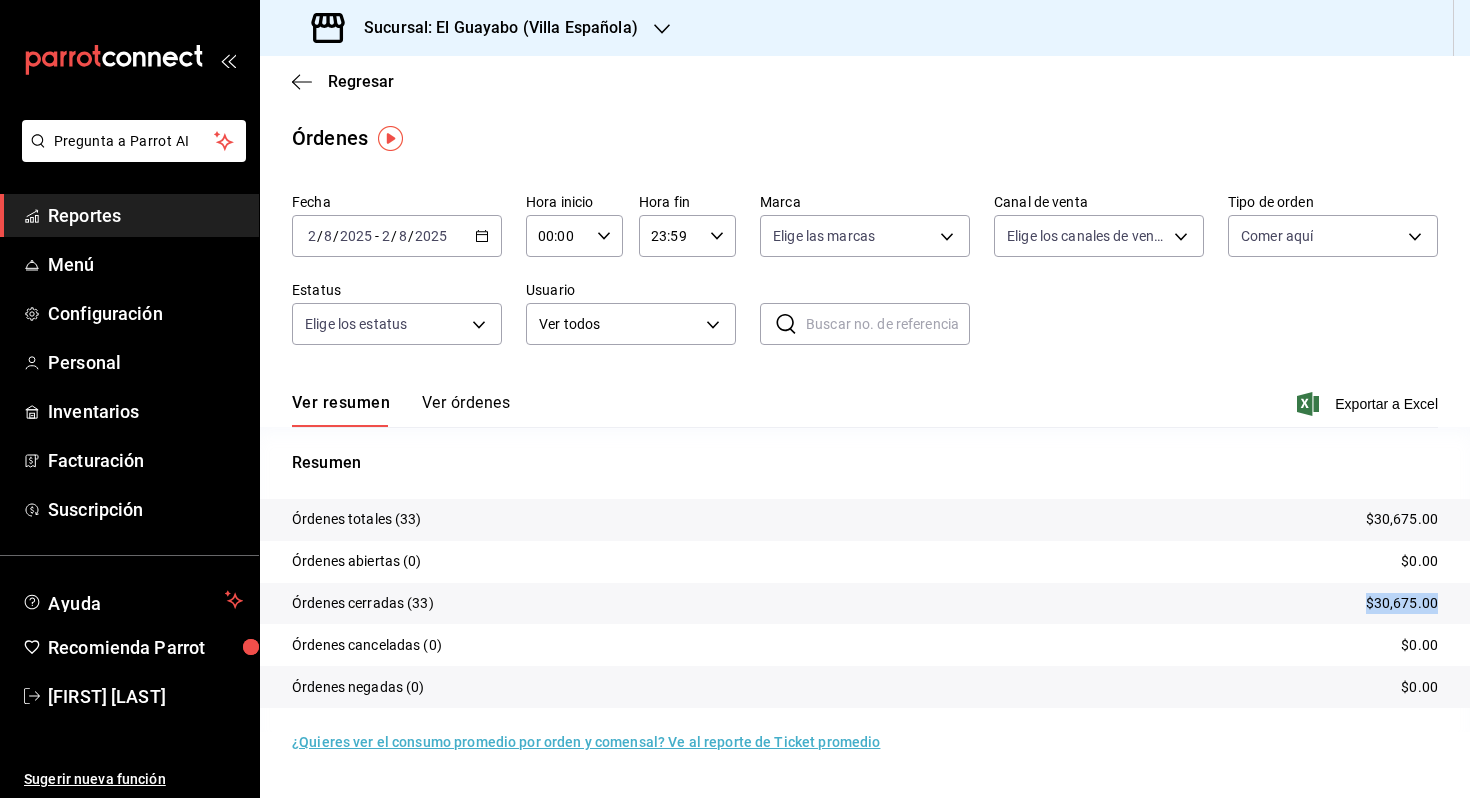 drag, startPoint x: 1344, startPoint y: 601, endPoint x: 1462, endPoint y: 601, distance: 118 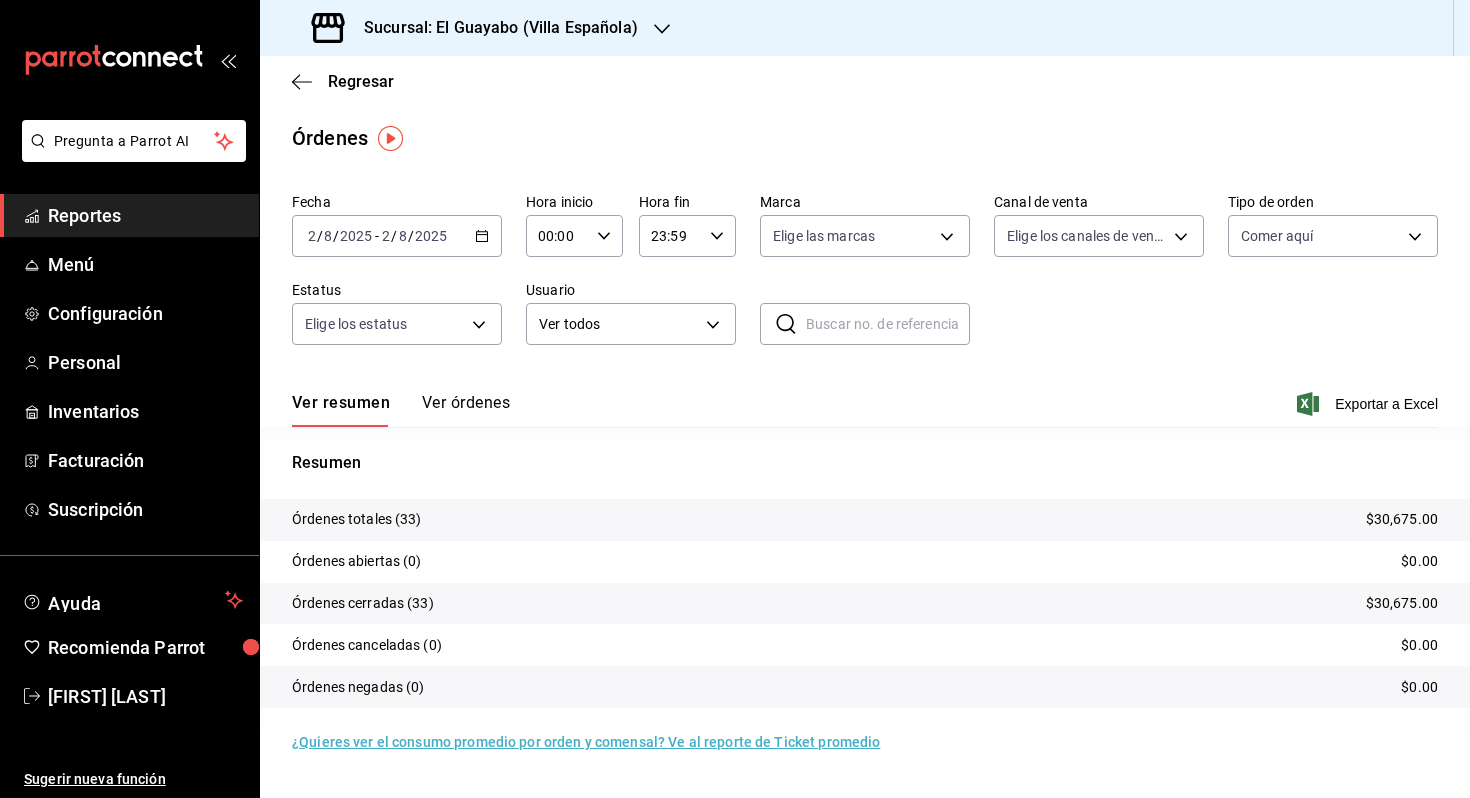 click on "-" at bounding box center [377, 236] 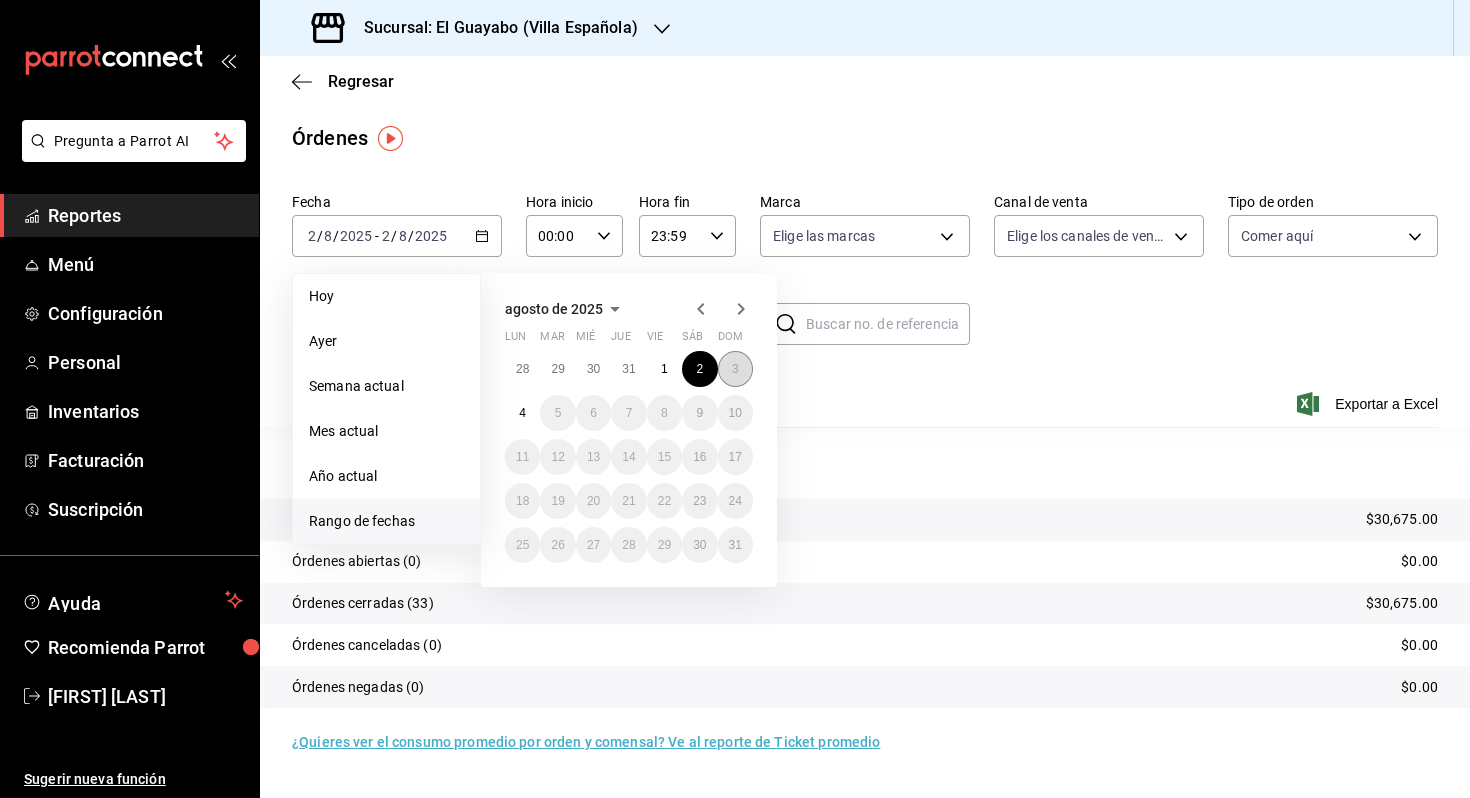 click on "3" at bounding box center [735, 369] 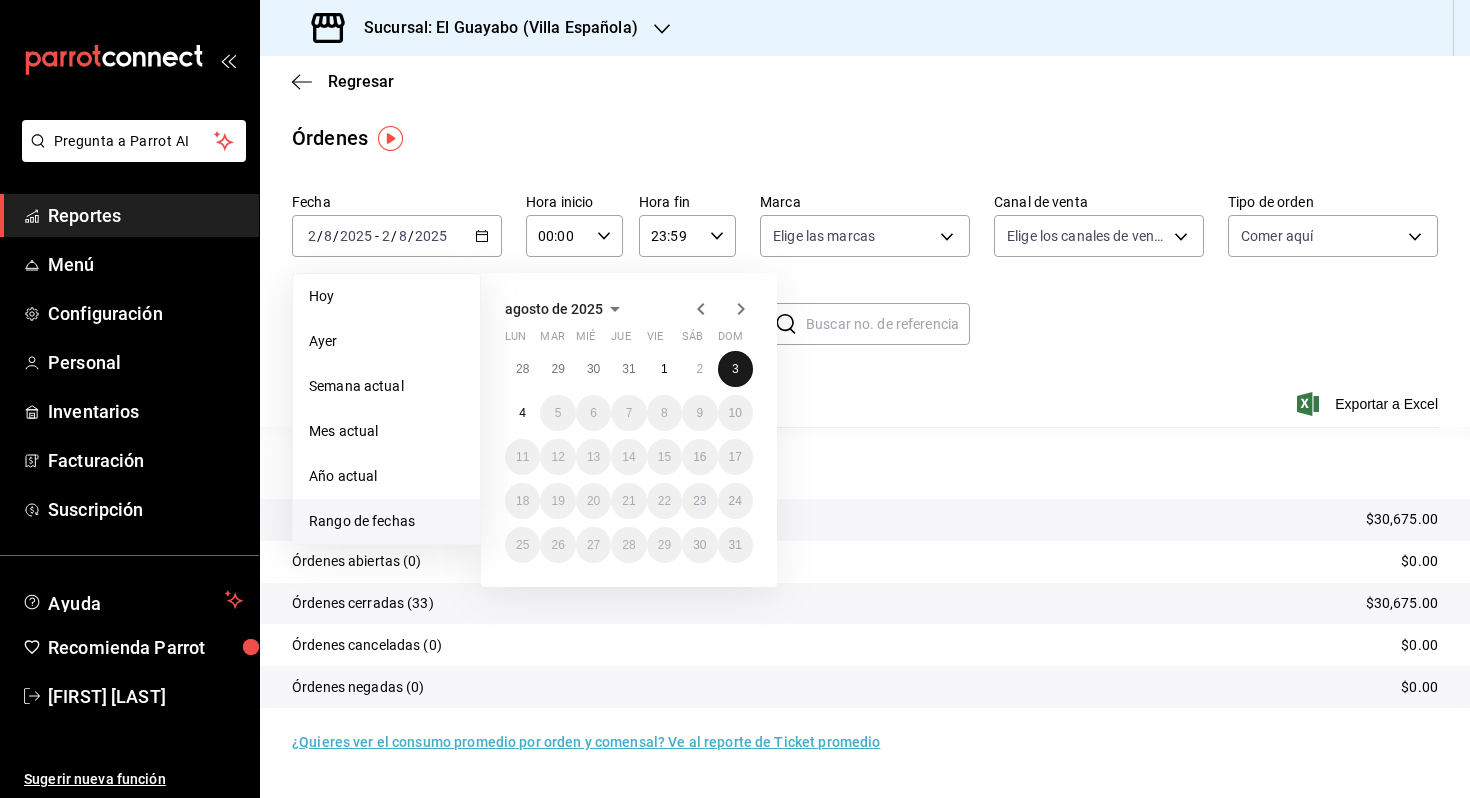 click on "3" at bounding box center [735, 369] 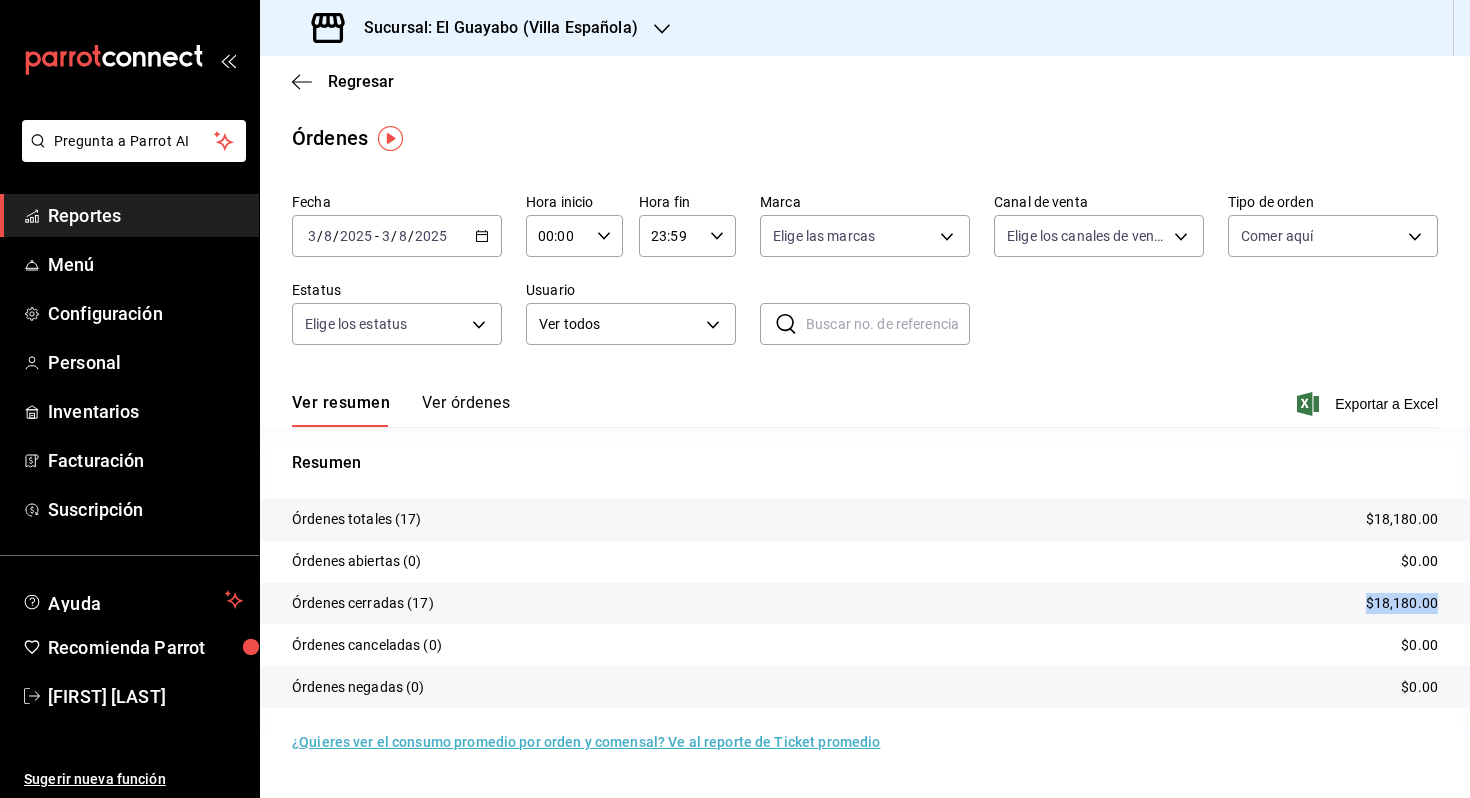 drag, startPoint x: 1337, startPoint y: 603, endPoint x: 1466, endPoint y: 611, distance: 129.24782 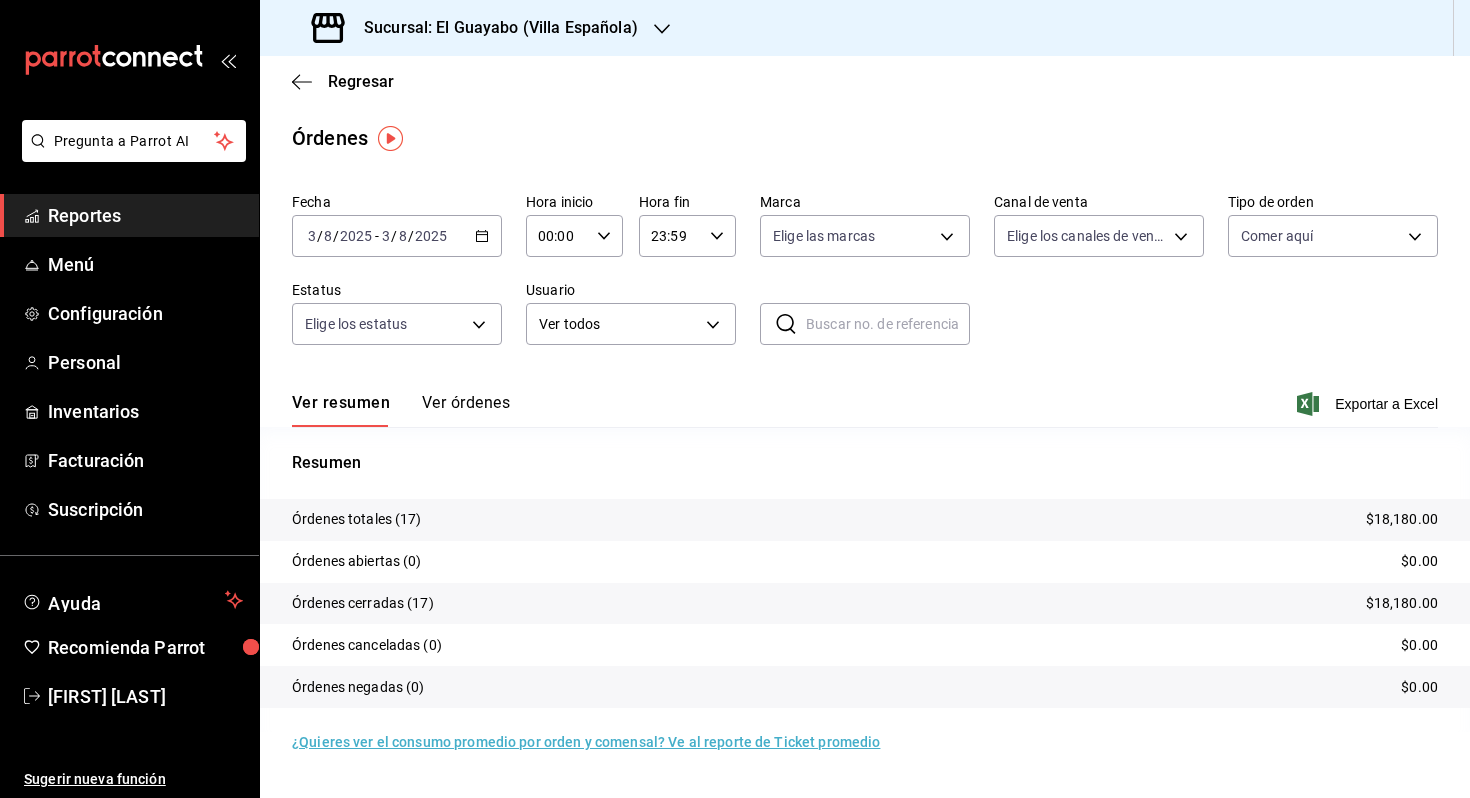 click on "Sucursal: El Guayabo (Villa Española)" at bounding box center [493, 28] 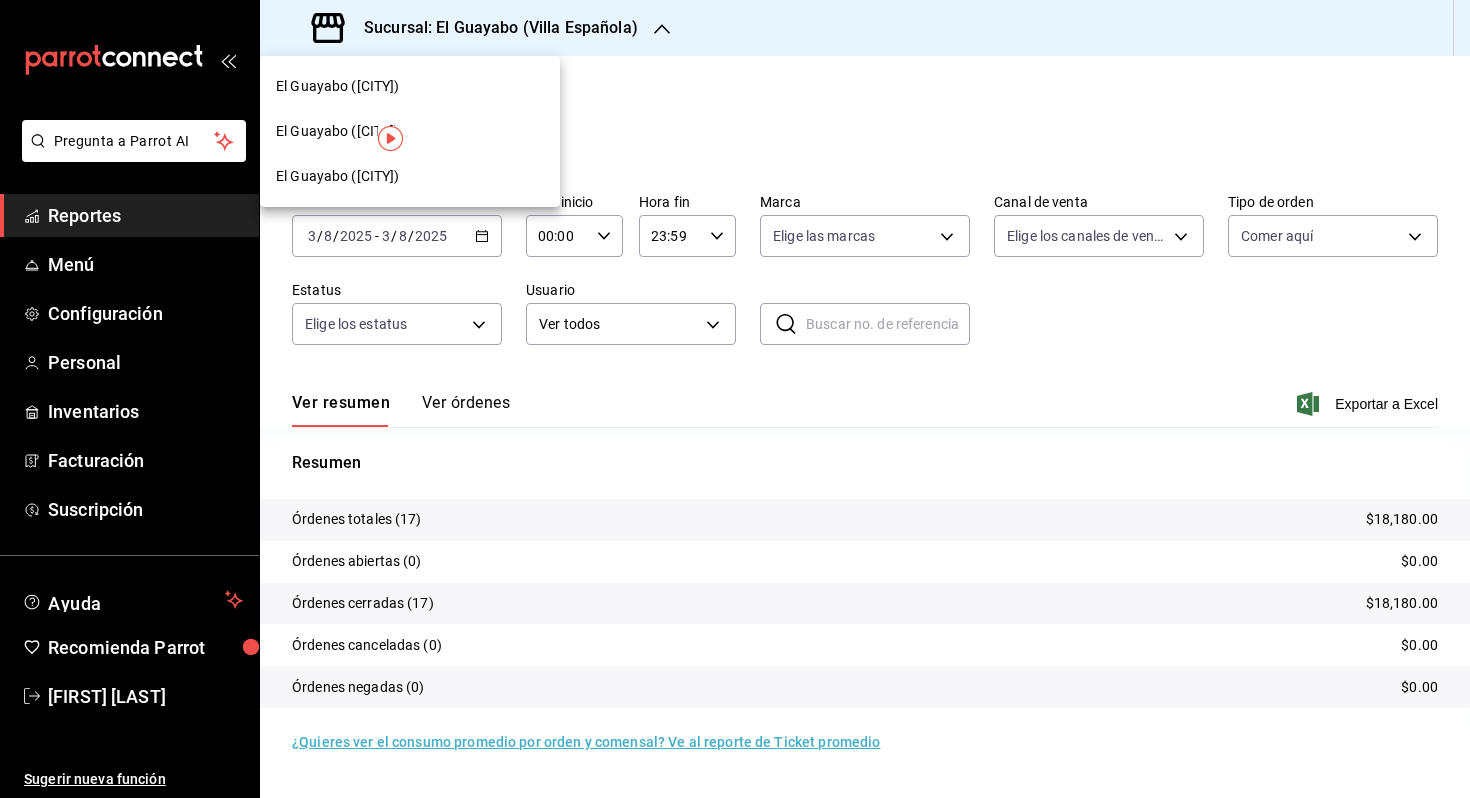 click on "El Guayabo ([CITY])" at bounding box center [410, 131] 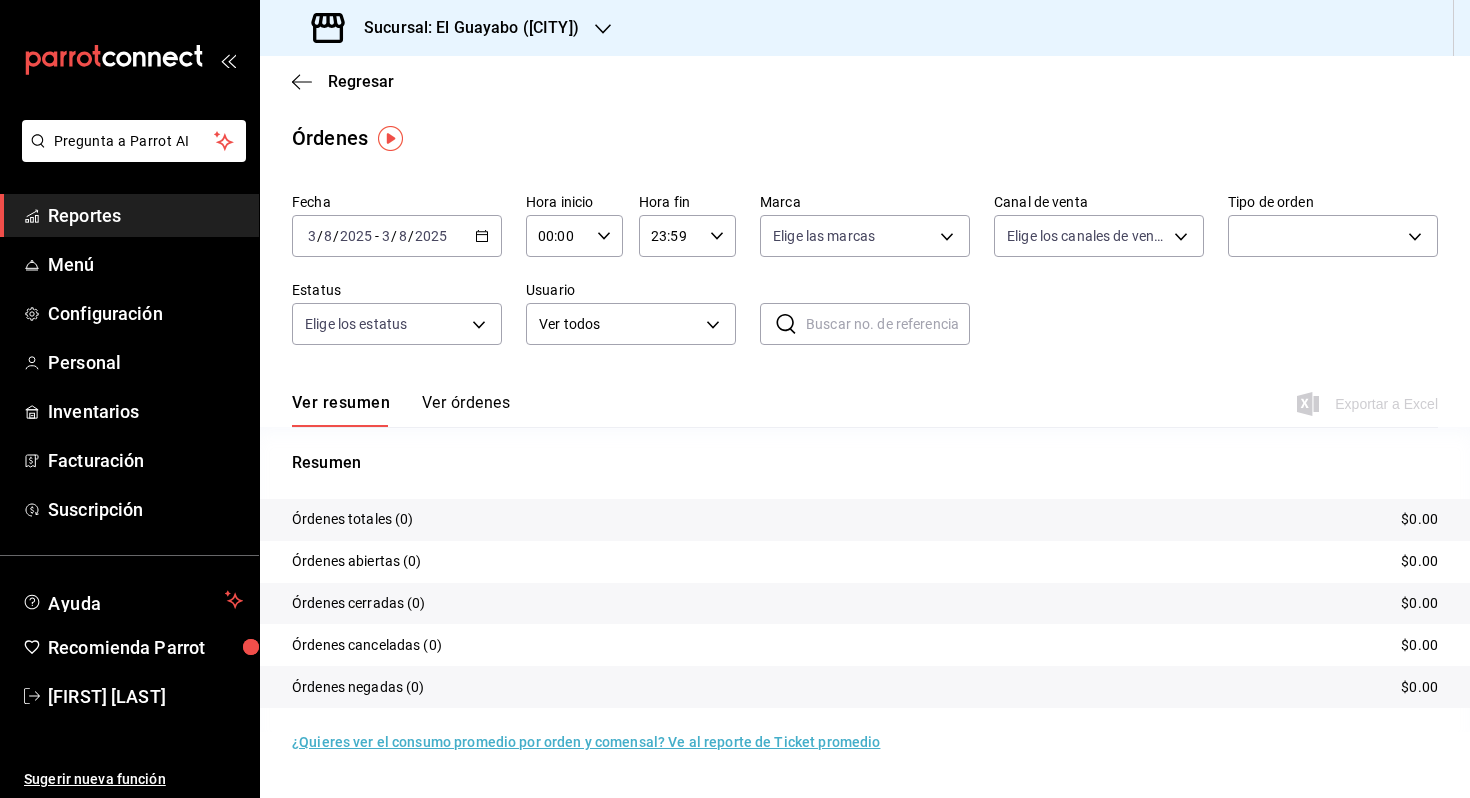 click on "2025" at bounding box center [431, 236] 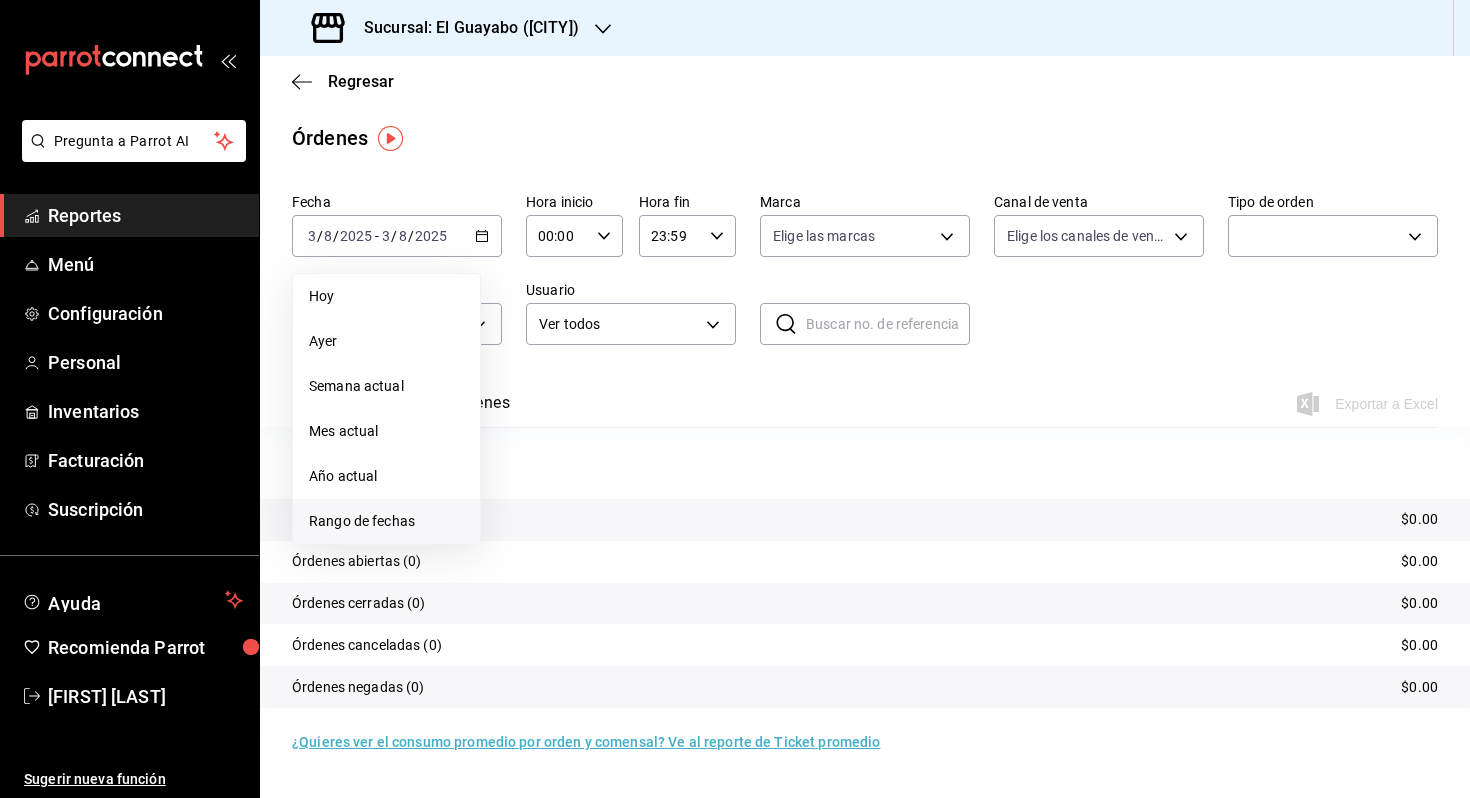 click on "Rango de fechas" at bounding box center (386, 521) 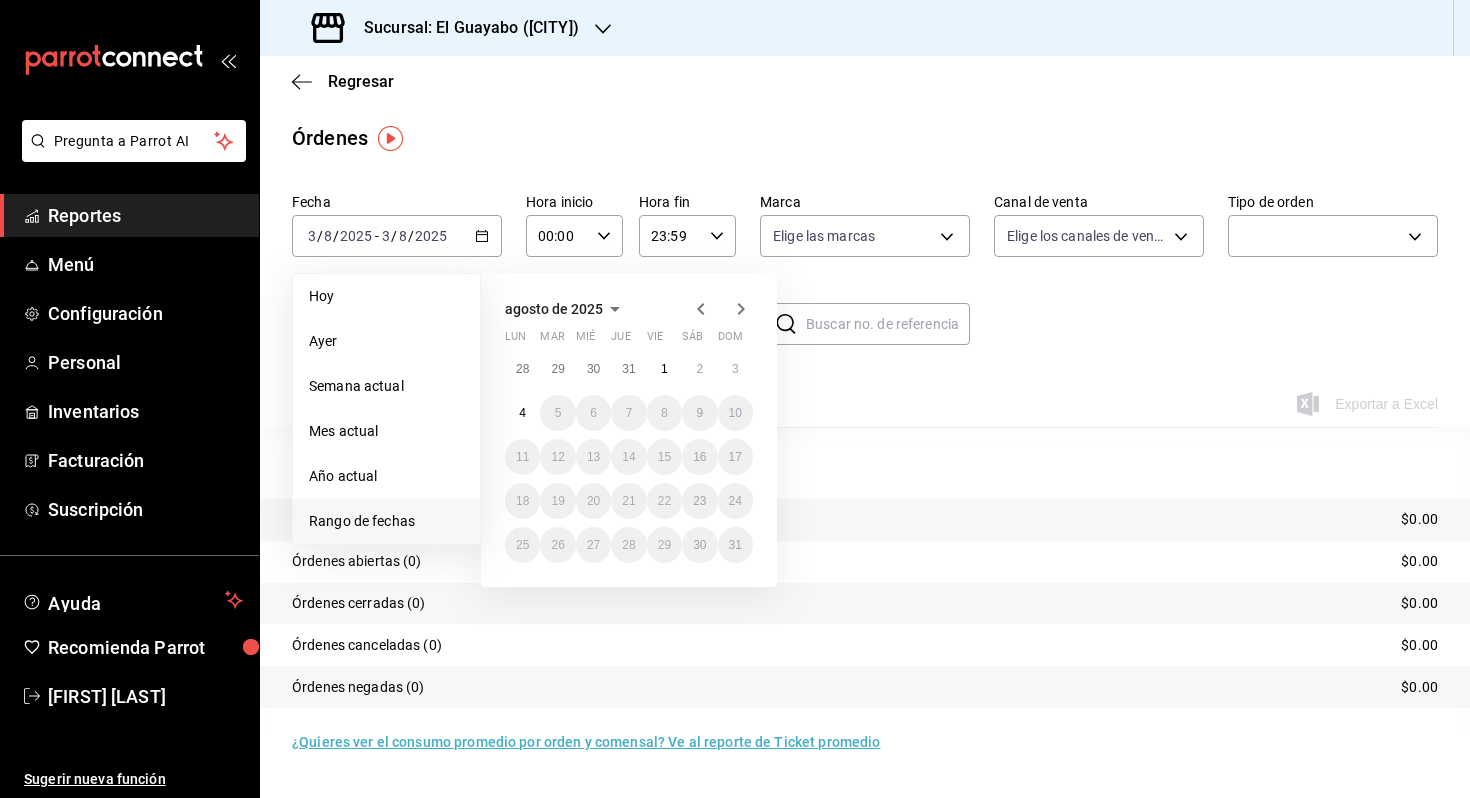 click 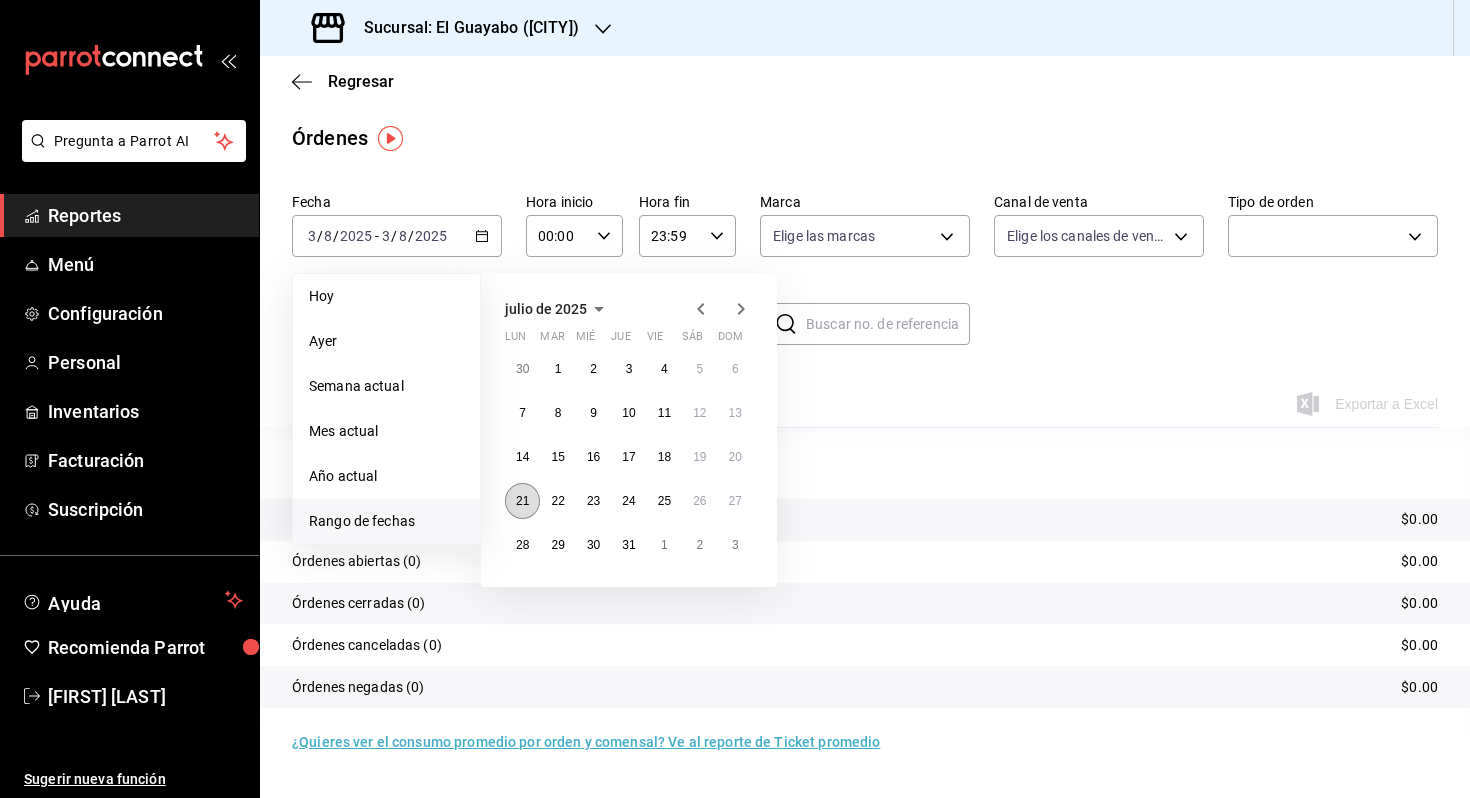 click on "21" at bounding box center [522, 501] 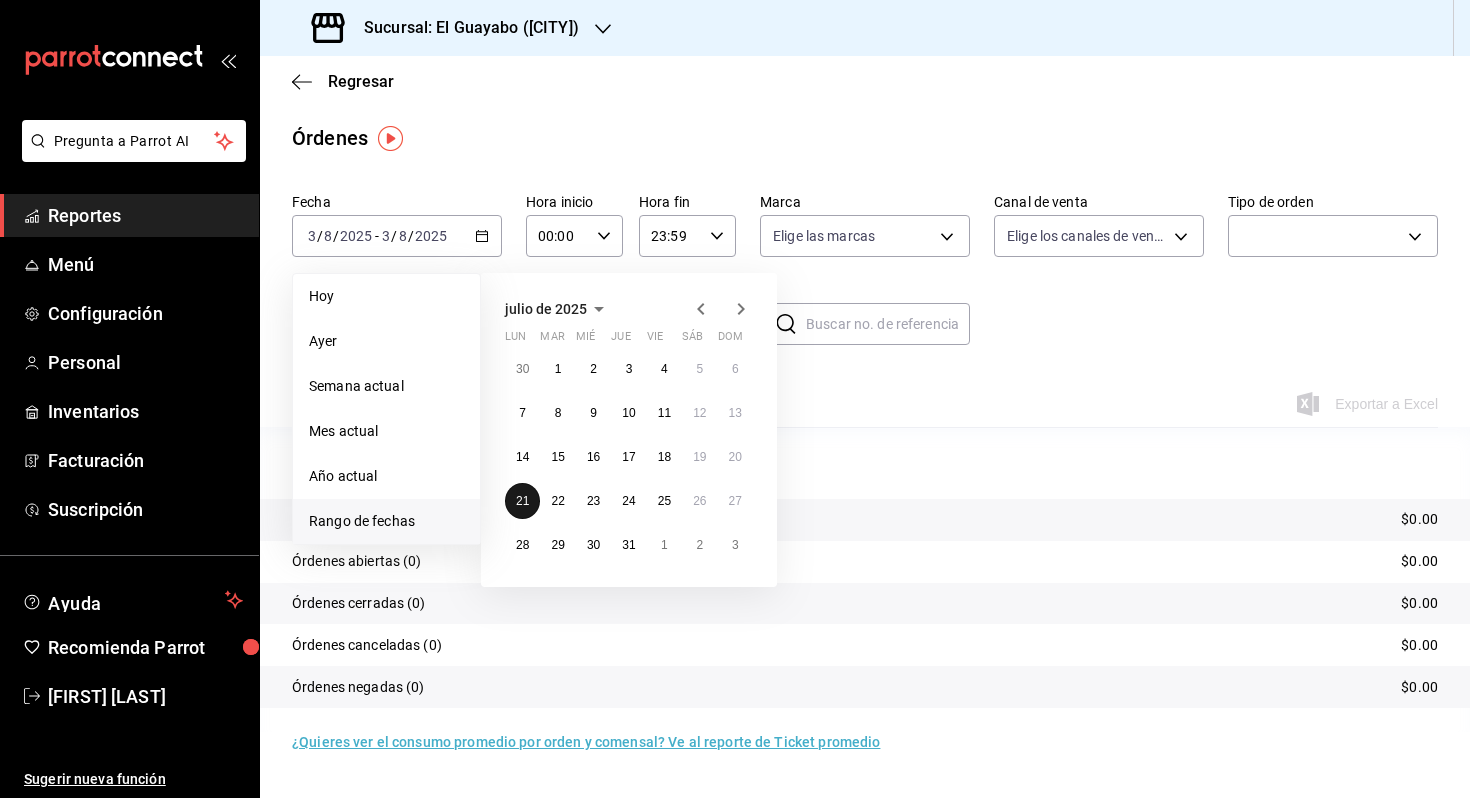 click on "21" at bounding box center (522, 501) 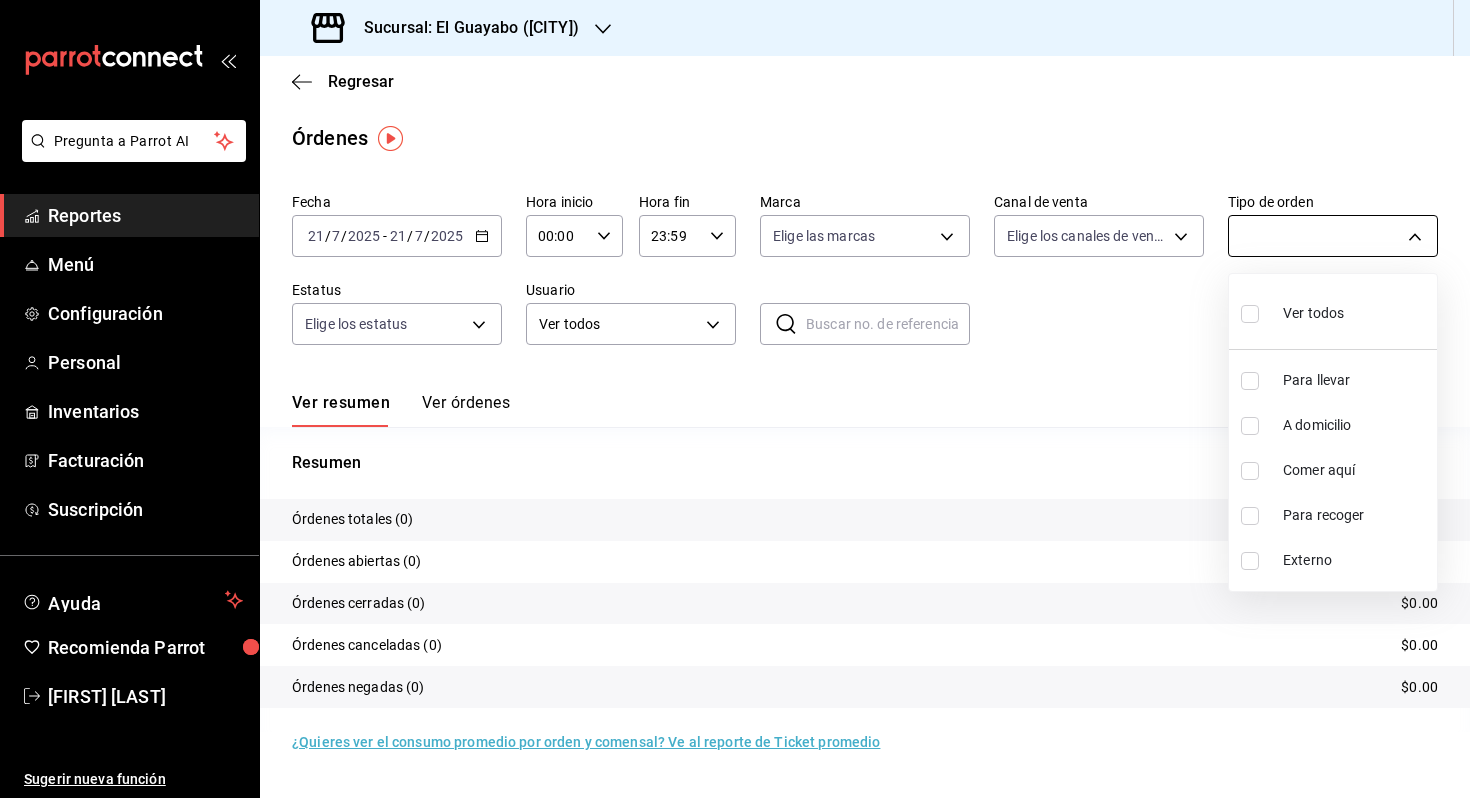 click on "Pregunta a Parrot AI Reportes   Menú   Configuración   Personal   Inventarios   Facturación   Suscripción   Ayuda Recomienda Parrot   [FIRST] [LAST]   Sugerir nueva función   Sucursal: El Guayabo ([CITY]) Regresar Órdenes Fecha [DATE] [TIME] - [DATE] [TIME] Hora inicio 00:00 Hora inicio Hora fin 23:59 Hora fin Marca Elige las marcas Canal de venta Elige los canales de venta Tipo de orden [UUID] Estatus Elige los estatus Usuario Ver todos ALL ​ ​ Ver resumen Ver órdenes Exportar a Excel Resumen Órdenes totales (0) $0.00 Órdenes abiertas (0) $0.00 Órdenes cerradas (0) $0.00 Órdenes canceladas (0) $0.00 Órdenes negadas (0) $0.00 ¿Quieres ver el consumo promedio por orden y comensal? Ve al reporte de Ticket promedio GANA 1 MES GRATIS EN TU SUSCRIPCIÓN AQUÍ Ver video tutorial Ir a video Pregunta a Parrot AI Reportes   Menú   Configuración   Personal   Inventarios   Facturación   Suscripción   Ayuda Recomienda Parrot   [FIRST] [LAST]" at bounding box center (735, 399) 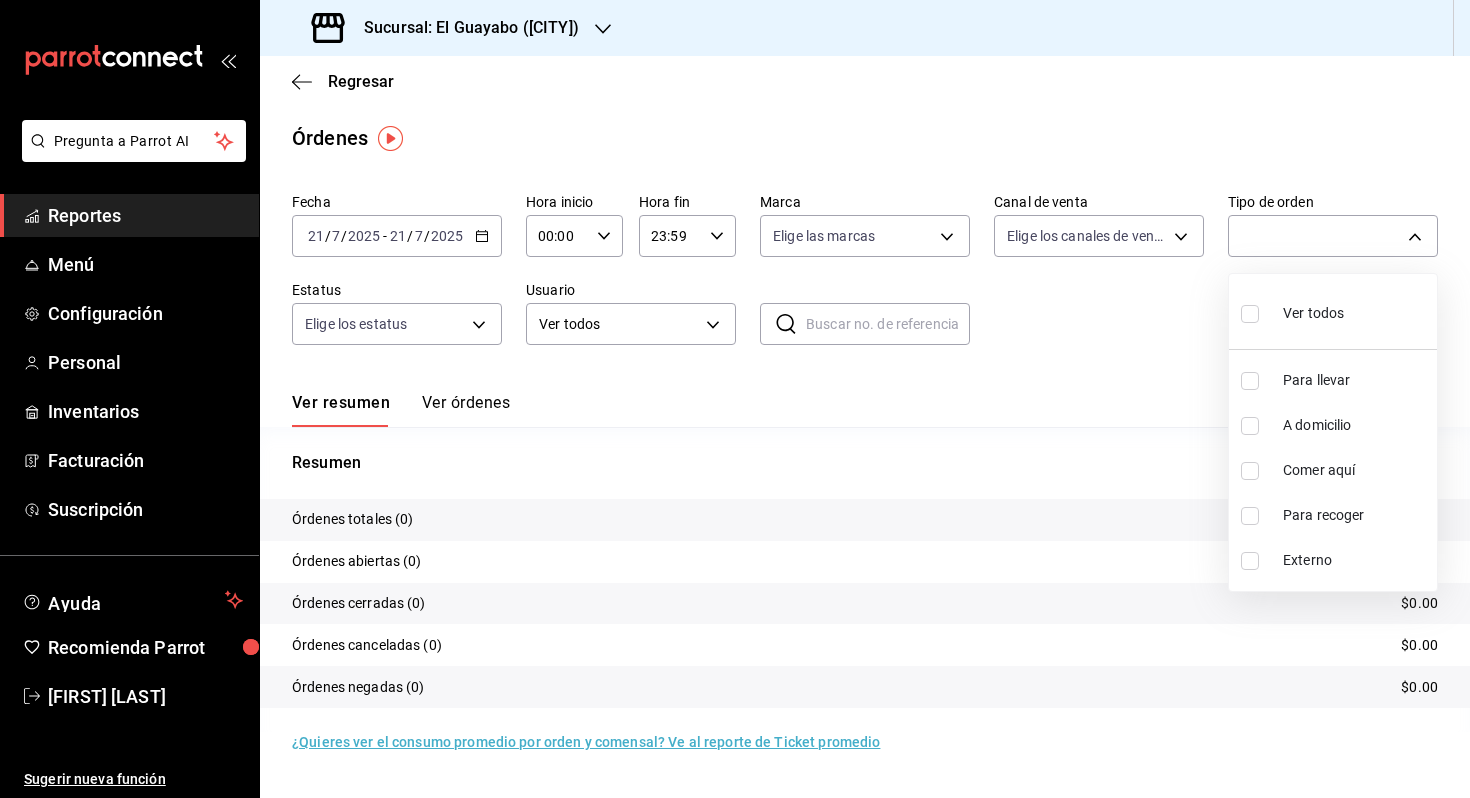 click on "Comer aquí" at bounding box center [1356, 470] 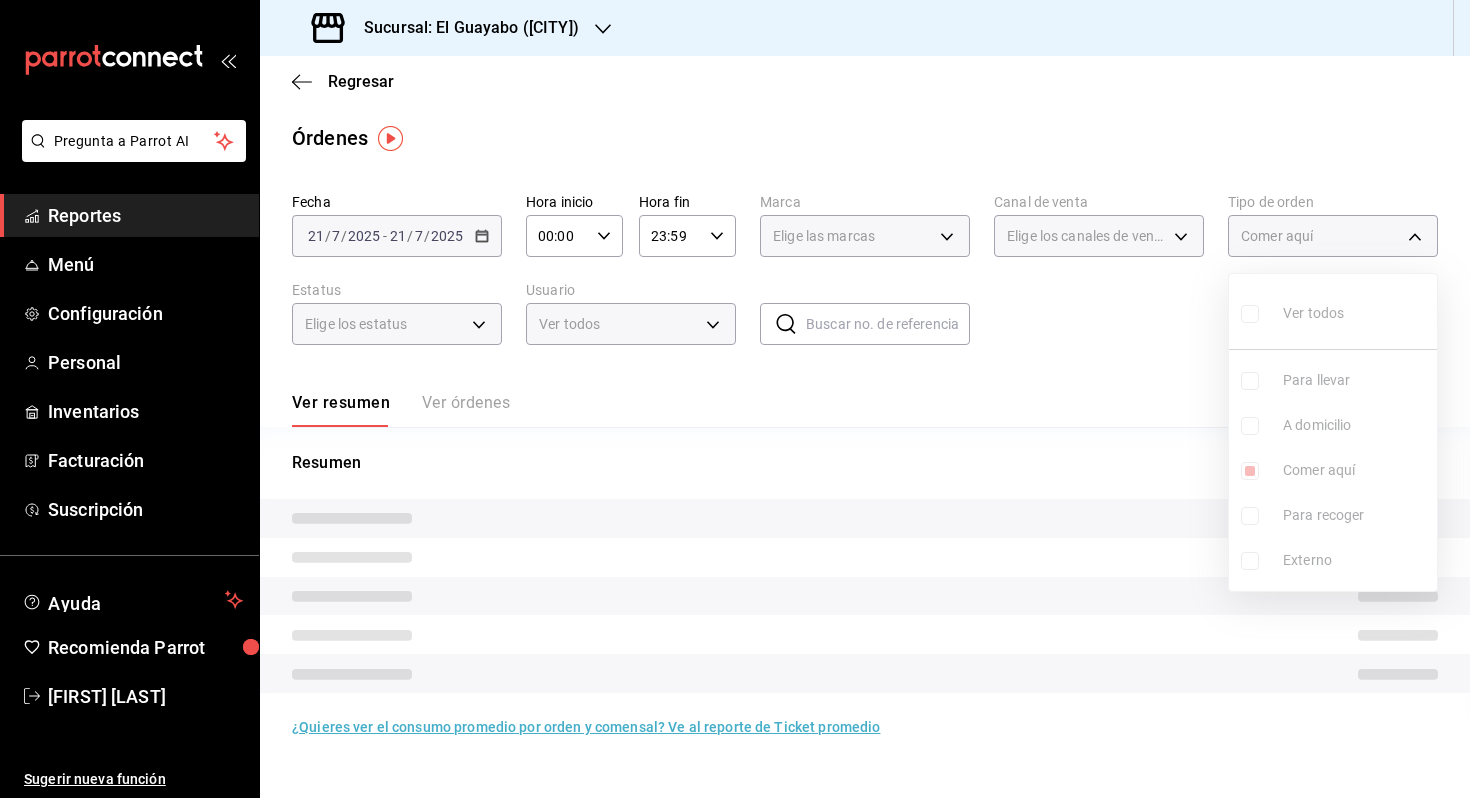 click at bounding box center (735, 399) 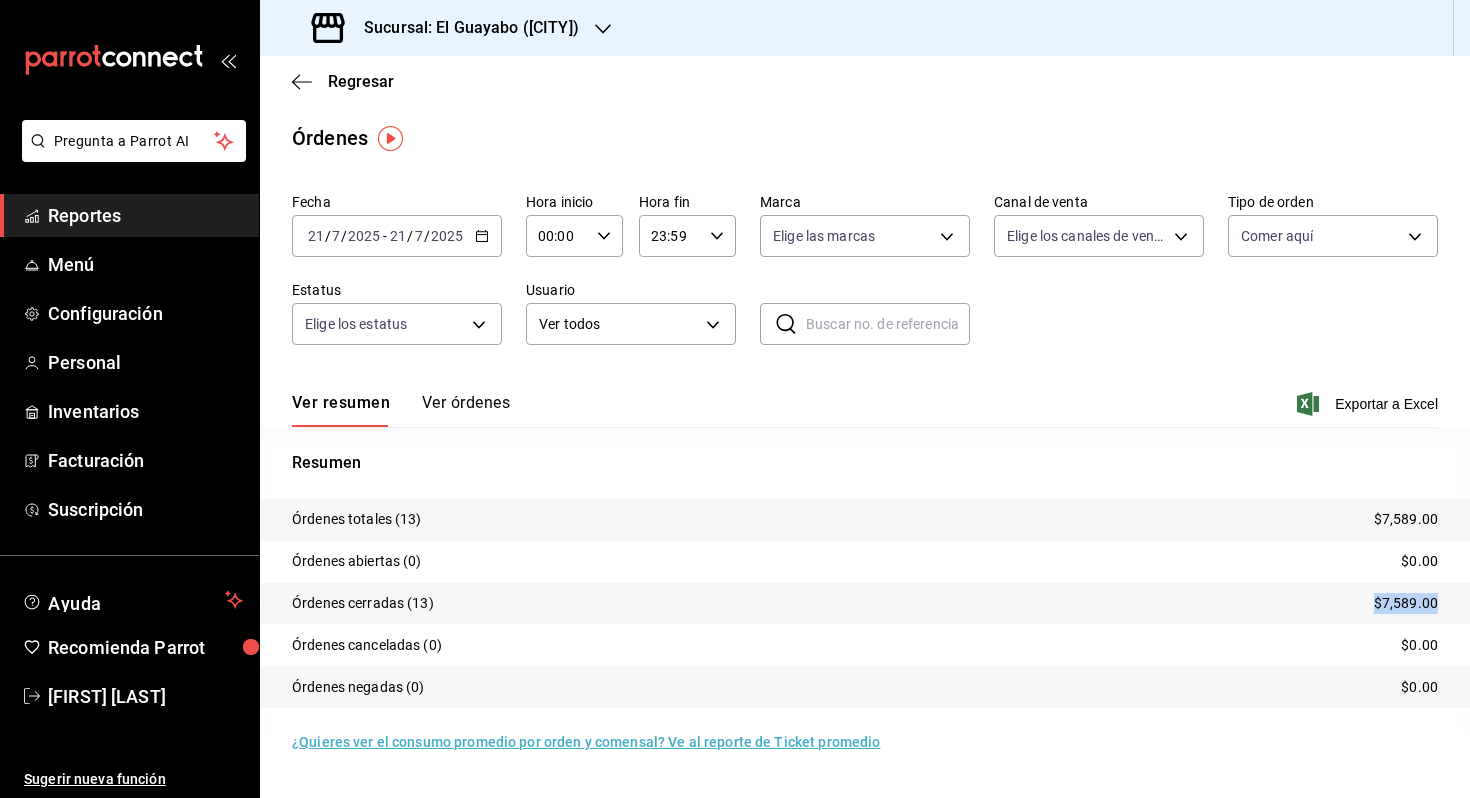 drag, startPoint x: 1358, startPoint y: 602, endPoint x: 1456, endPoint y: 604, distance: 98.02041 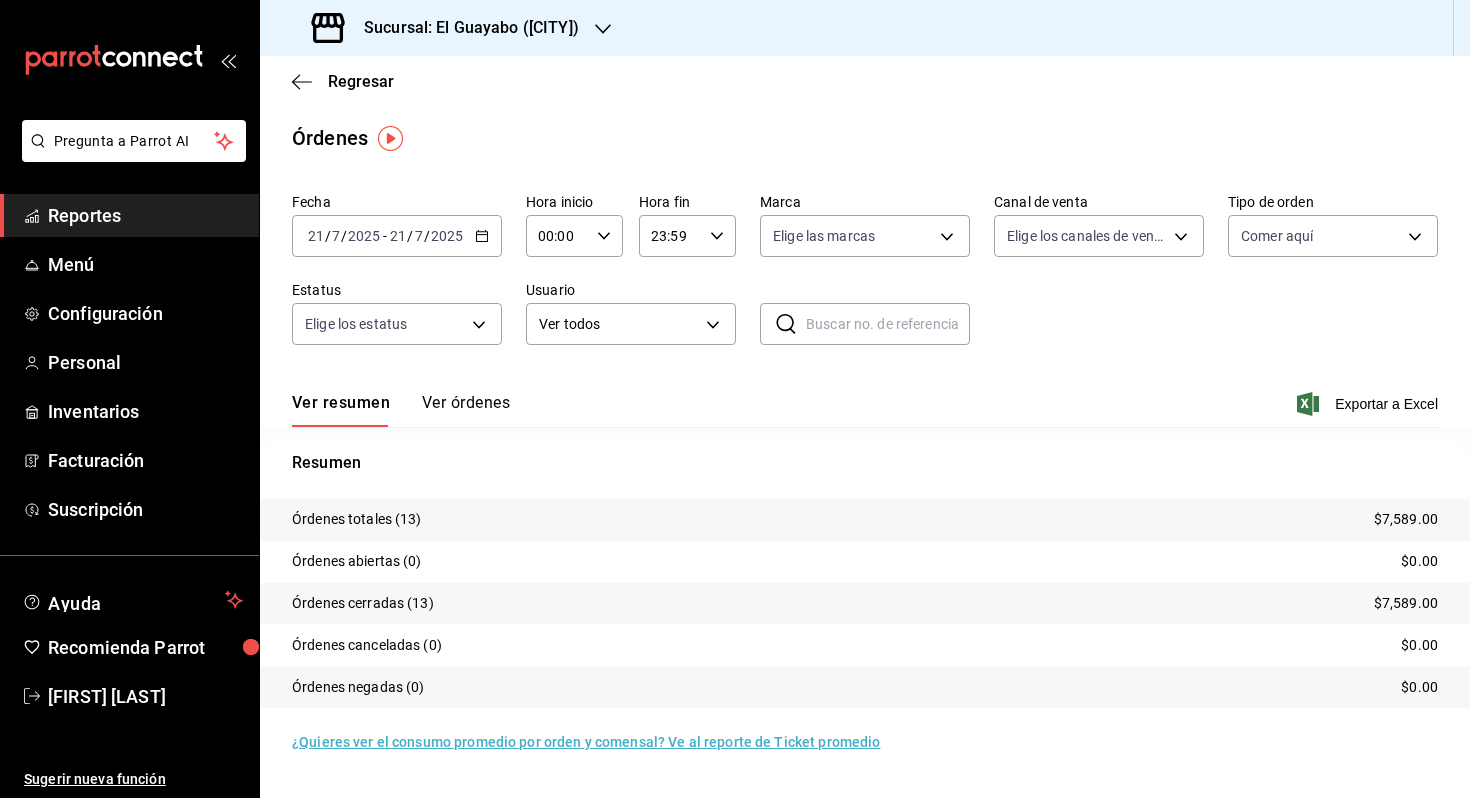 click on "[DATE] [TIME] / [DATE] - [DATE] [TIME]" at bounding box center [397, 236] 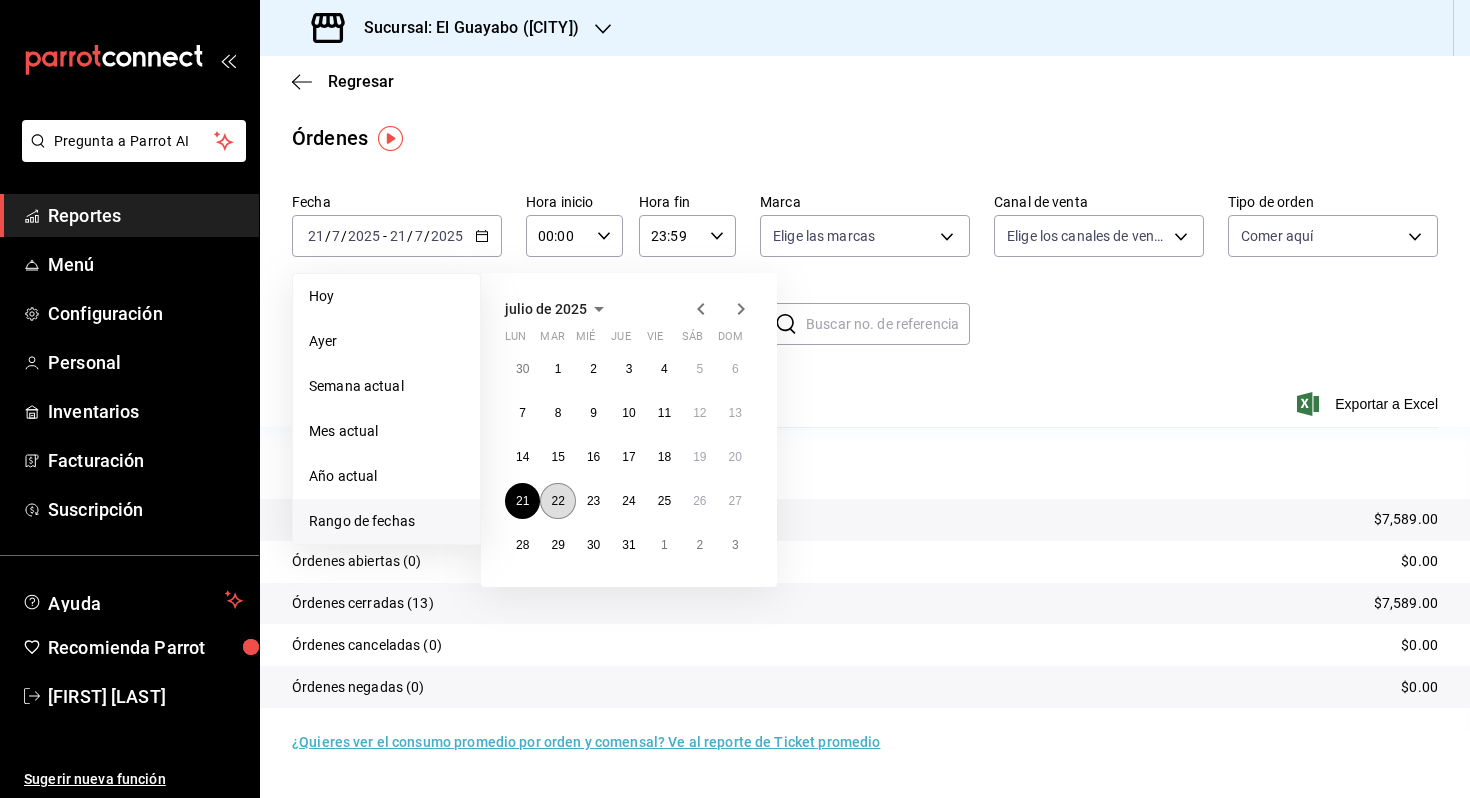 click on "22" at bounding box center (557, 501) 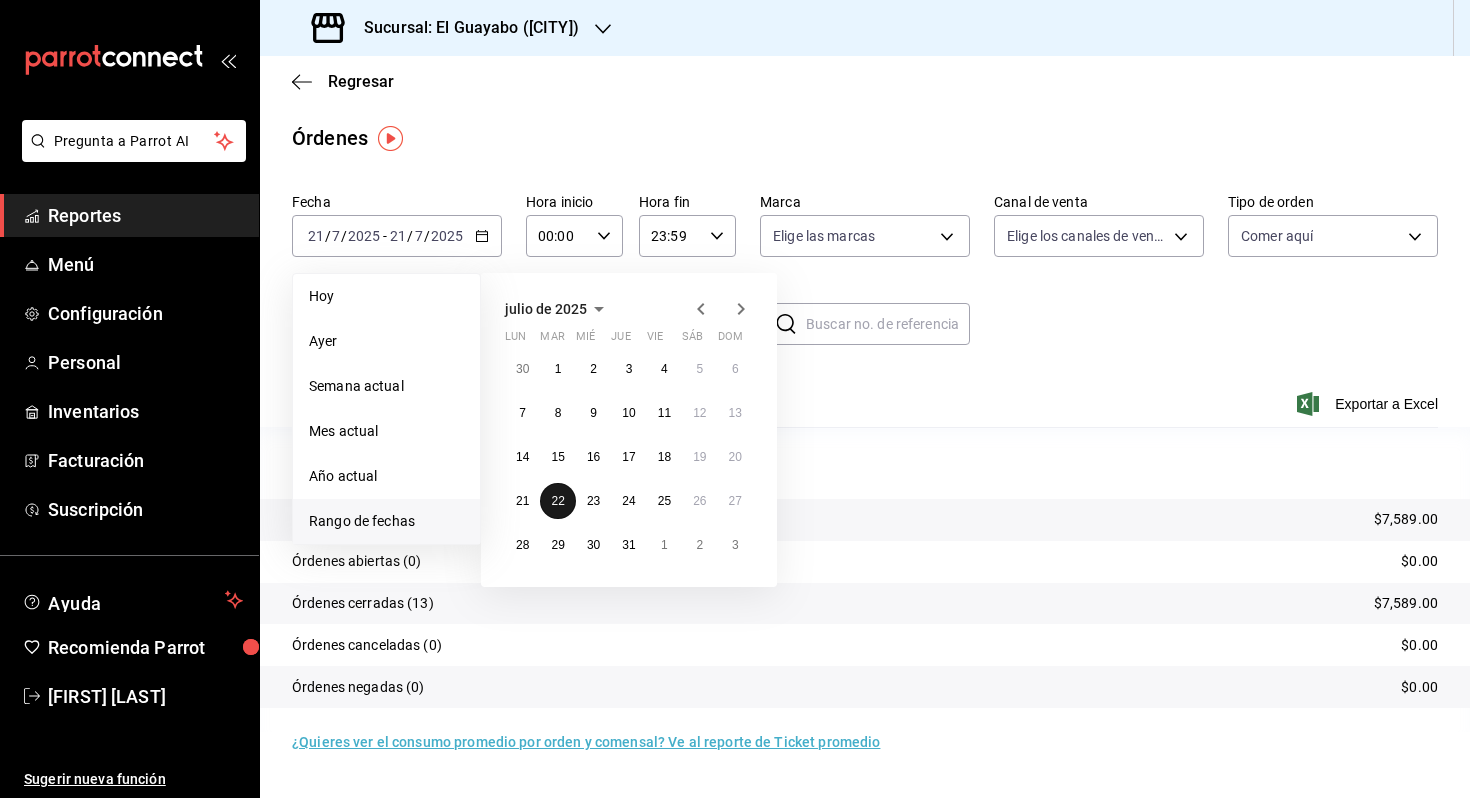 click on "22" at bounding box center (557, 501) 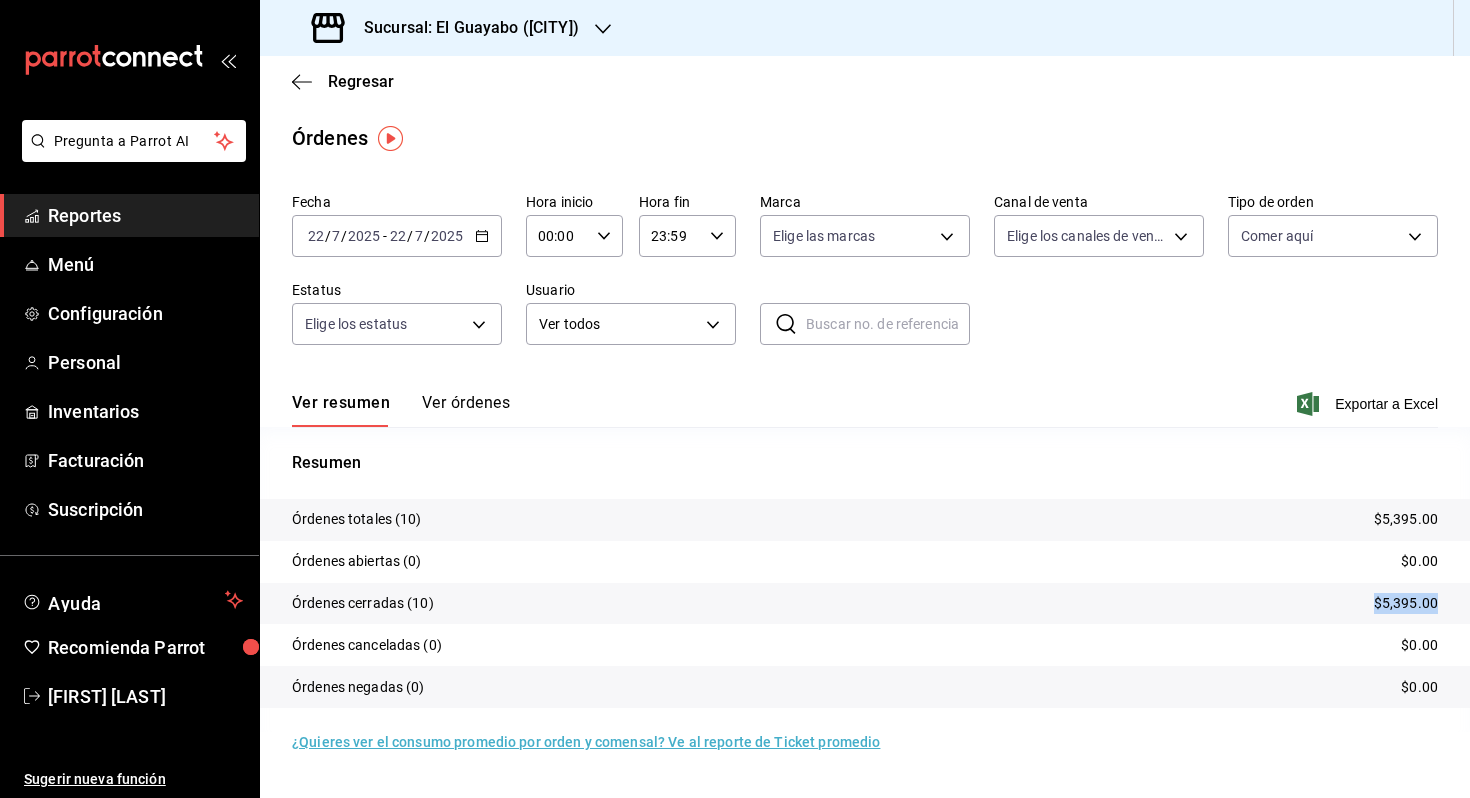 drag, startPoint x: 1364, startPoint y: 592, endPoint x: 1469, endPoint y: 602, distance: 105.47511 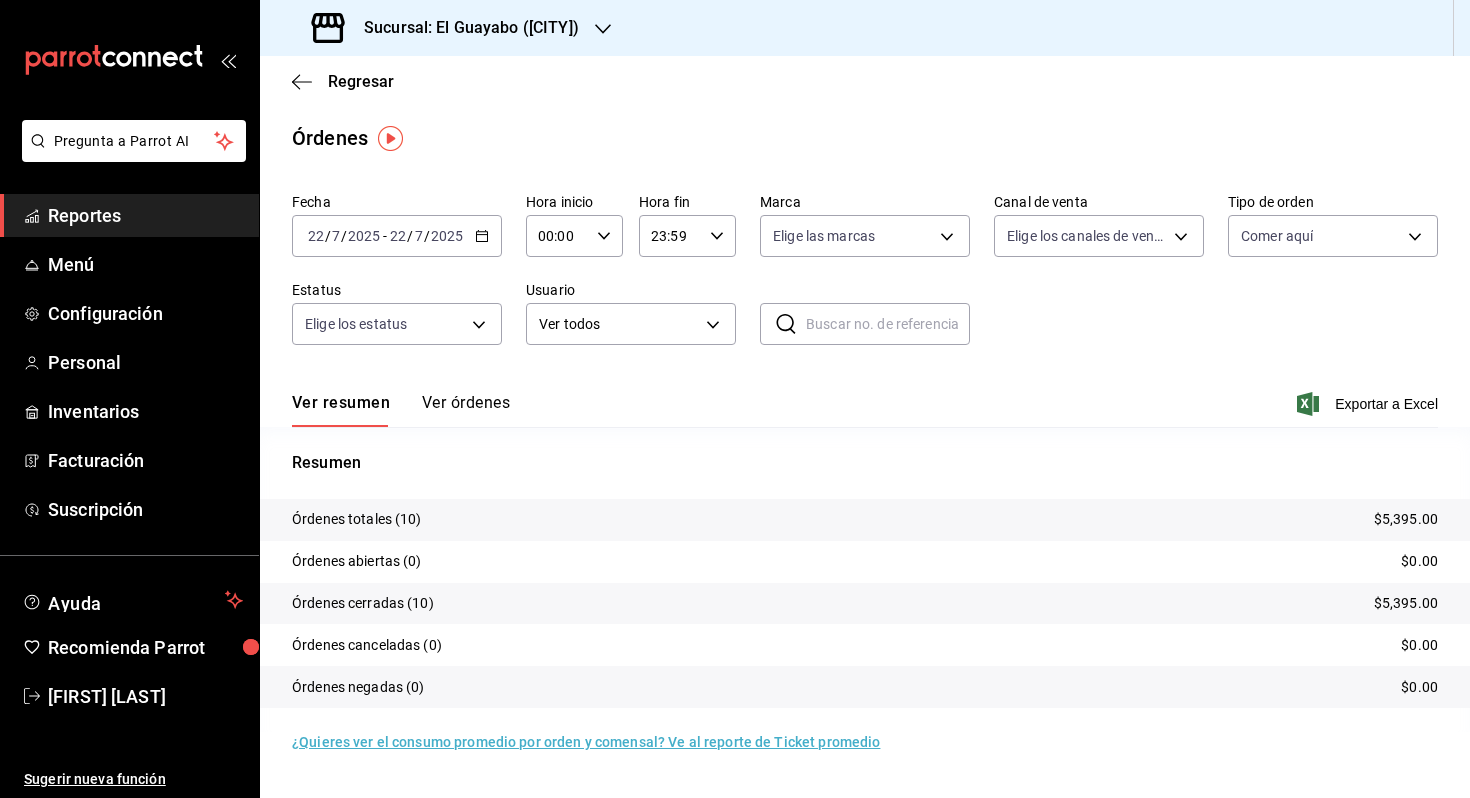 click on "2025-07-22 22 / 7 / 2025 - 2025-07-22 22 / 7 / 2025" at bounding box center (397, 236) 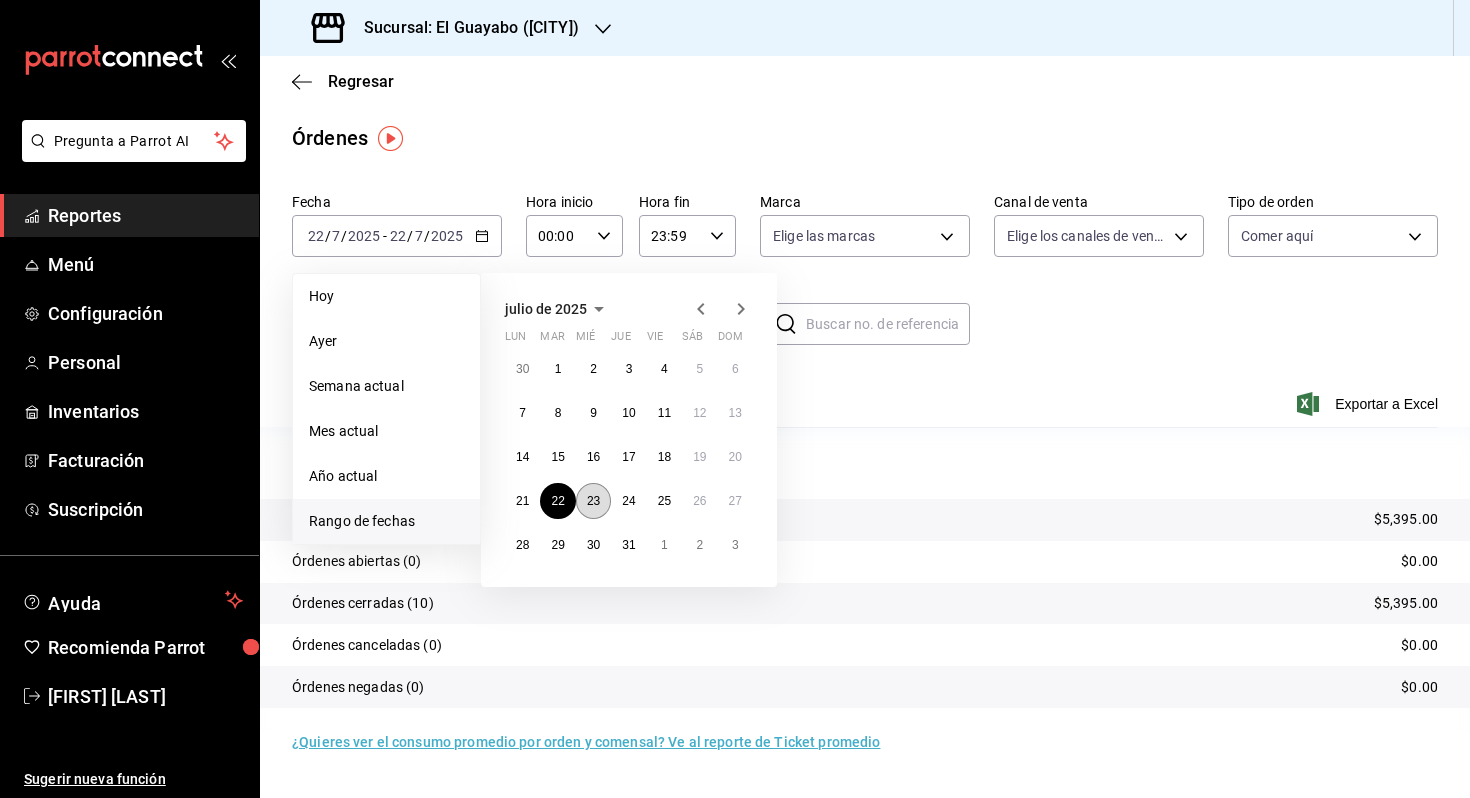 click on "23" at bounding box center [593, 501] 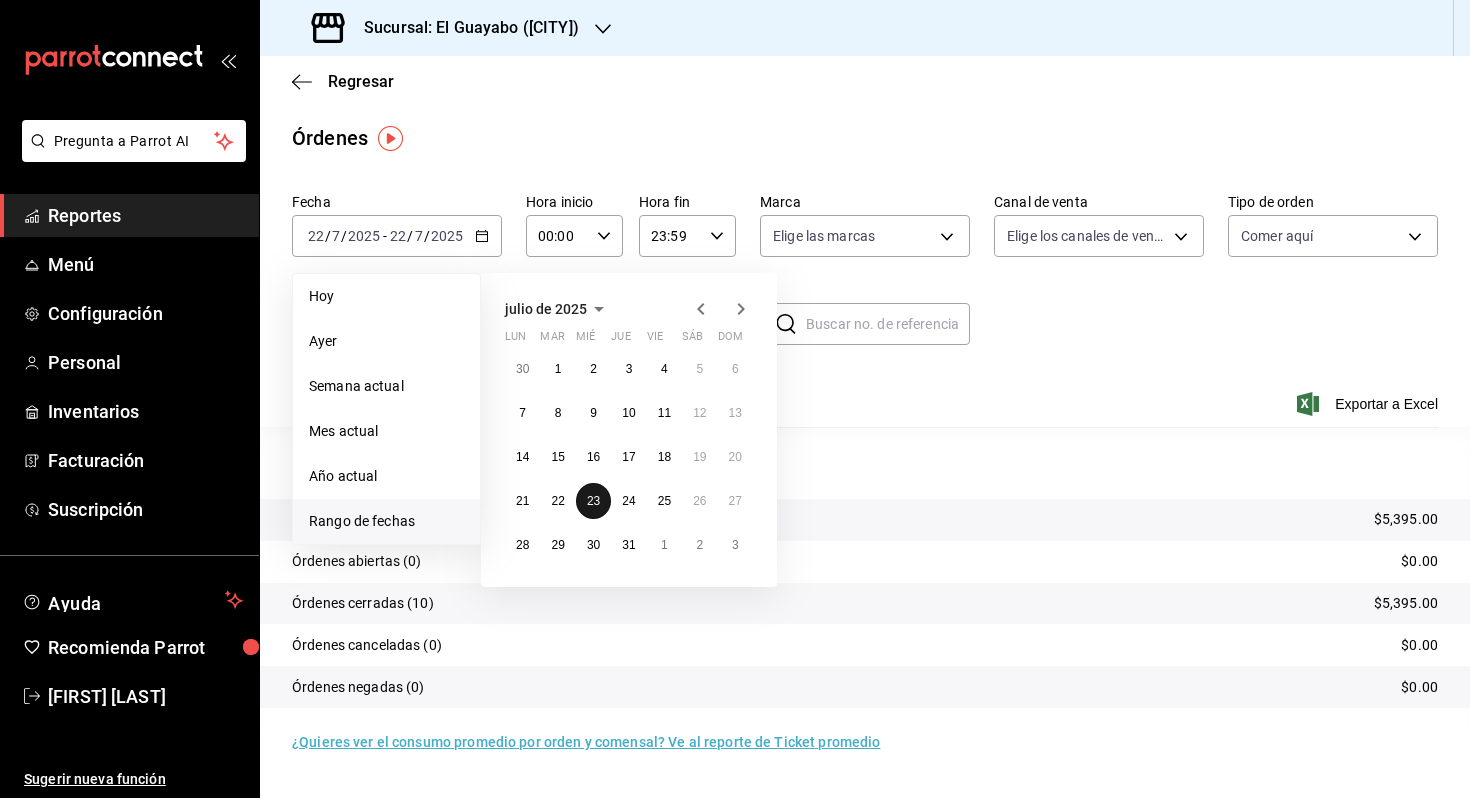 click on "23" at bounding box center [593, 501] 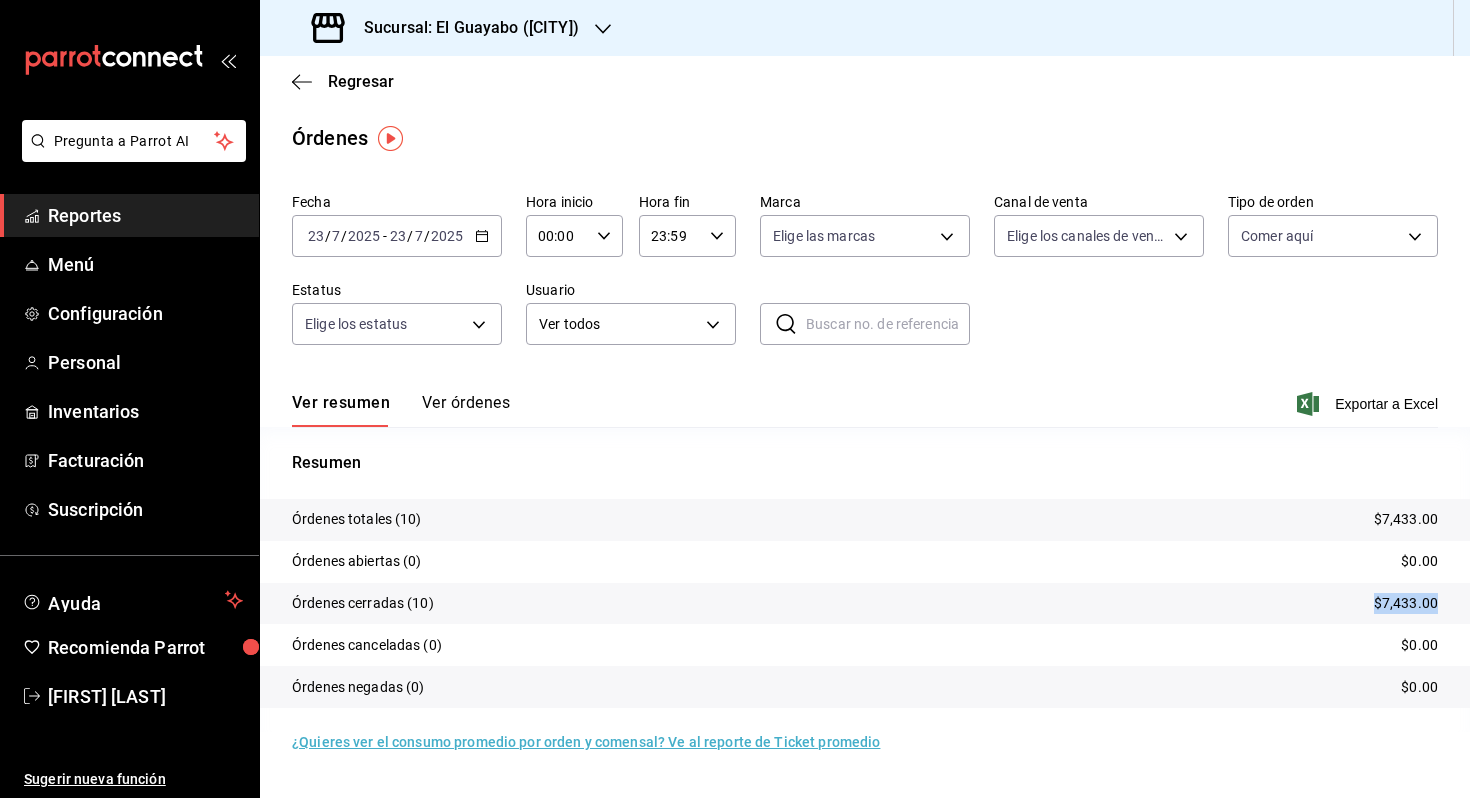 drag, startPoint x: 1365, startPoint y: 605, endPoint x: 1451, endPoint y: 606, distance: 86.00581 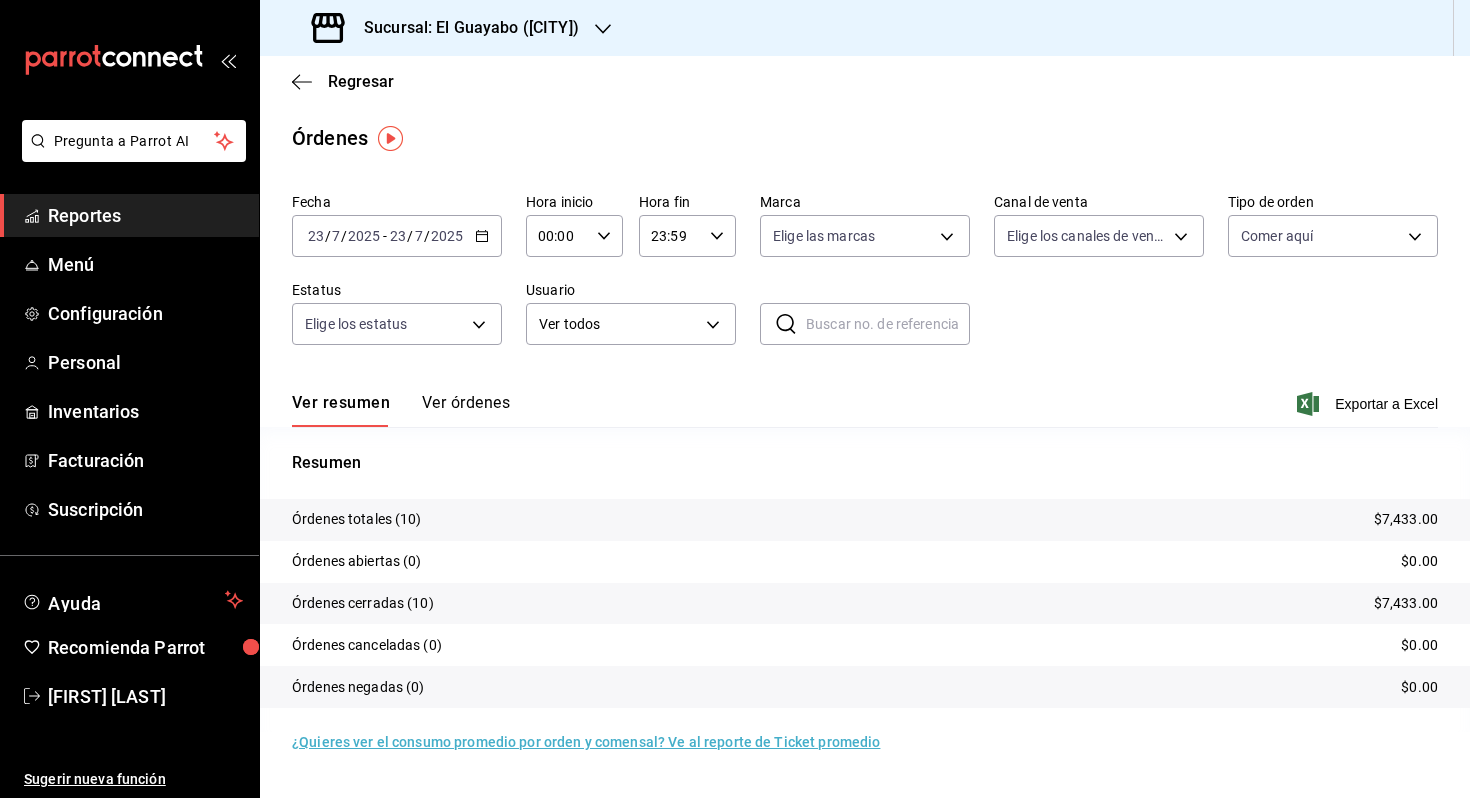 click on "2025-07-23 23 / 7 / 2025 - 2025-07-23 23 / 7 / 2025" at bounding box center (397, 236) 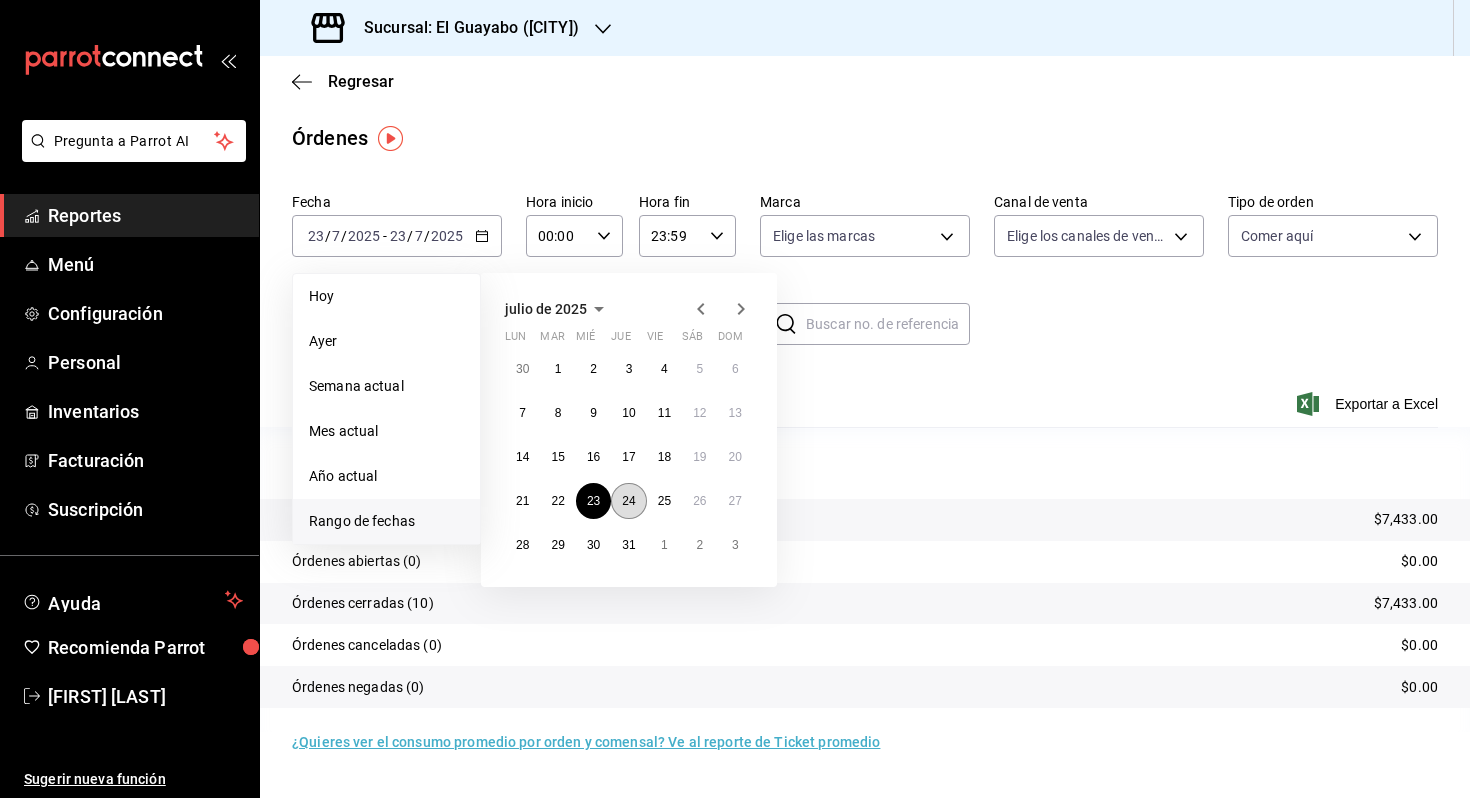click on "24" at bounding box center [628, 501] 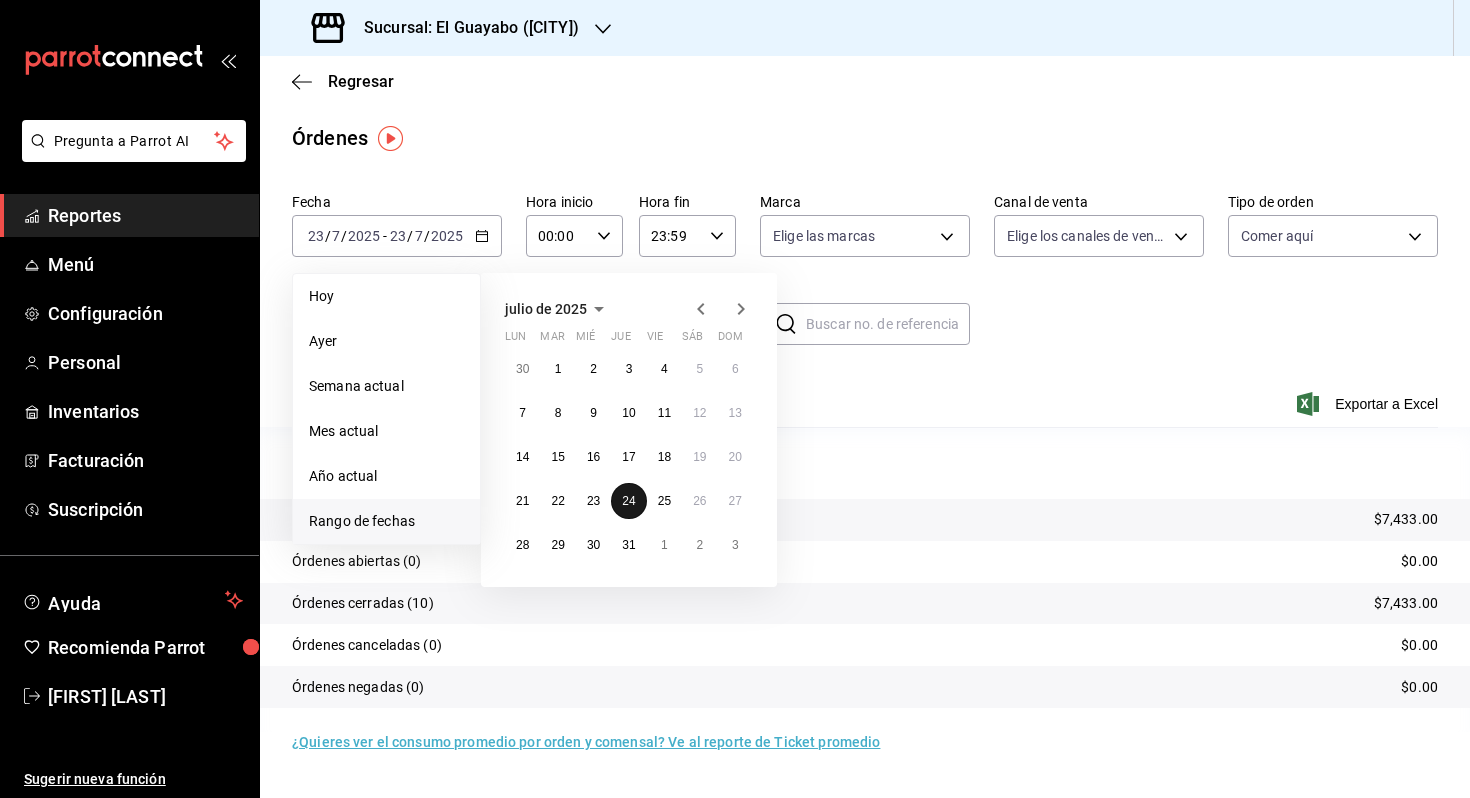 click on "24" at bounding box center [628, 501] 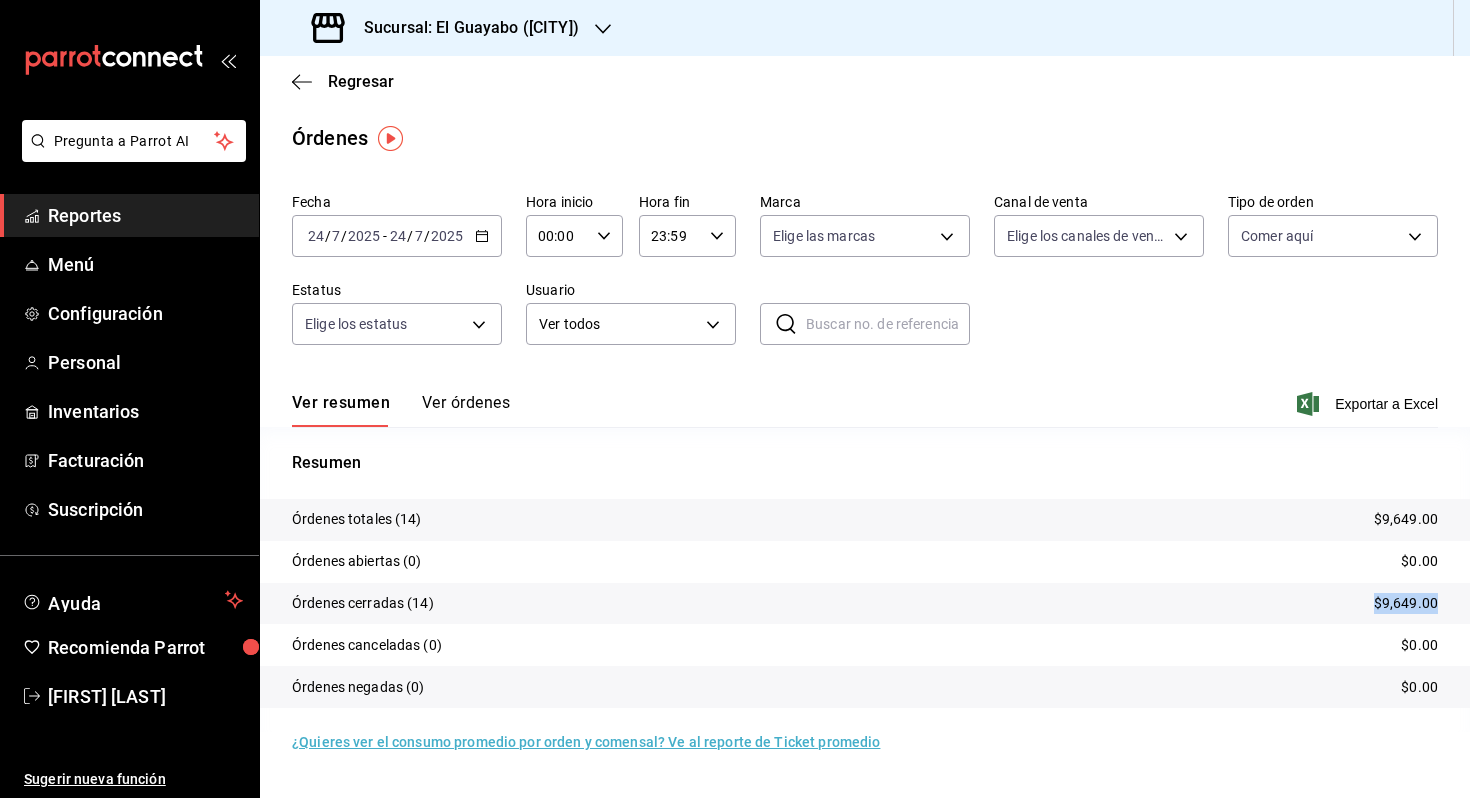 drag, startPoint x: 1337, startPoint y: 605, endPoint x: 1465, endPoint y: 618, distance: 128.65846 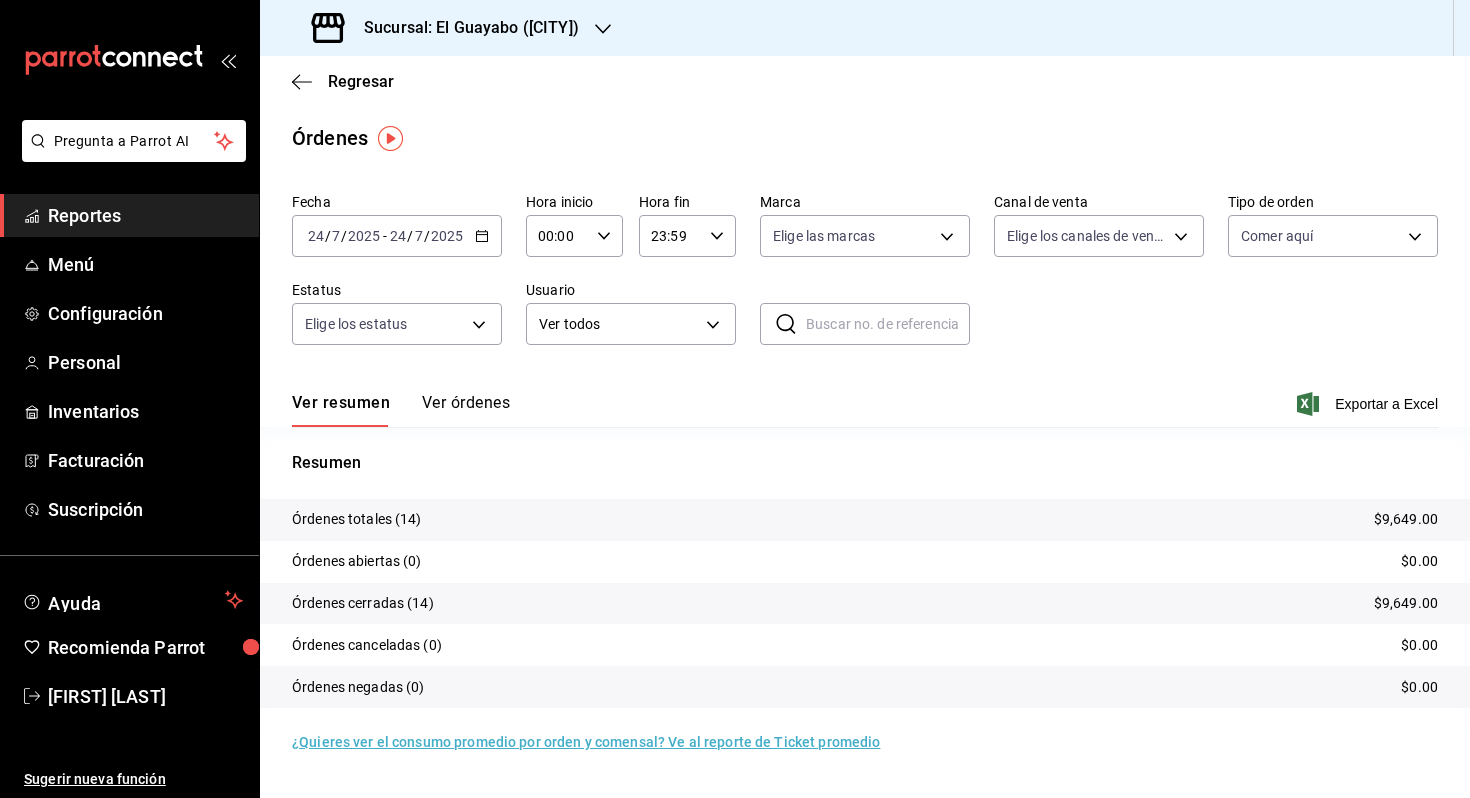 click on "[DATE] [TIME] - [DATE] [TIME]" at bounding box center (397, 236) 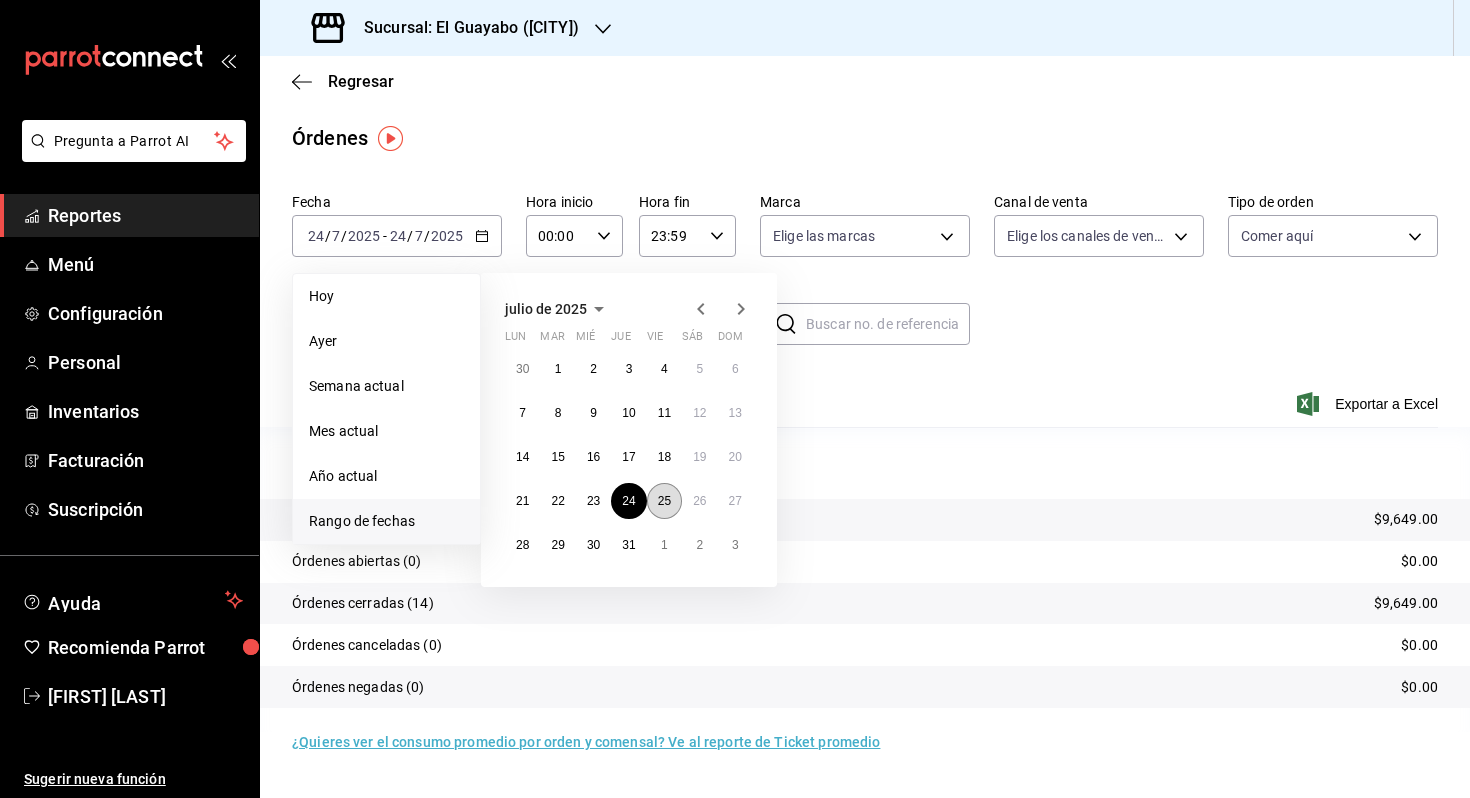 click on "25" at bounding box center [664, 501] 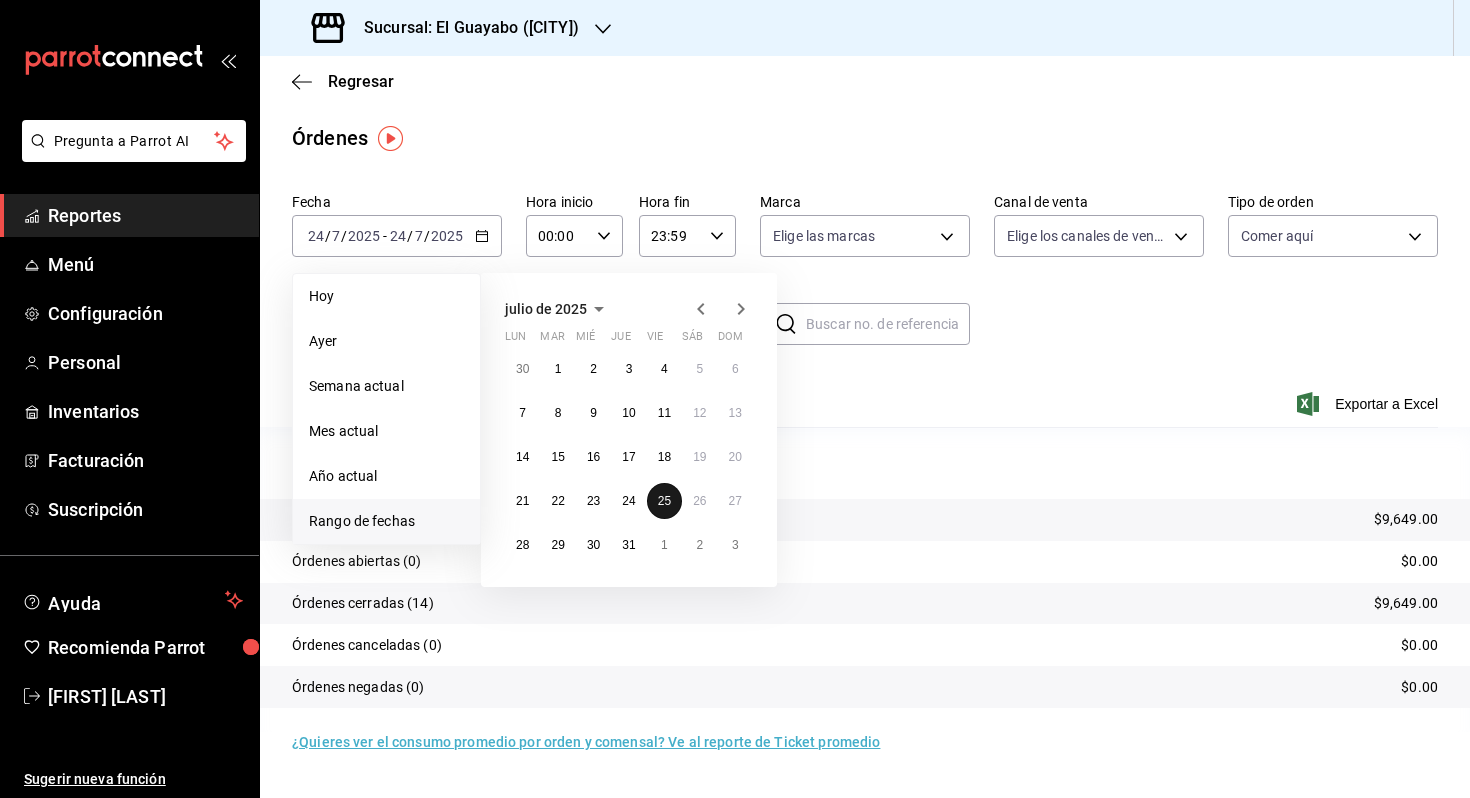 click on "25" at bounding box center (664, 501) 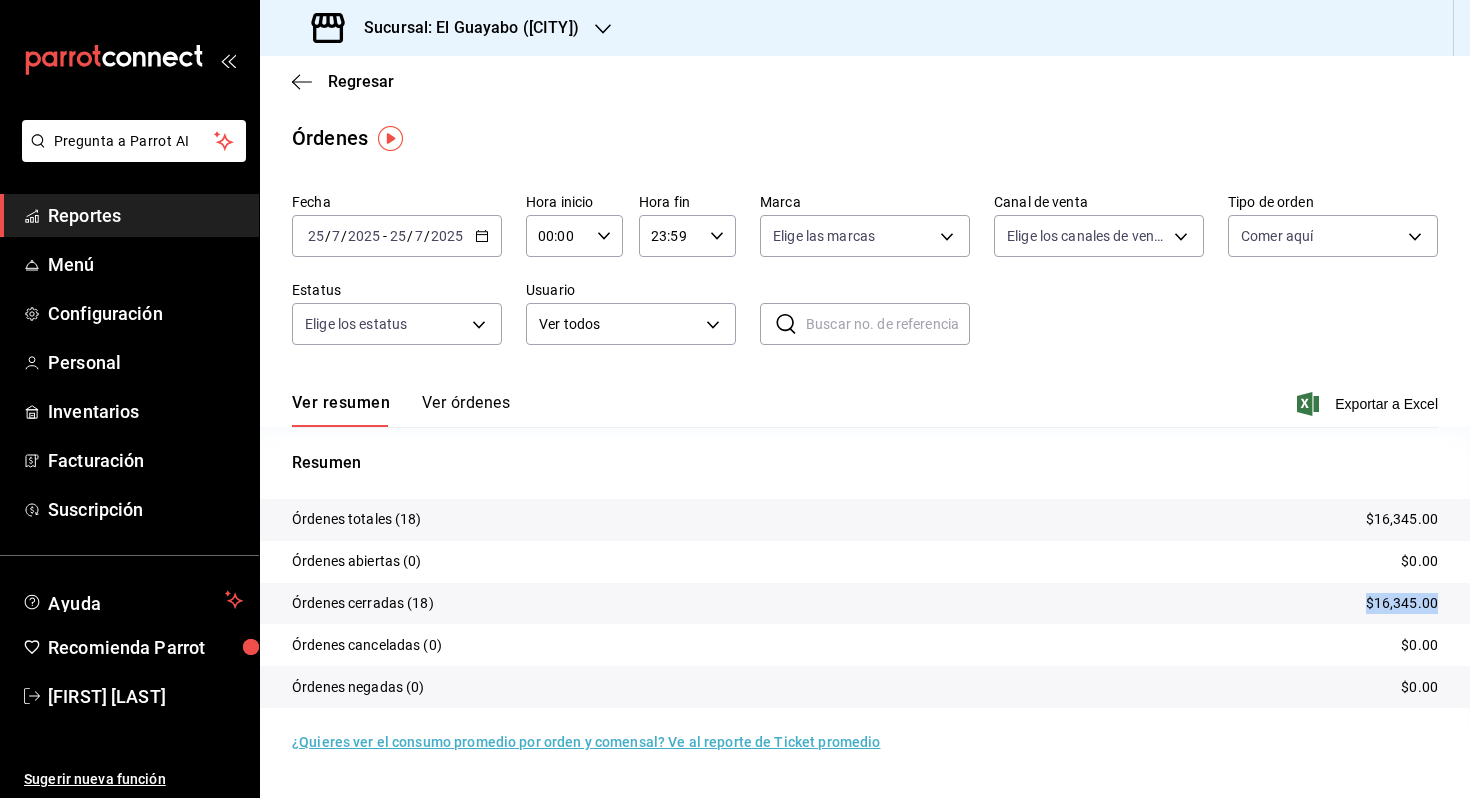 drag, startPoint x: 1358, startPoint y: 598, endPoint x: 1456, endPoint y: 603, distance: 98.12747 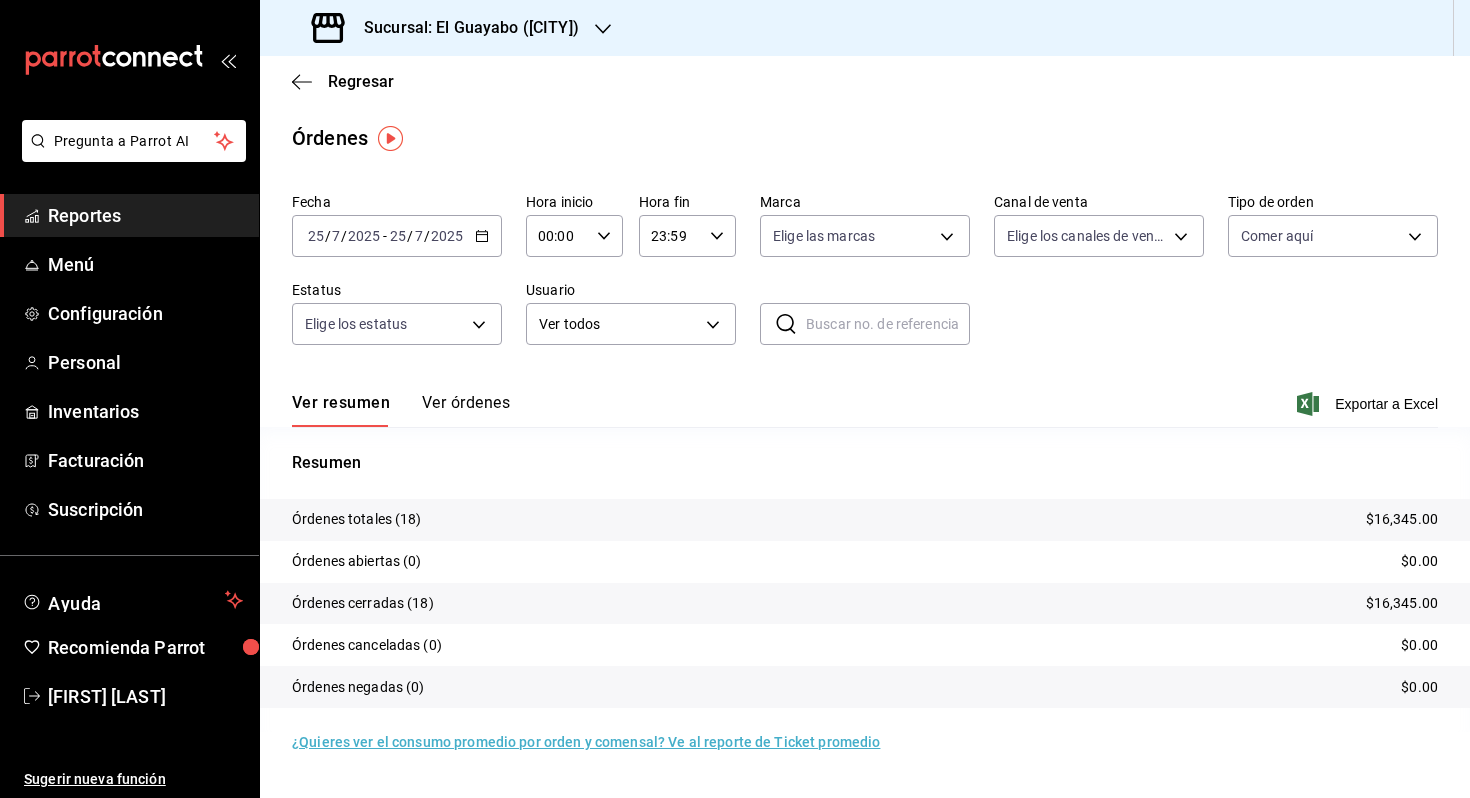 click on "25" at bounding box center [398, 236] 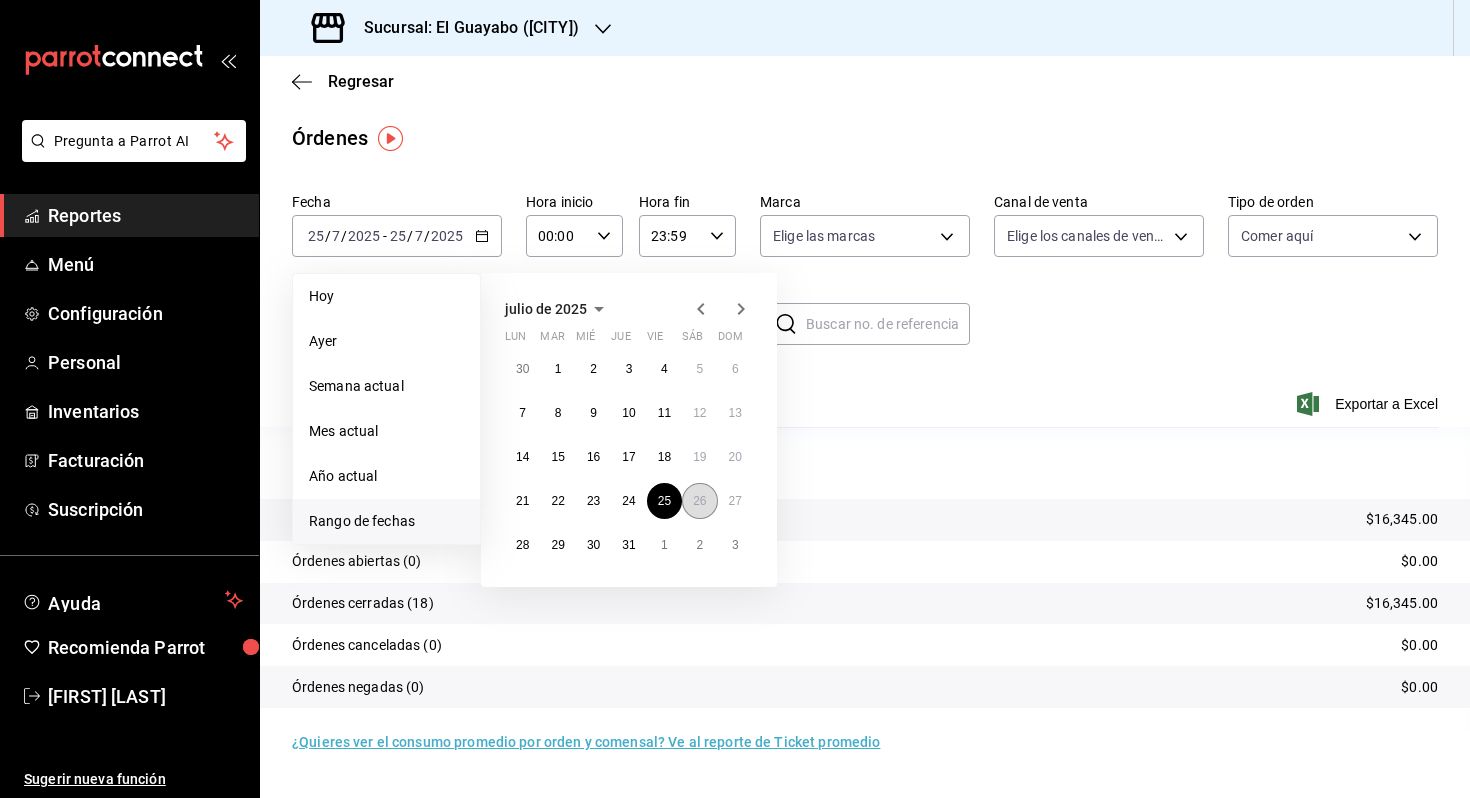 click on "26" at bounding box center [699, 501] 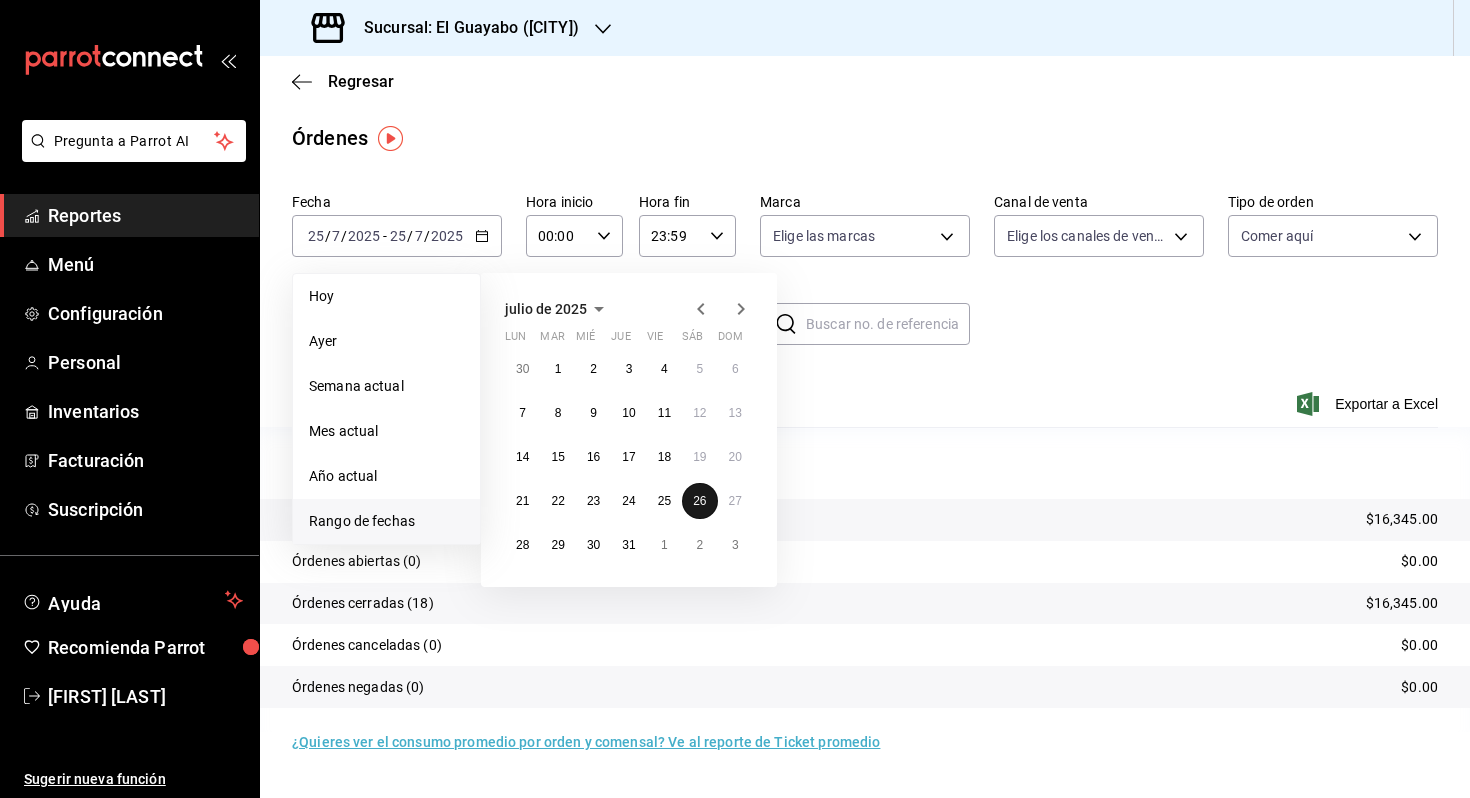click on "26" at bounding box center [699, 501] 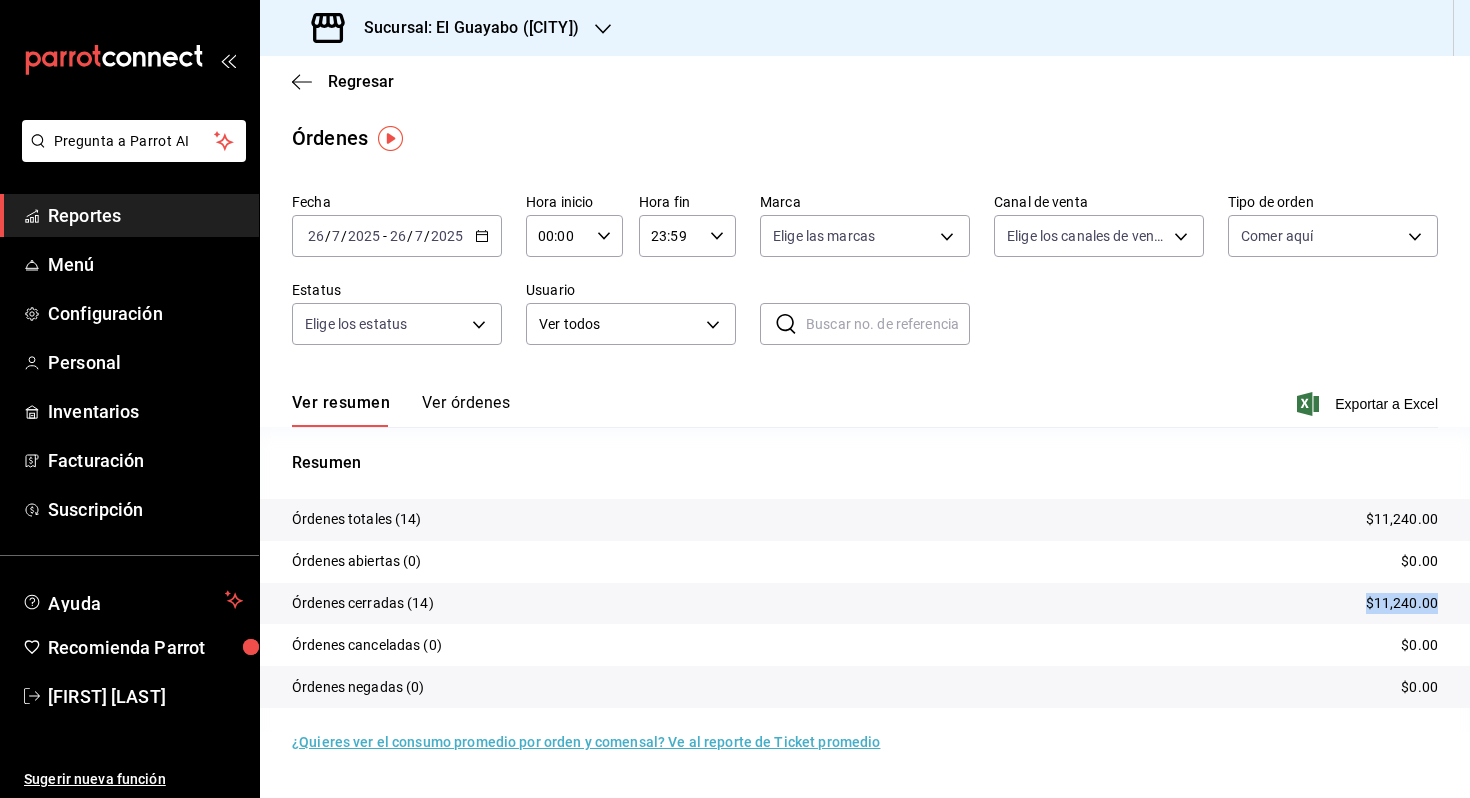 drag, startPoint x: 1355, startPoint y: 606, endPoint x: 1469, endPoint y: 607, distance: 114.00439 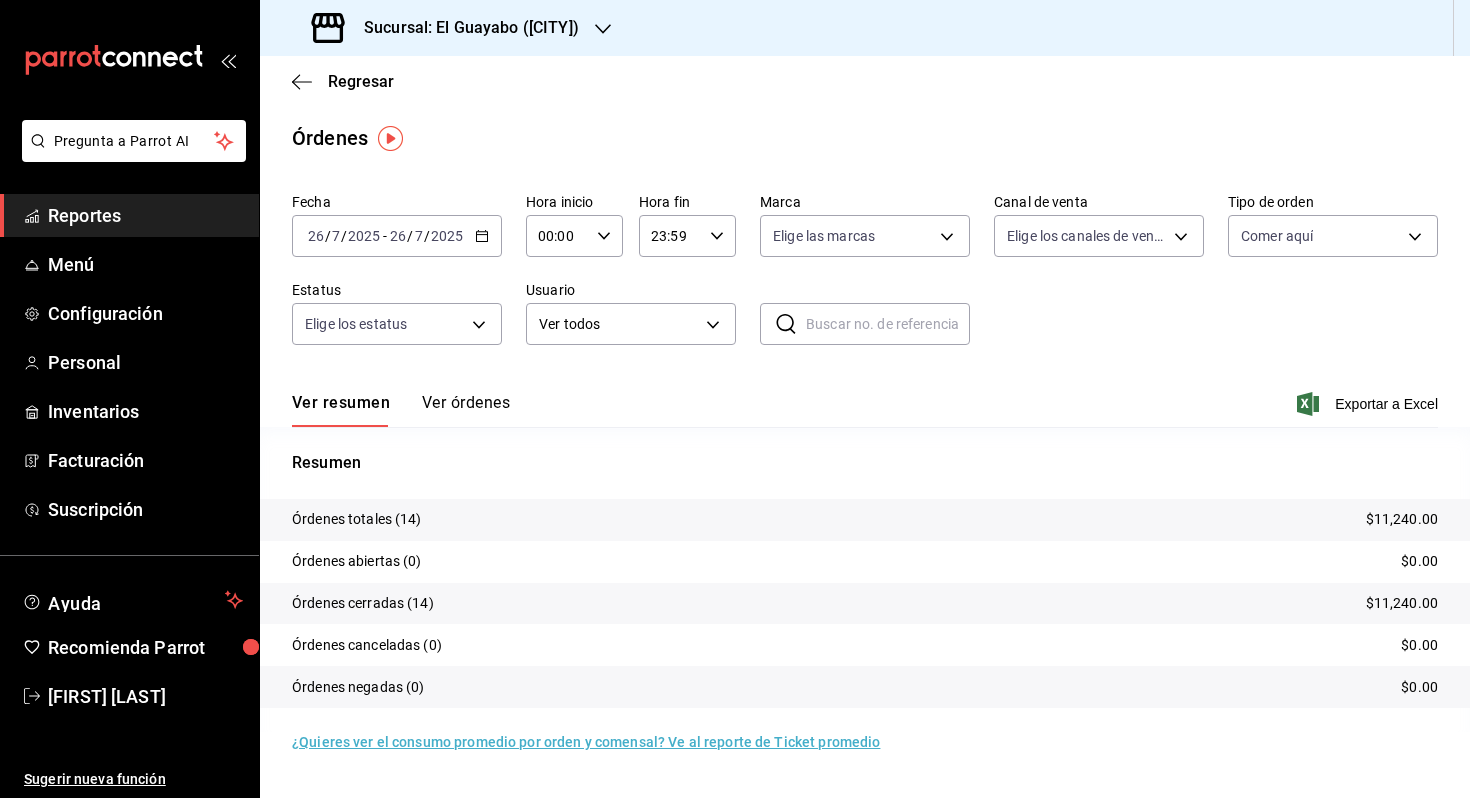 click on "/" at bounding box center [328, 236] 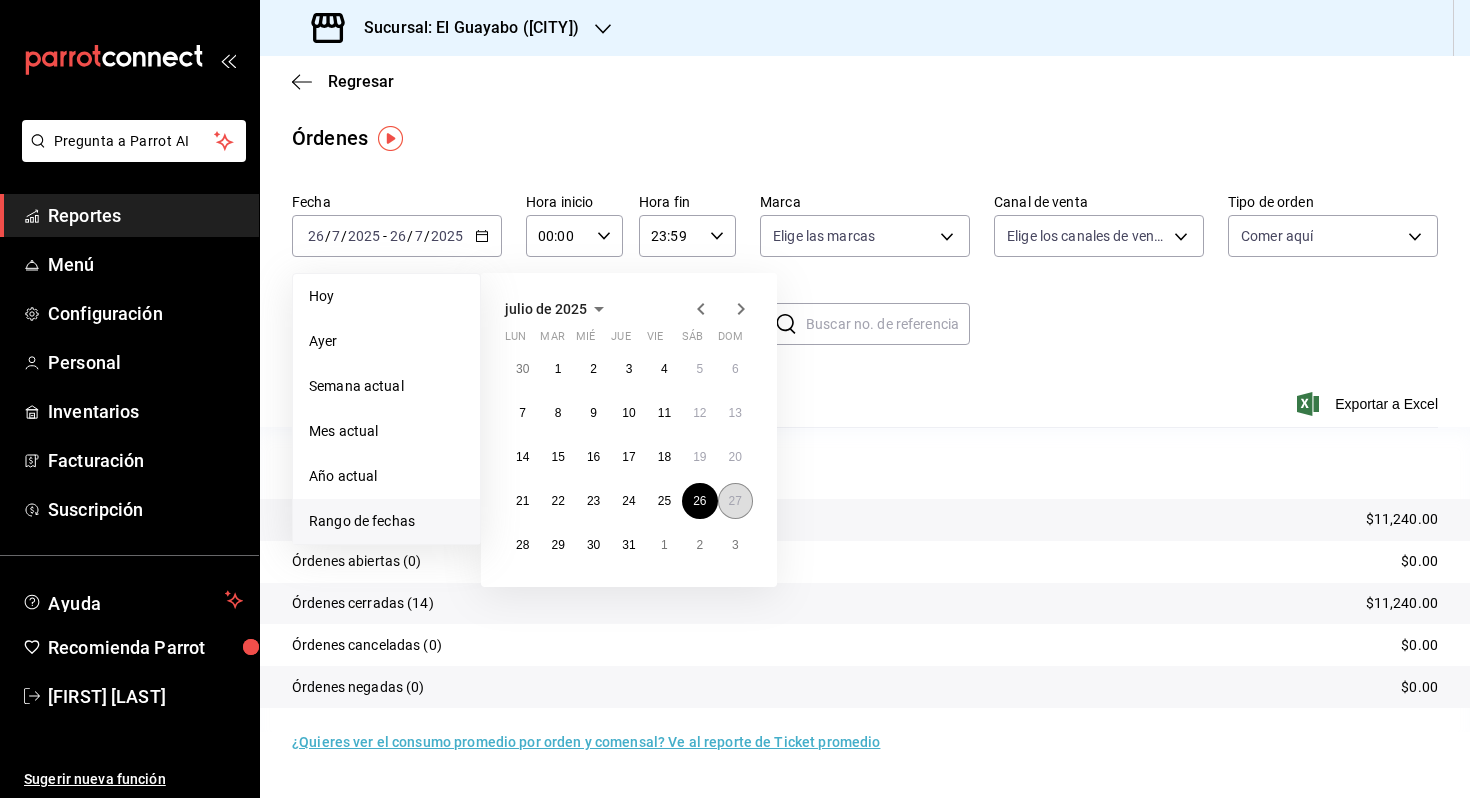click on "27" at bounding box center (735, 501) 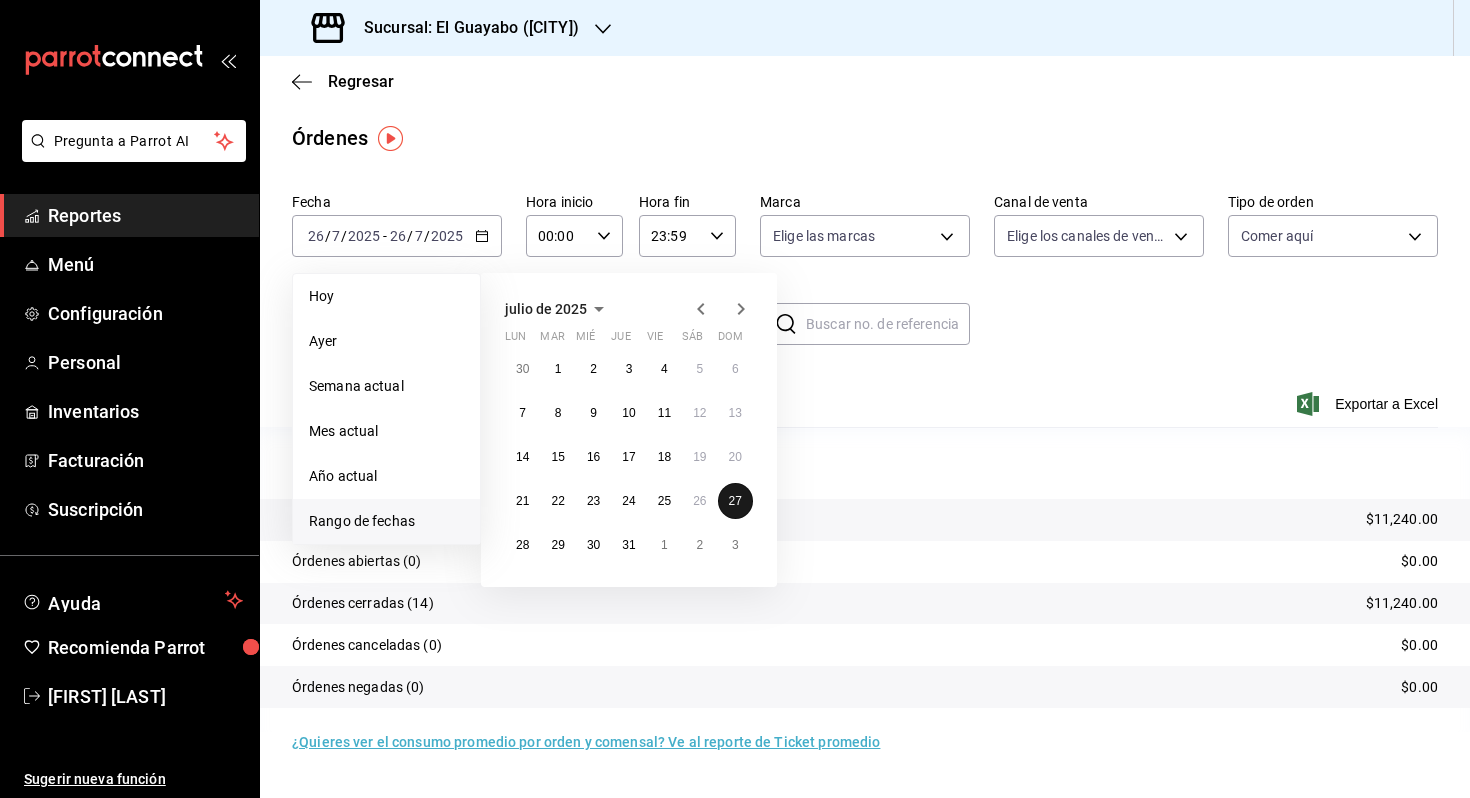 click on "27" at bounding box center [735, 501] 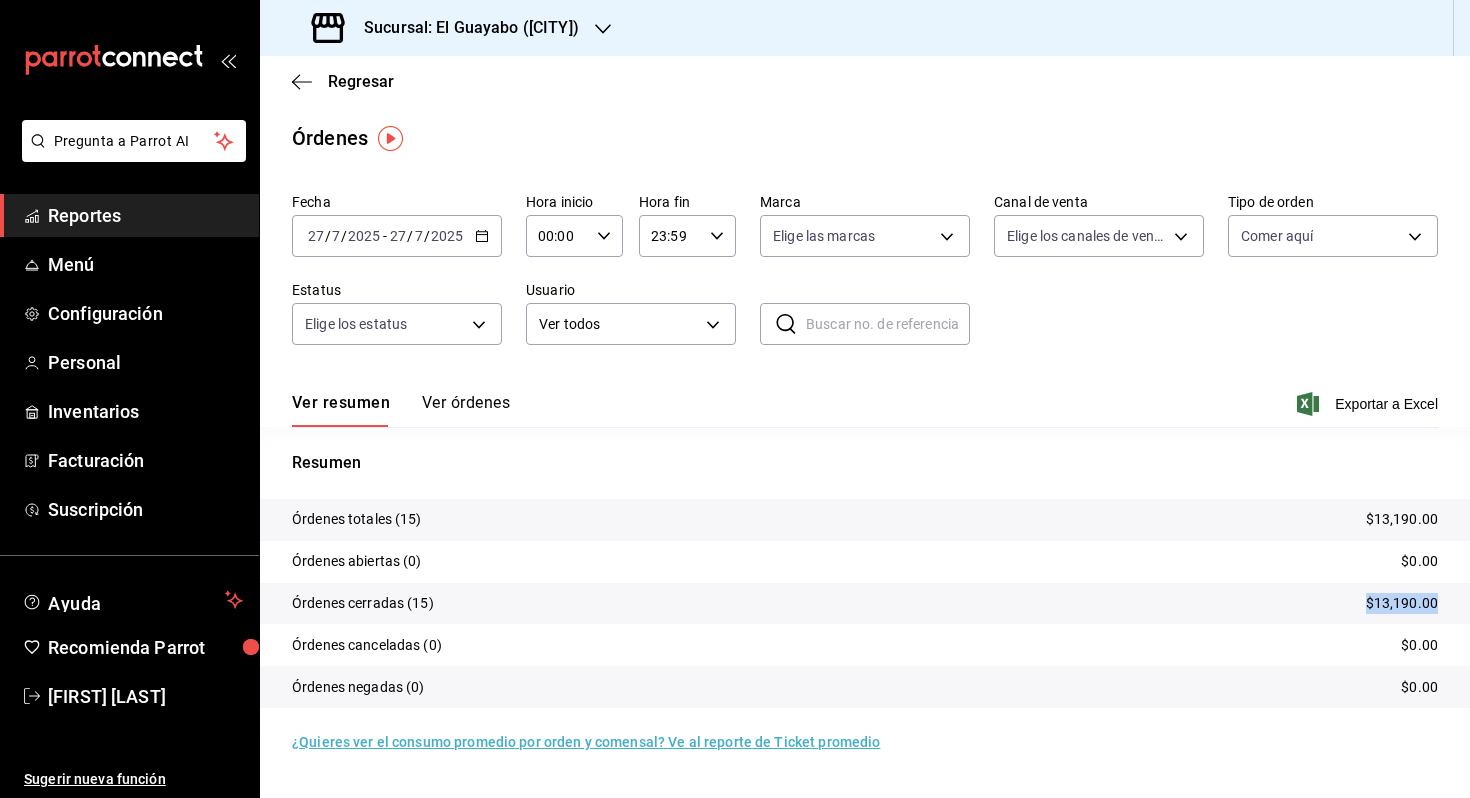 drag, startPoint x: 1349, startPoint y: 601, endPoint x: 1466, endPoint y: 607, distance: 117.15375 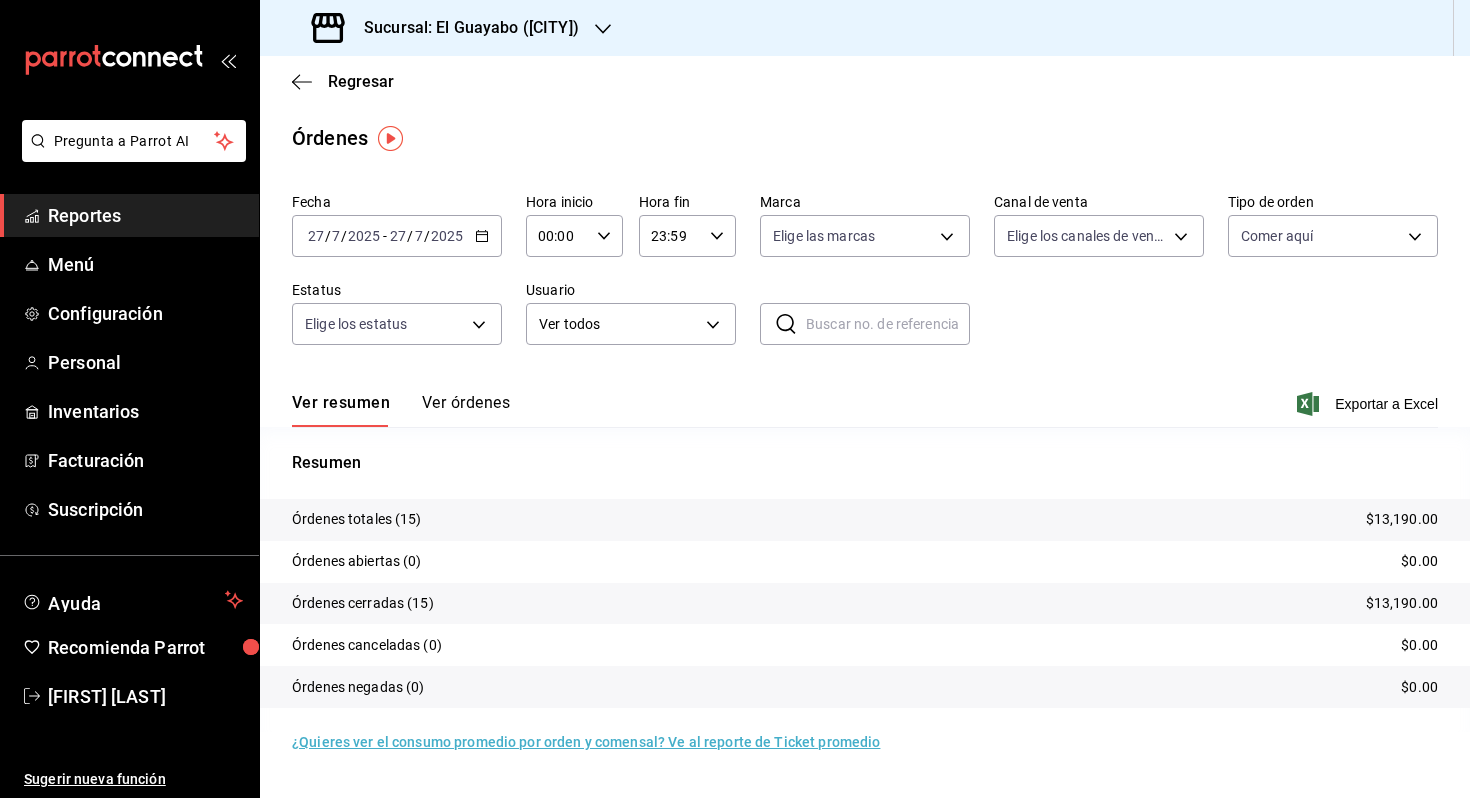 click on "2025" at bounding box center (364, 236) 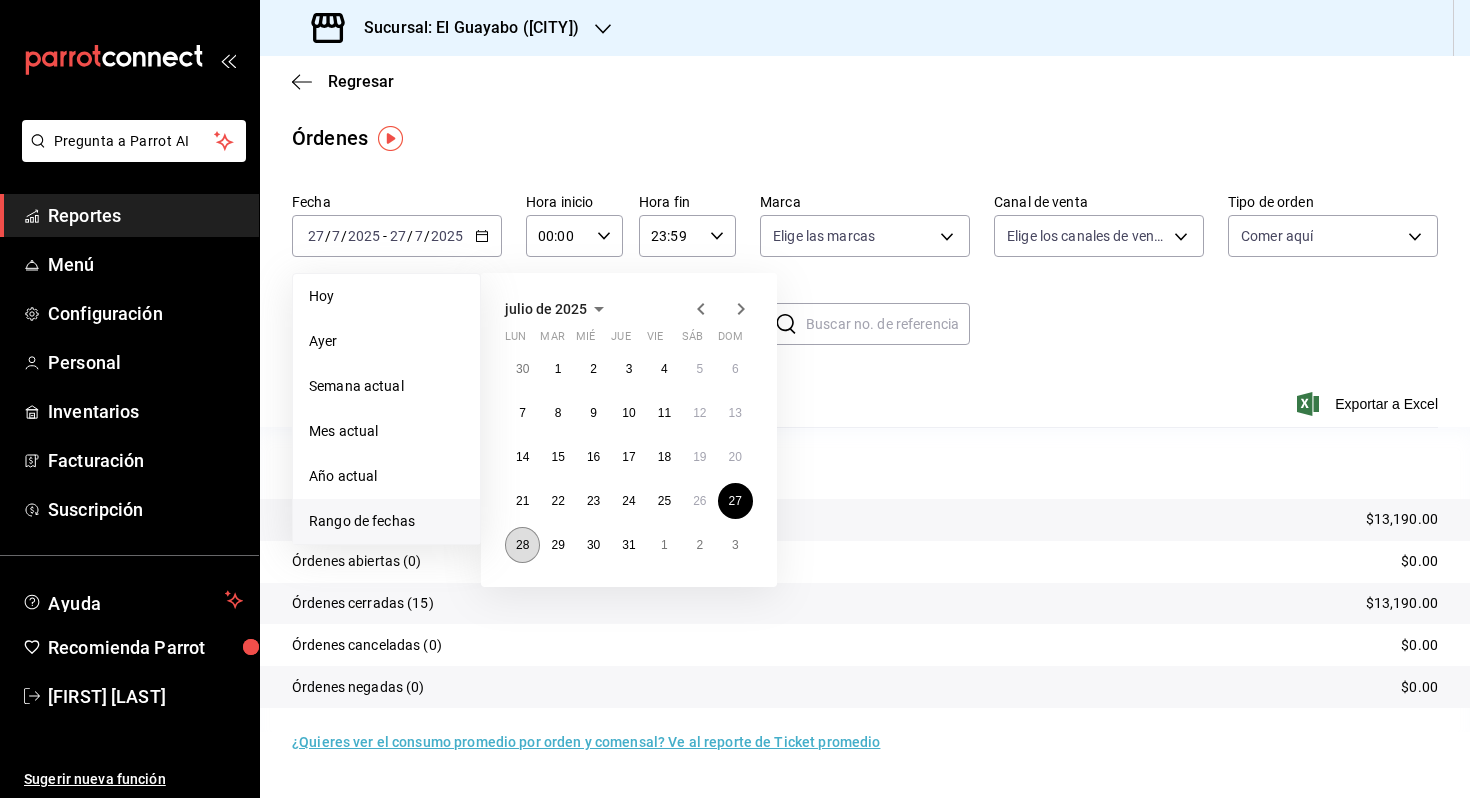 click on "28" at bounding box center [522, 545] 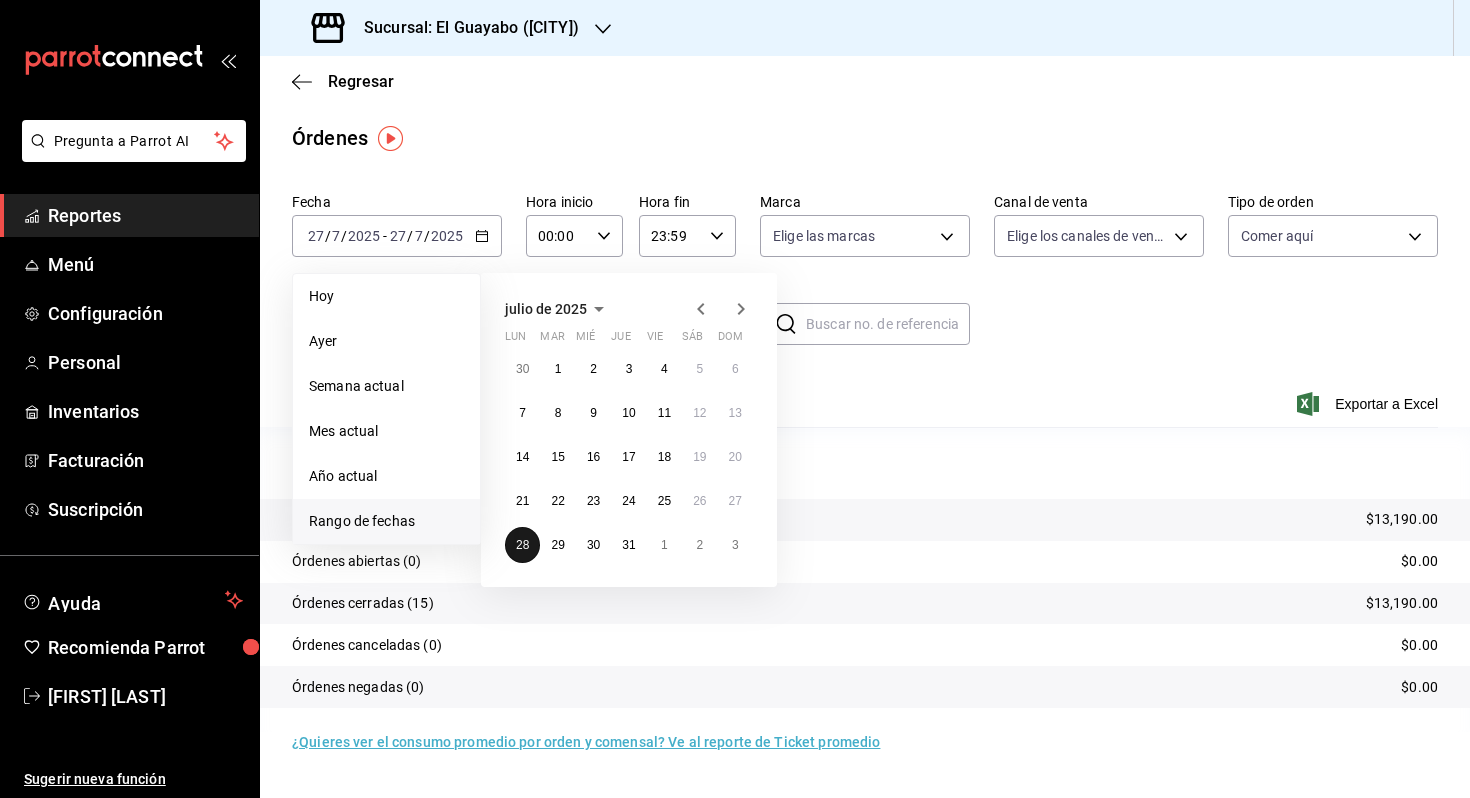 click on "28" at bounding box center (522, 545) 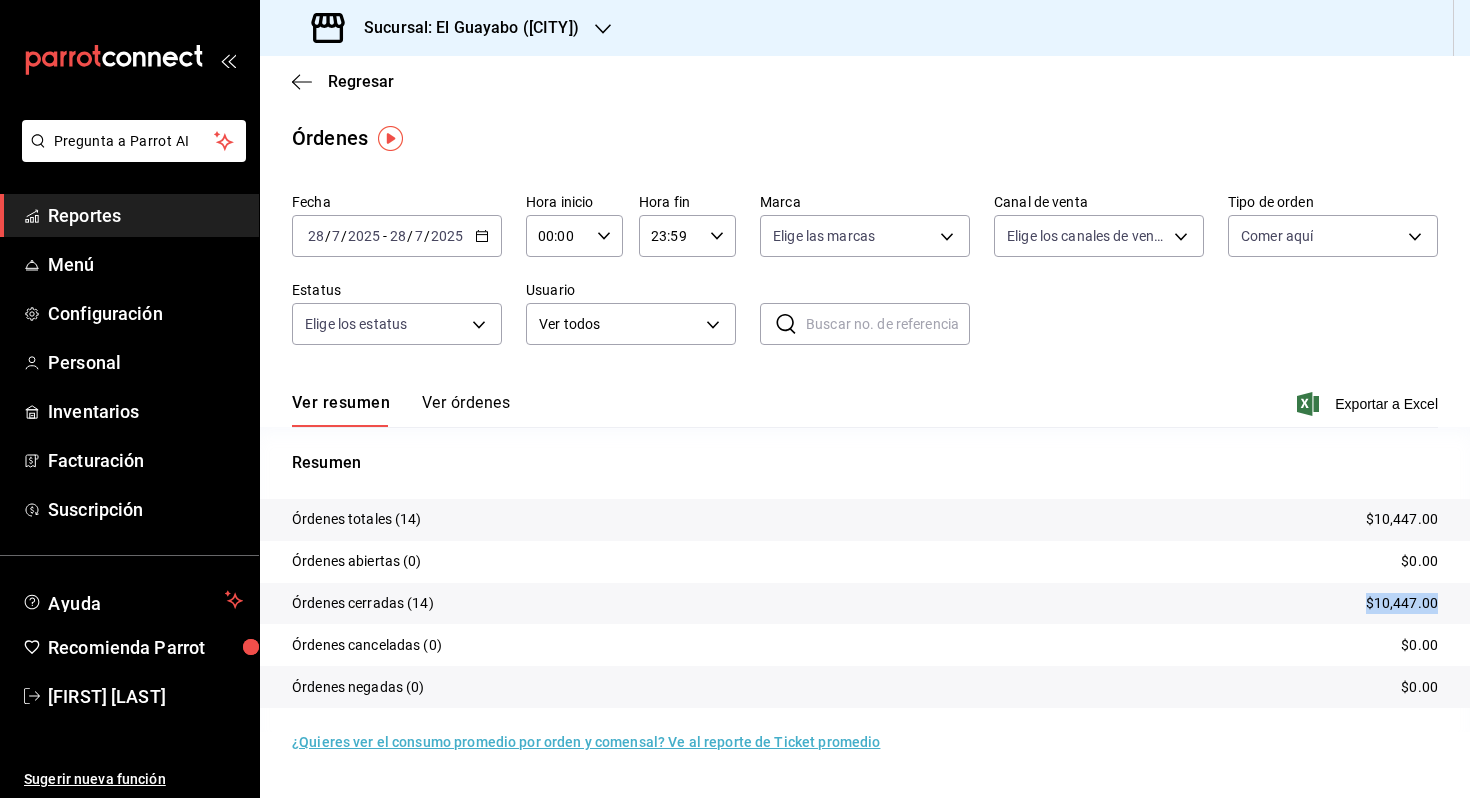 drag, startPoint x: 1340, startPoint y: 598, endPoint x: 1457, endPoint y: 599, distance: 117.00427 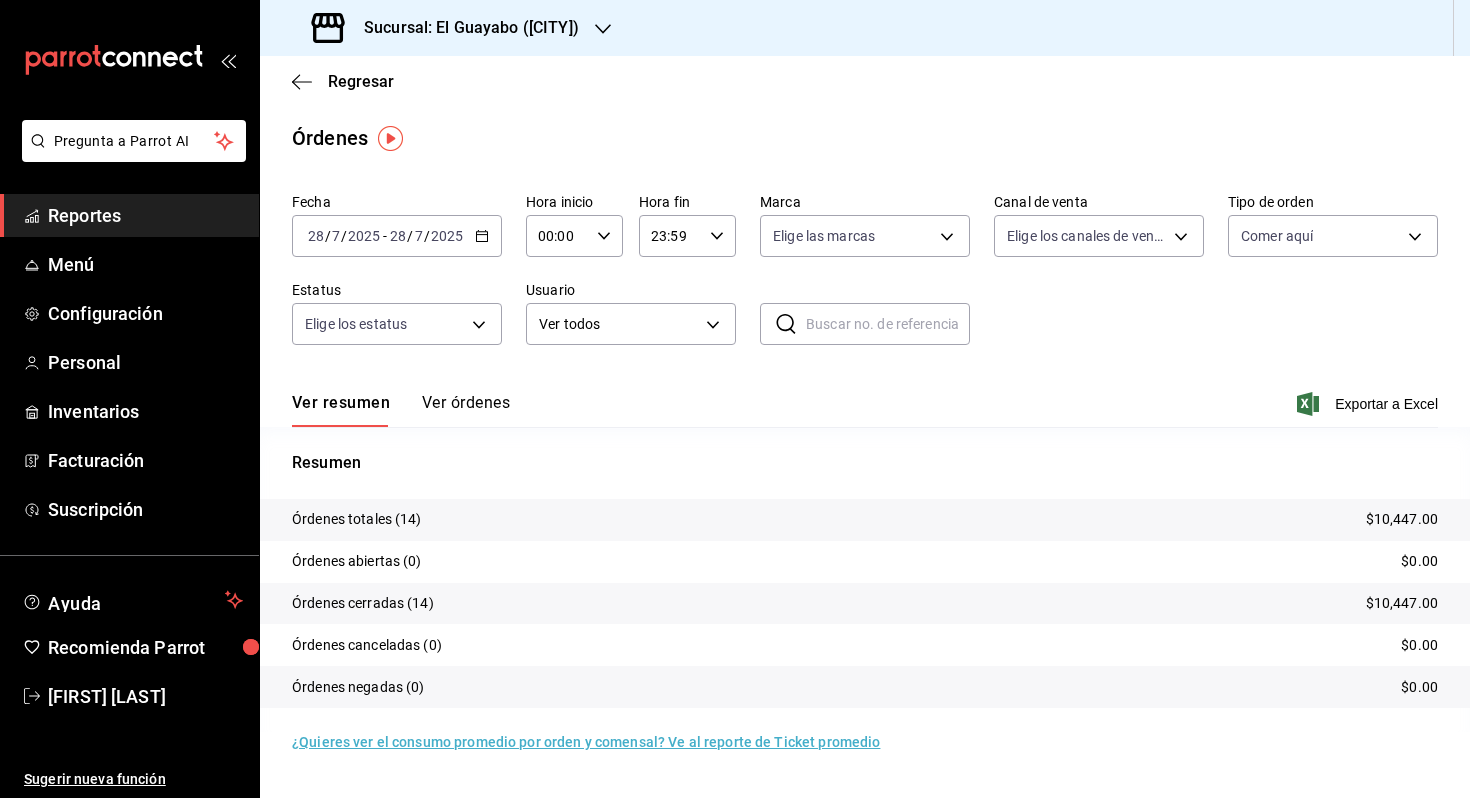 click on "2025-07-28 28 / 7 / 2025 - 2025-07-28 28 / 7 / 2025" at bounding box center (397, 236) 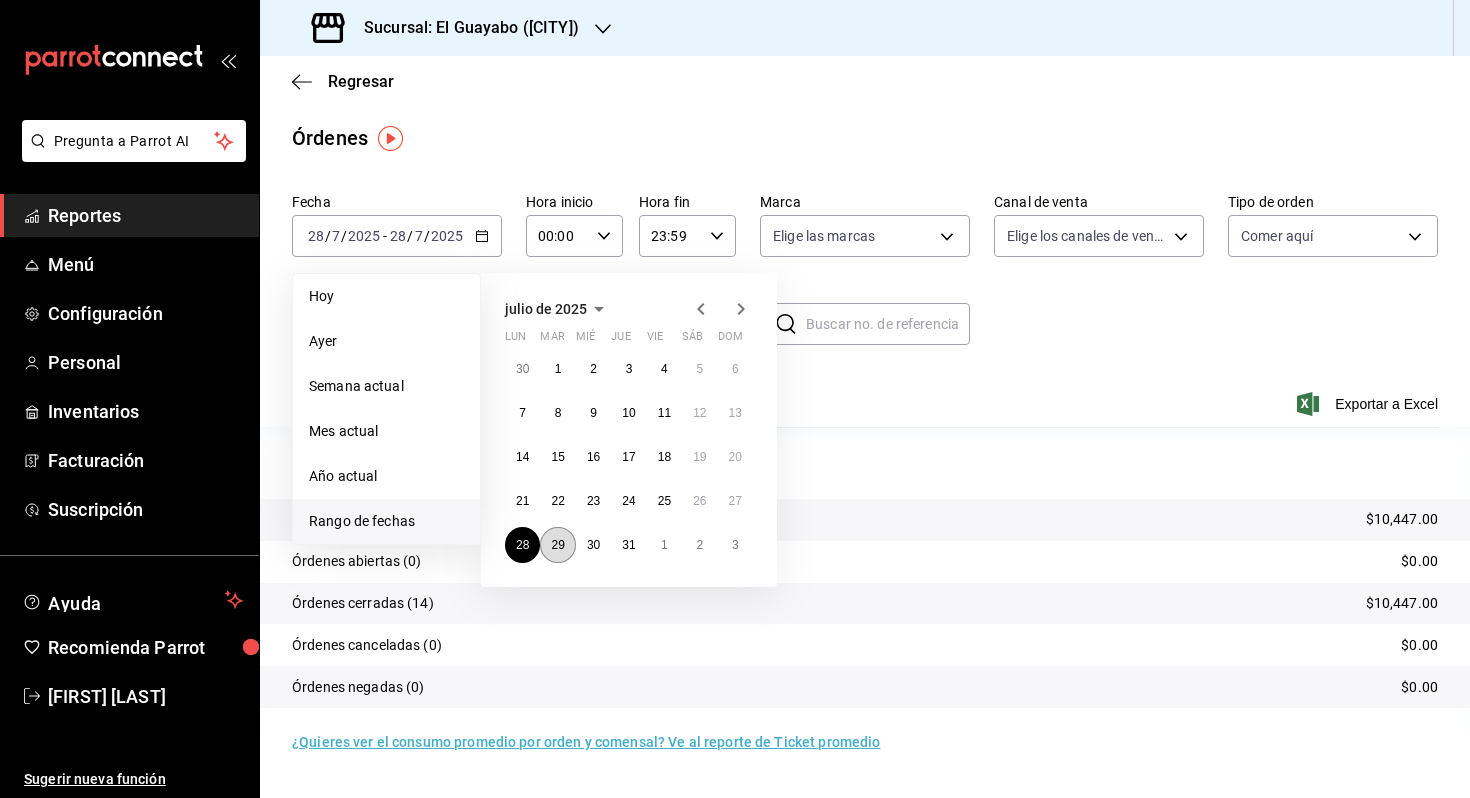 click on "29" at bounding box center [557, 545] 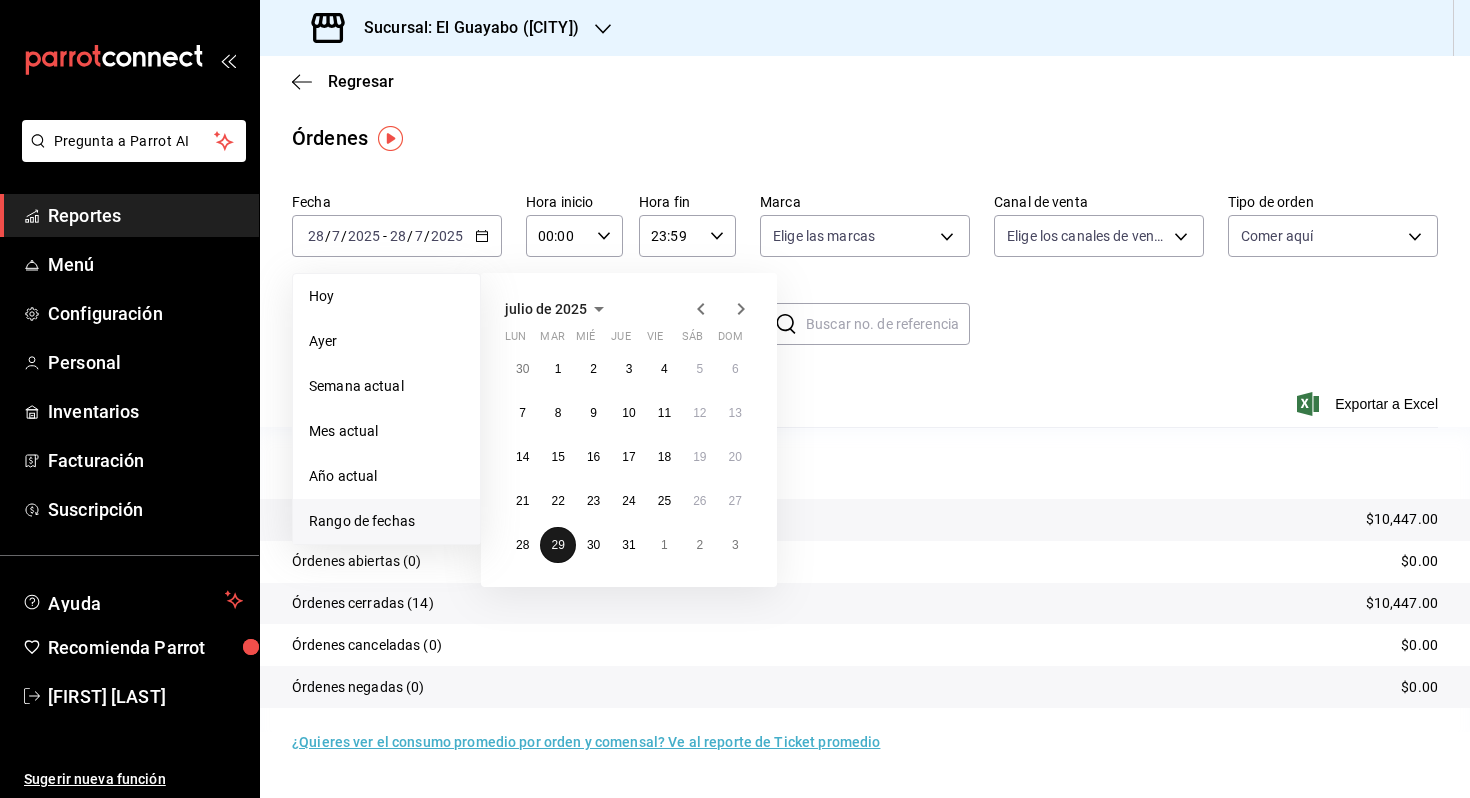 click on "29" at bounding box center [557, 545] 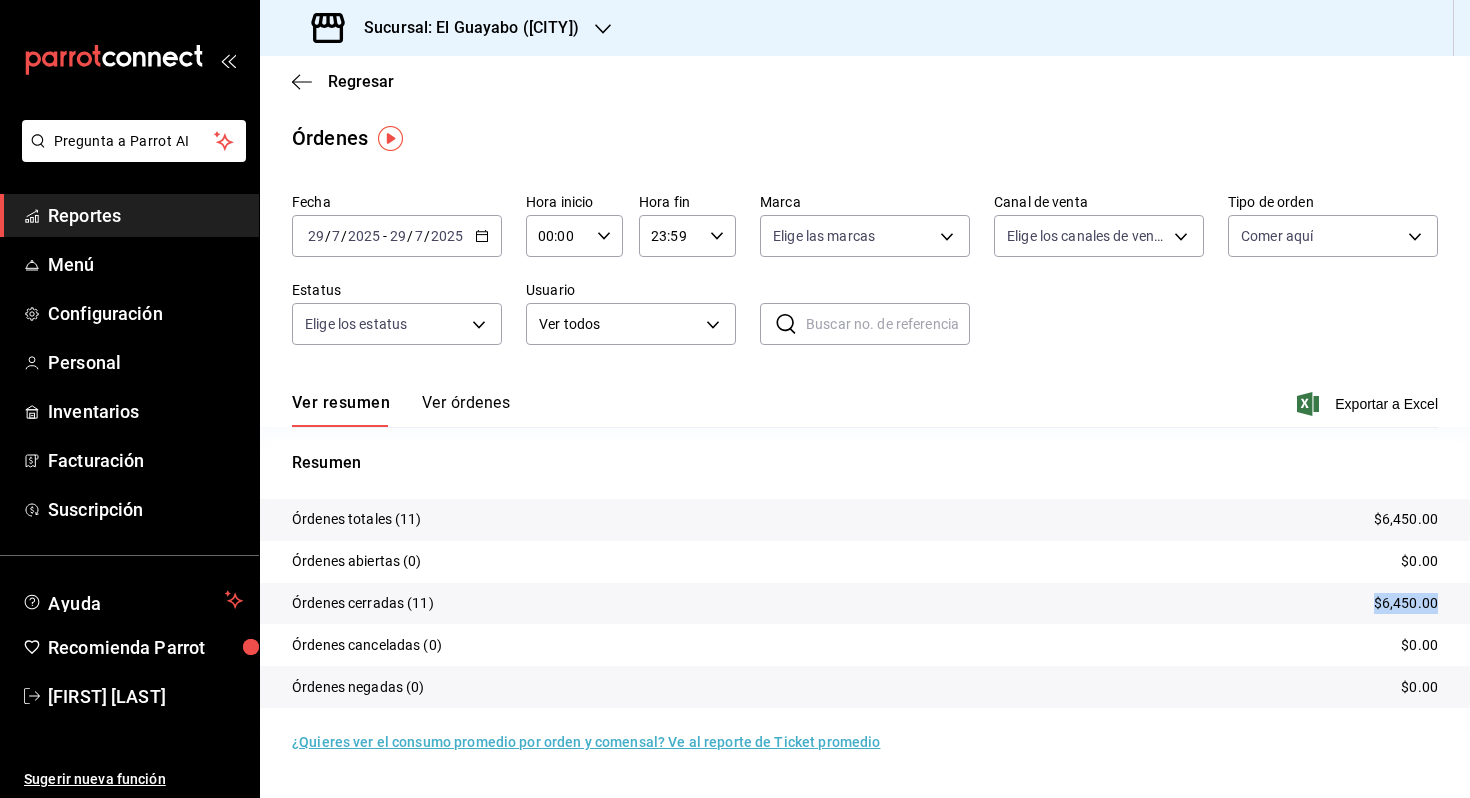 drag, startPoint x: 1354, startPoint y: 610, endPoint x: 1448, endPoint y: 605, distance: 94.13288 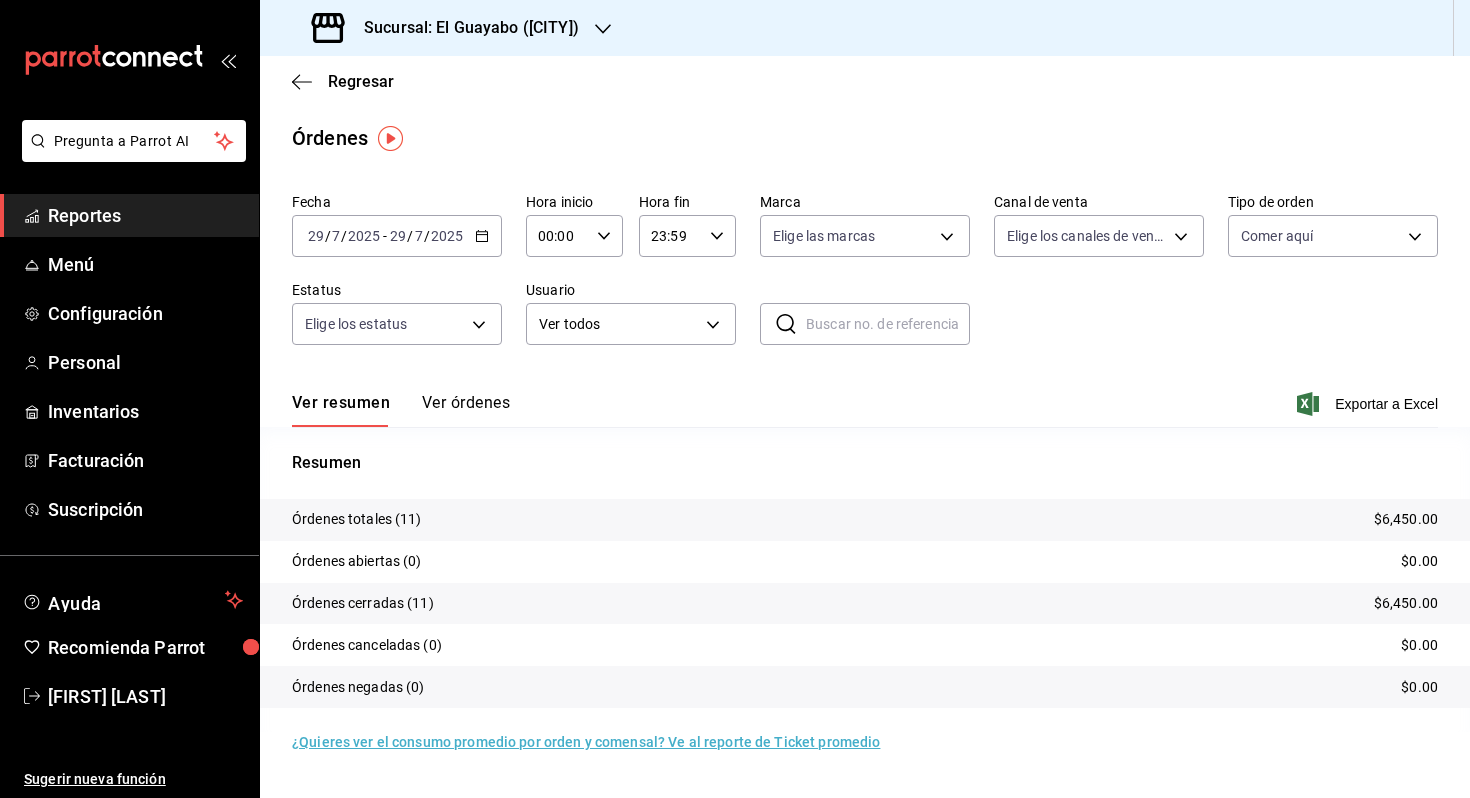 click on "2025-07-29 29 / 7 / 2025 - 2025-07-29 29 / 7 / 2025" at bounding box center [397, 236] 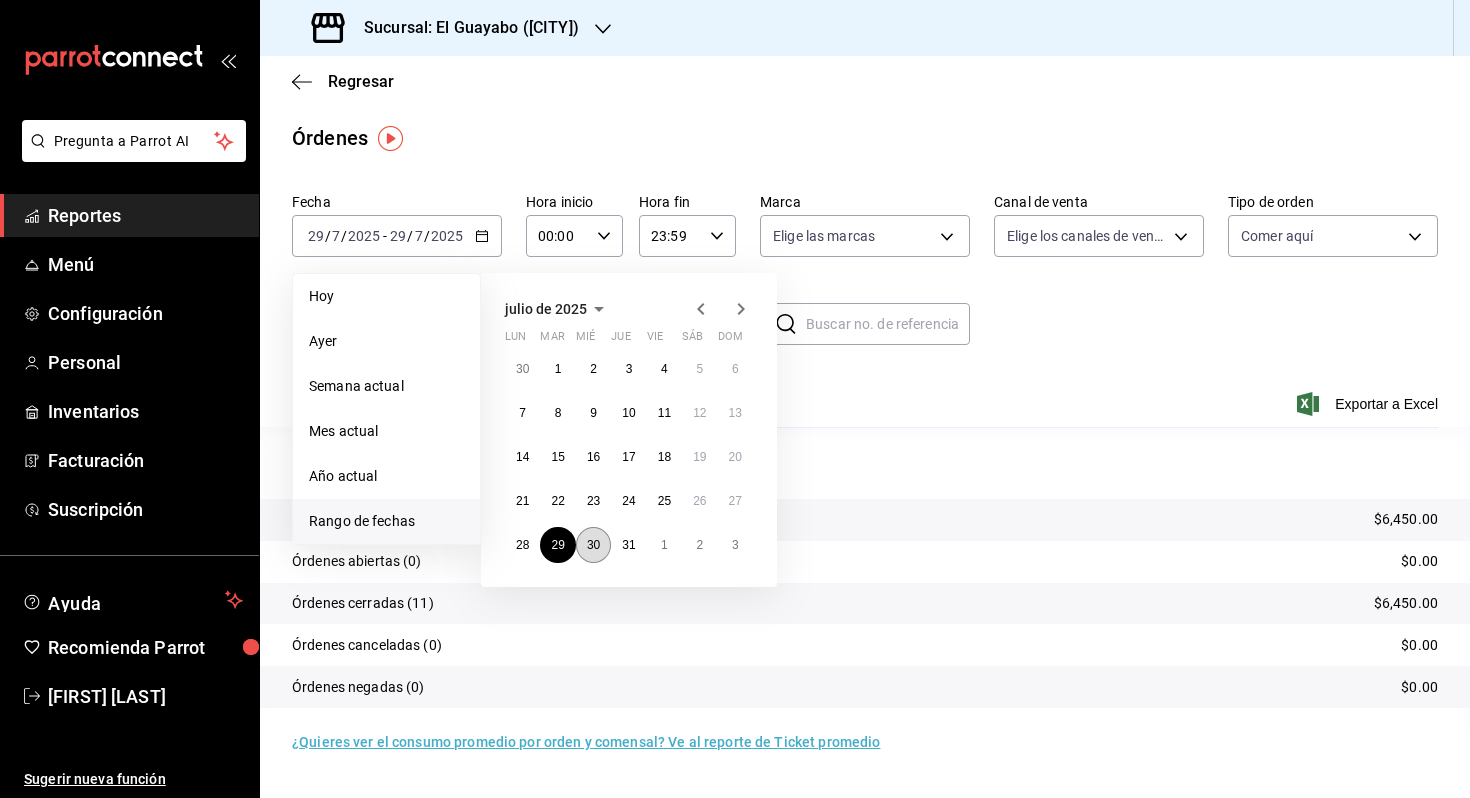 click on "30" at bounding box center (593, 545) 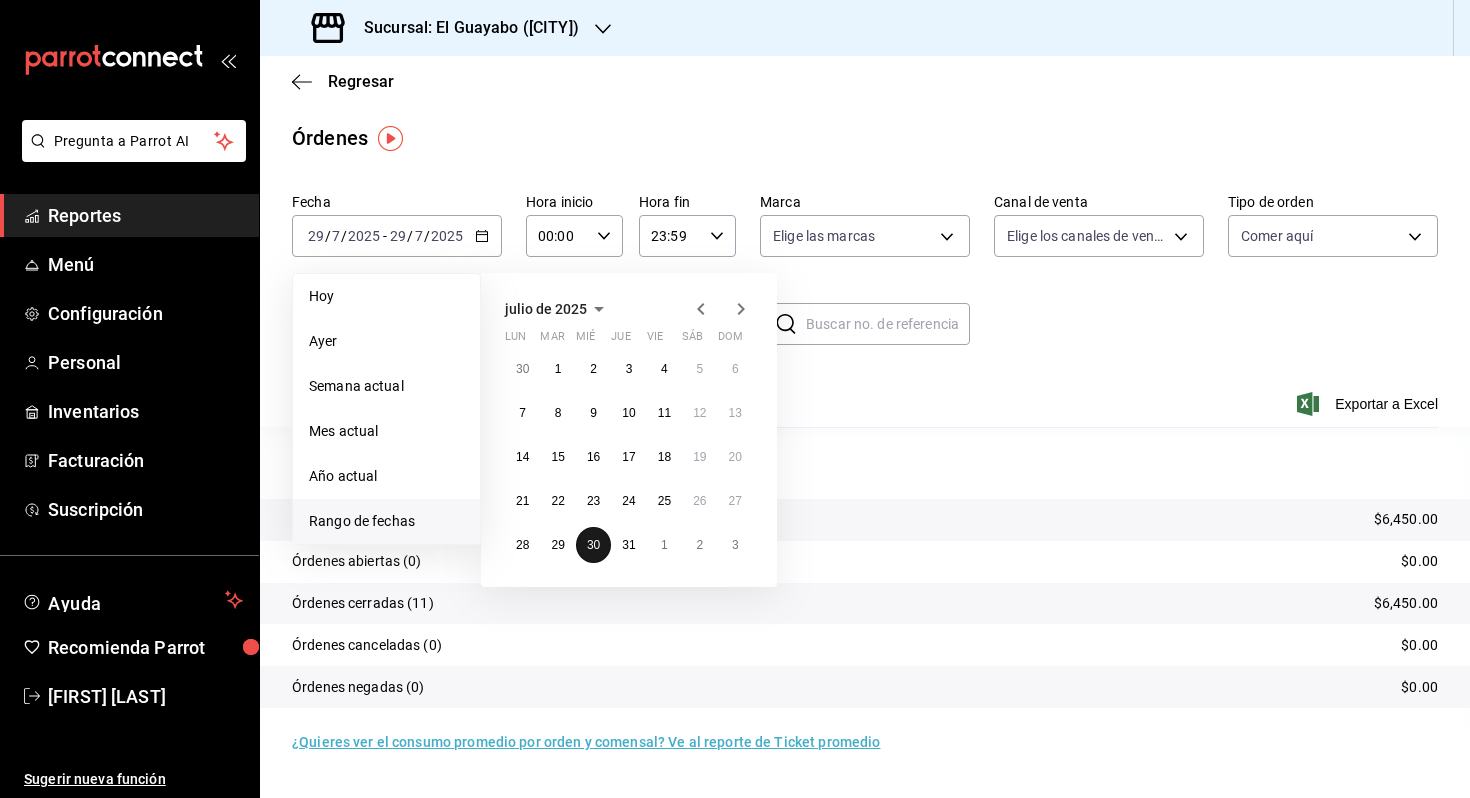 click on "30" at bounding box center (593, 545) 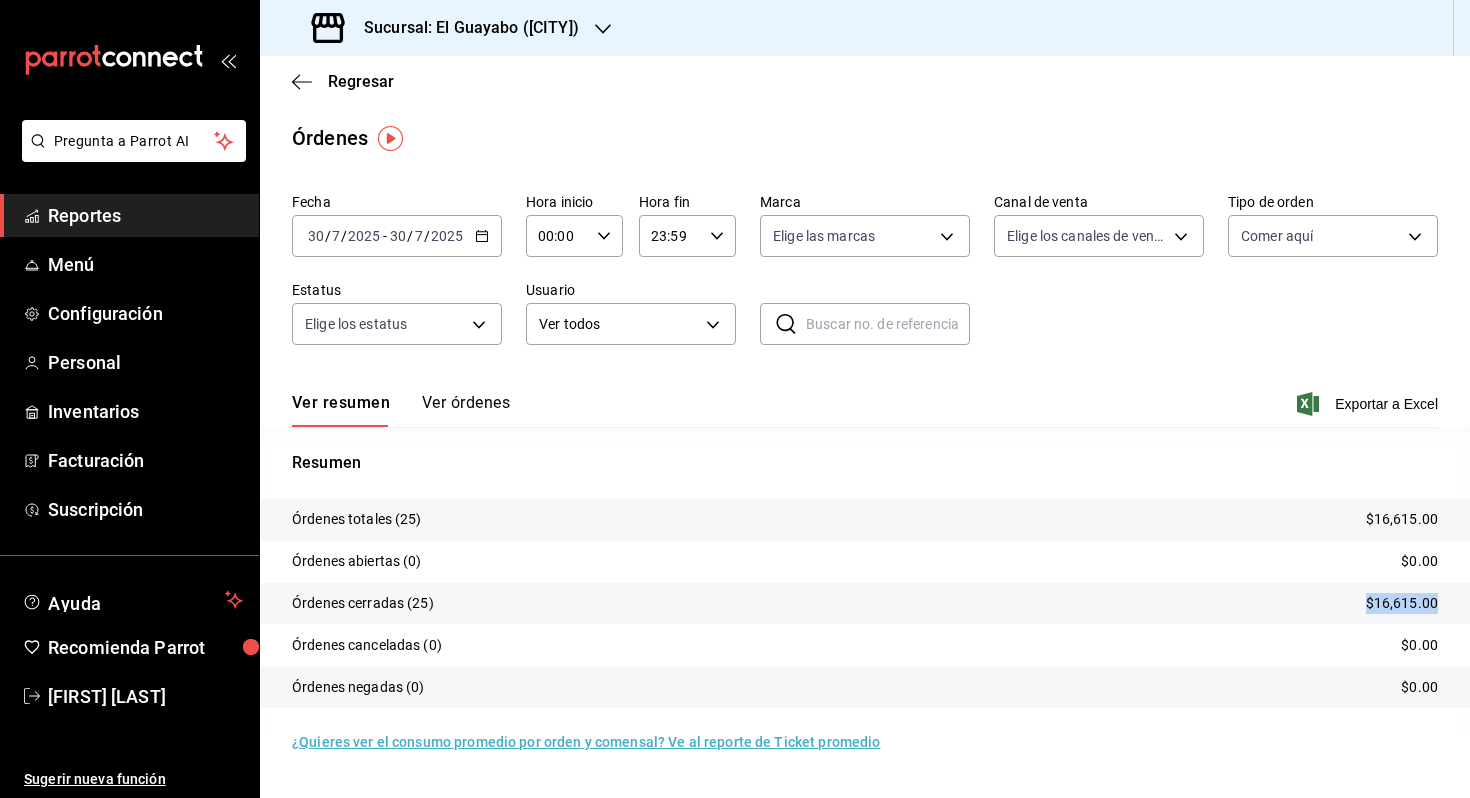 drag, startPoint x: 1360, startPoint y: 602, endPoint x: 1439, endPoint y: 602, distance: 79 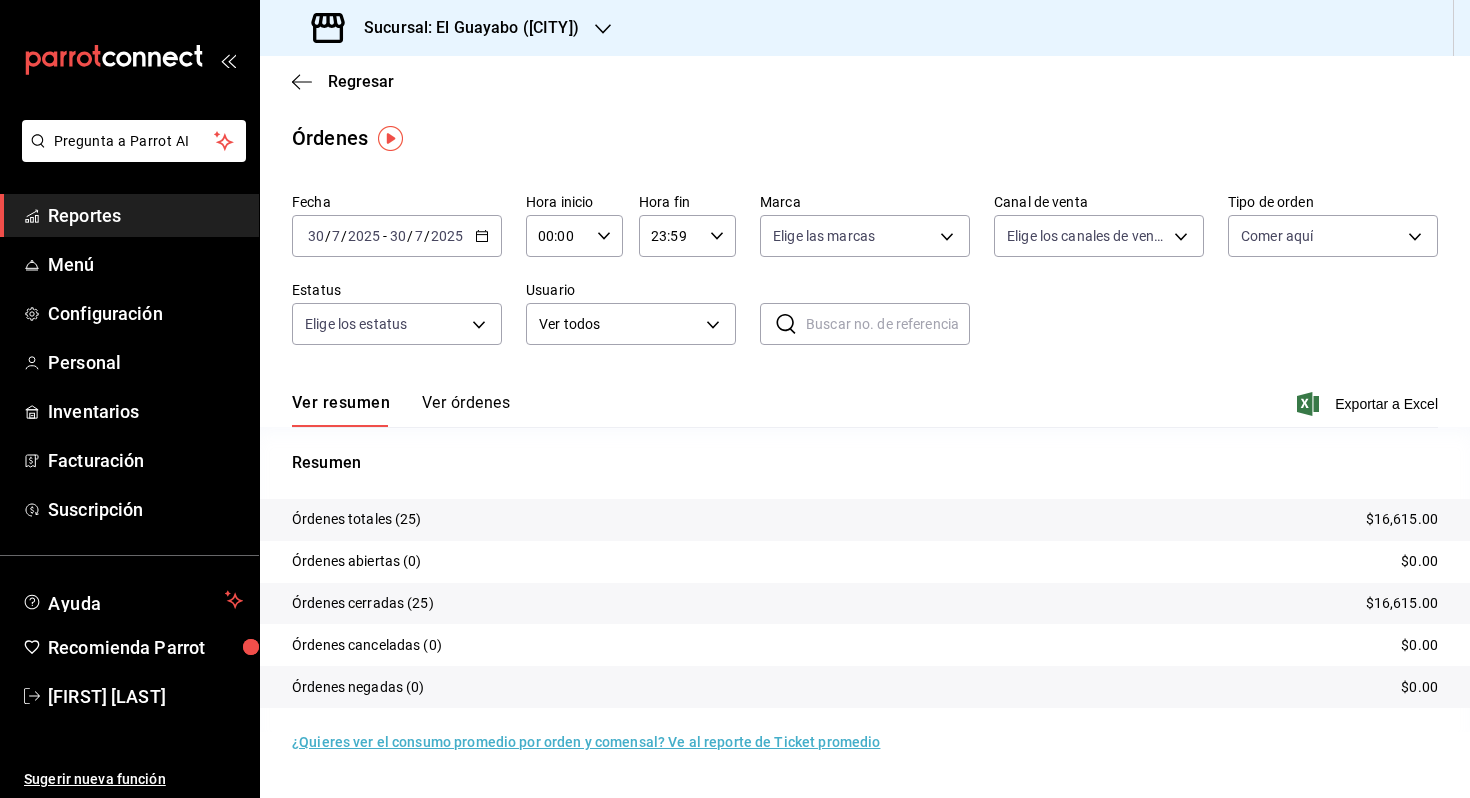 click on "Fecha [DATE] [TIME] - [DATE] [TIME] Hora inicio 00:00 Hora inicio Hora fin 23:59 Hora fin Marca Elige las marcas Canal de venta Elige los canales de venta Tipo de orden Comer aquí [UUID], [UUID] Estatus Elige los estatus Usuario Ver todos ALL ​ ​" at bounding box center [865, 277] 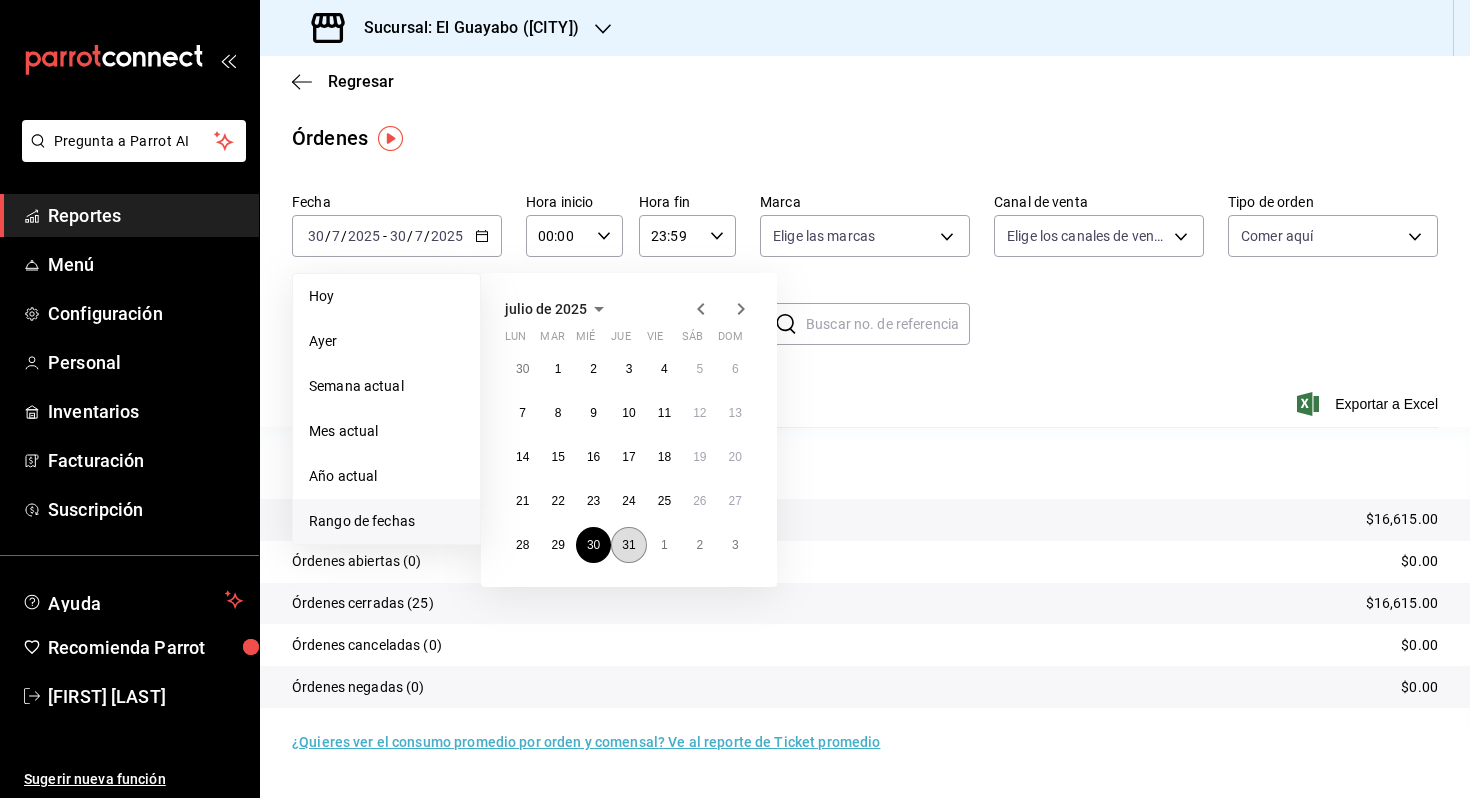 click on "31" at bounding box center [628, 545] 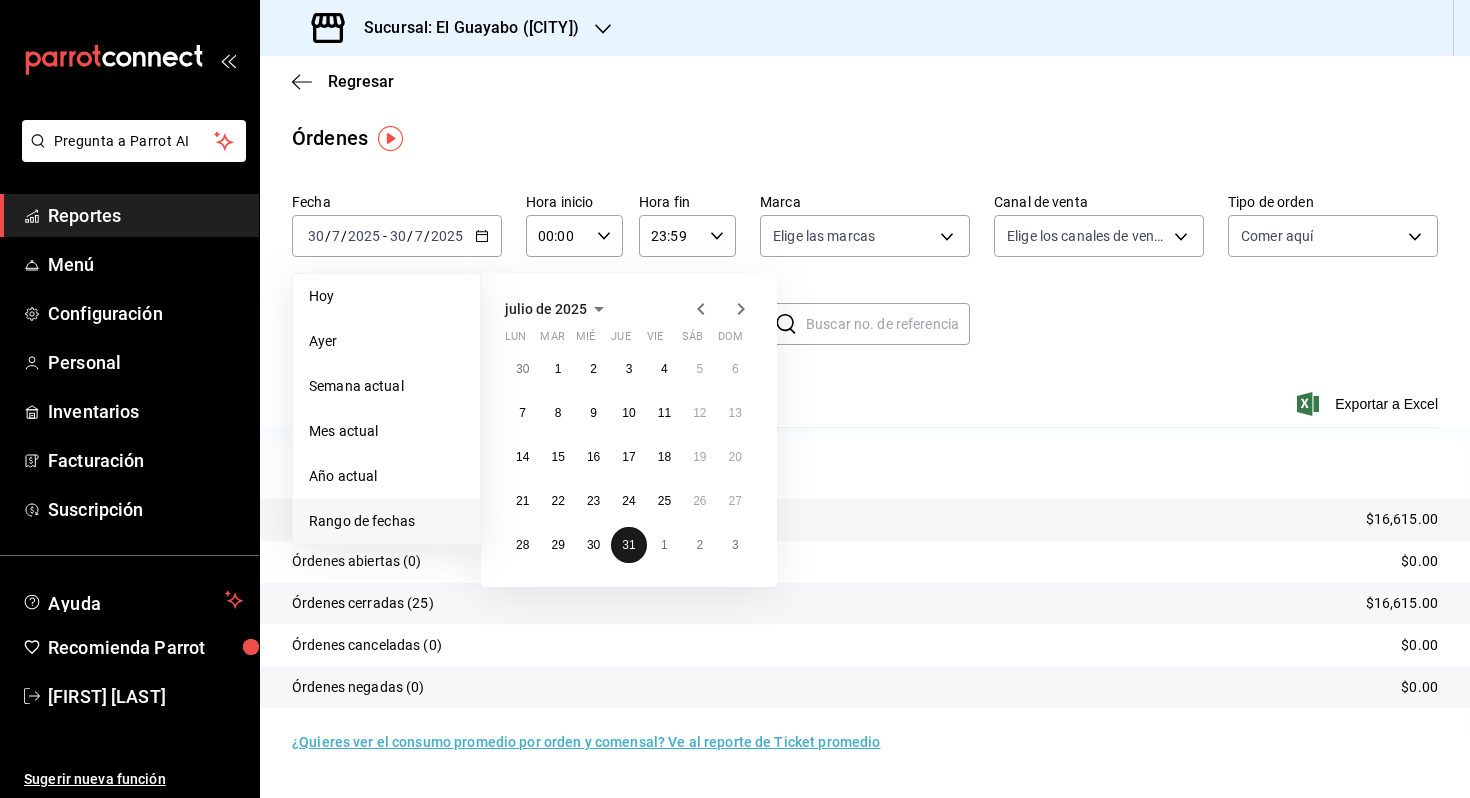 click on "31" at bounding box center [628, 545] 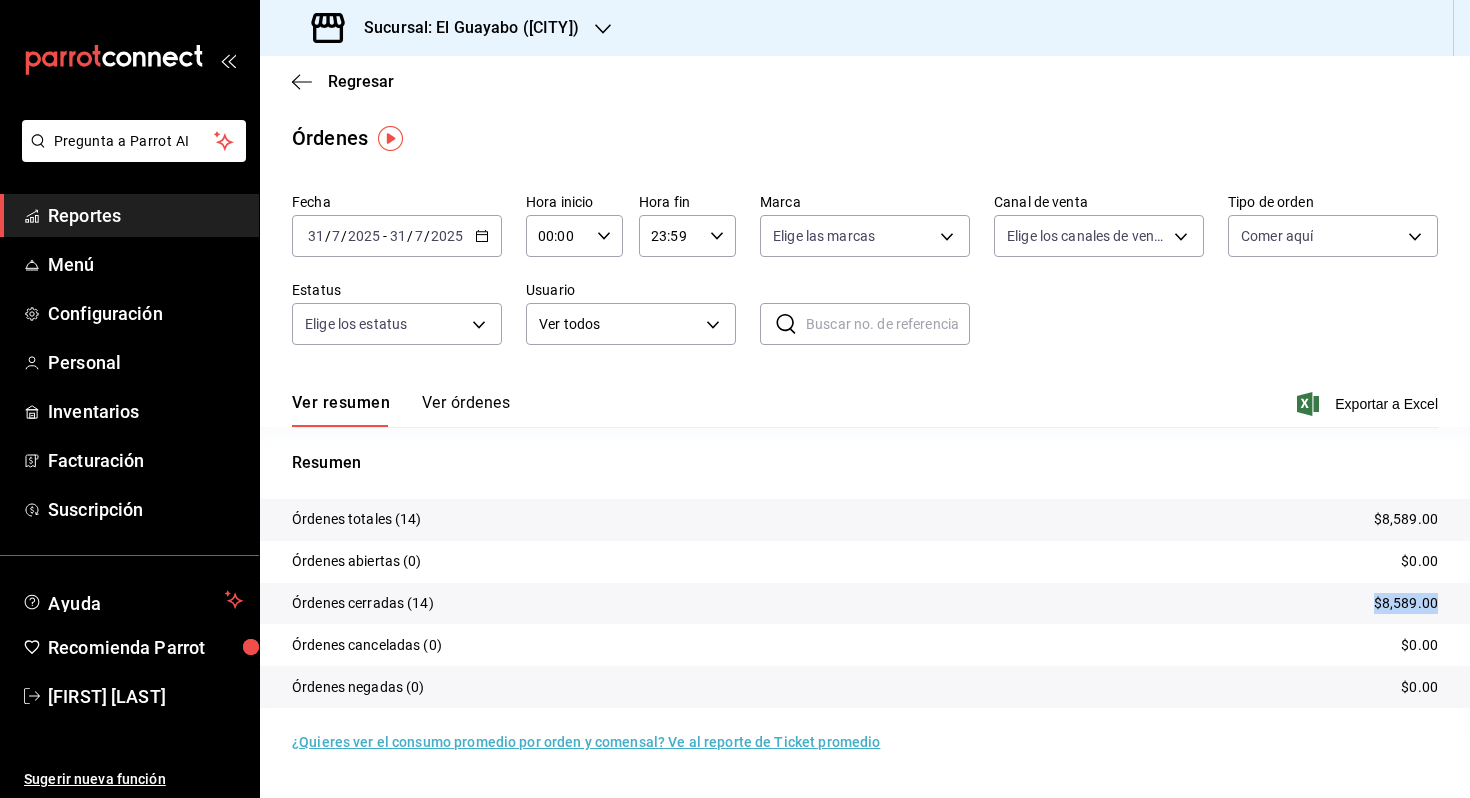 drag, startPoint x: 1361, startPoint y: 601, endPoint x: 1438, endPoint y: 604, distance: 77.05842 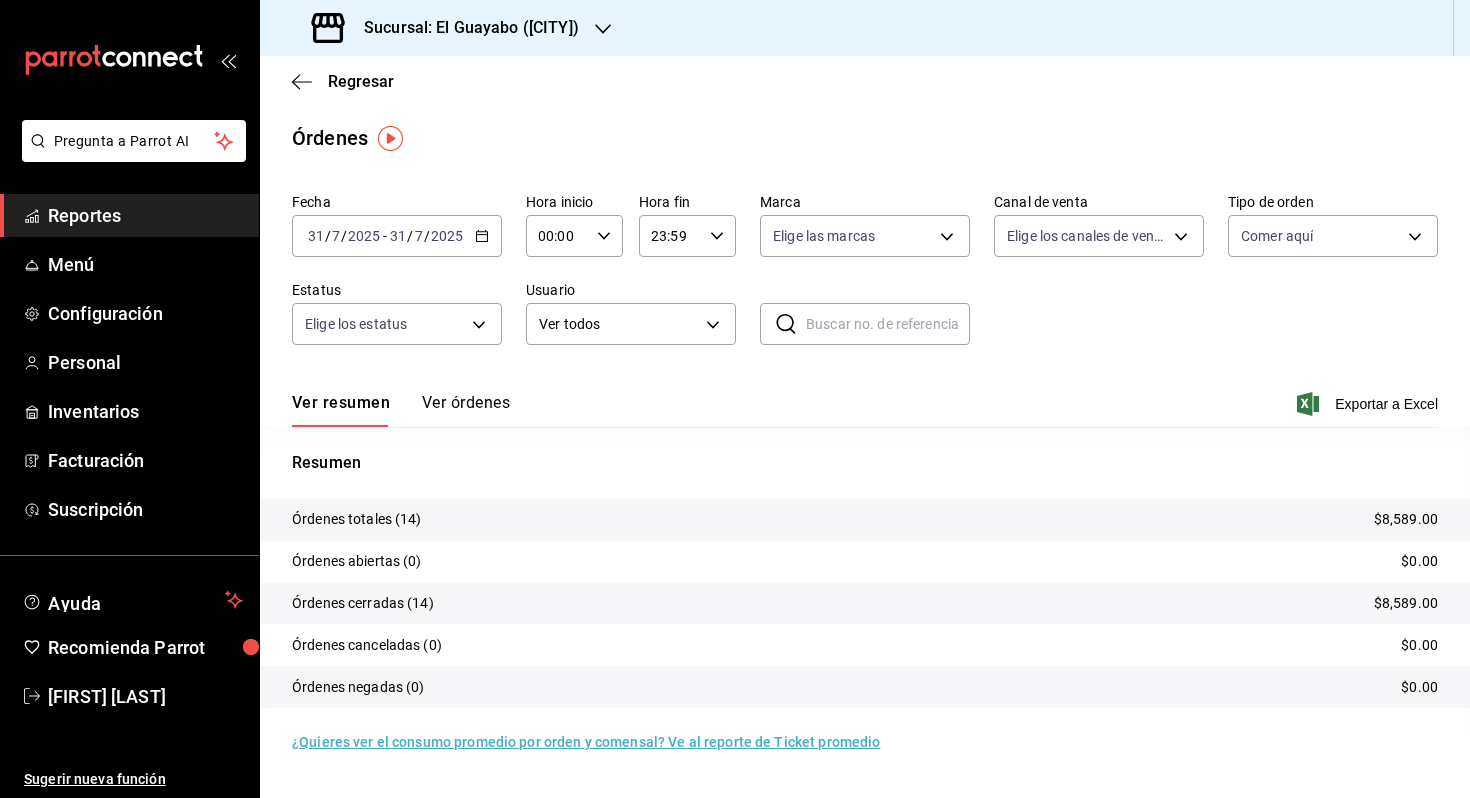 click on "2025-07-31 31 / 7 / 2025 - 2025-07-31 31 / 7 / 2025" at bounding box center (397, 236) 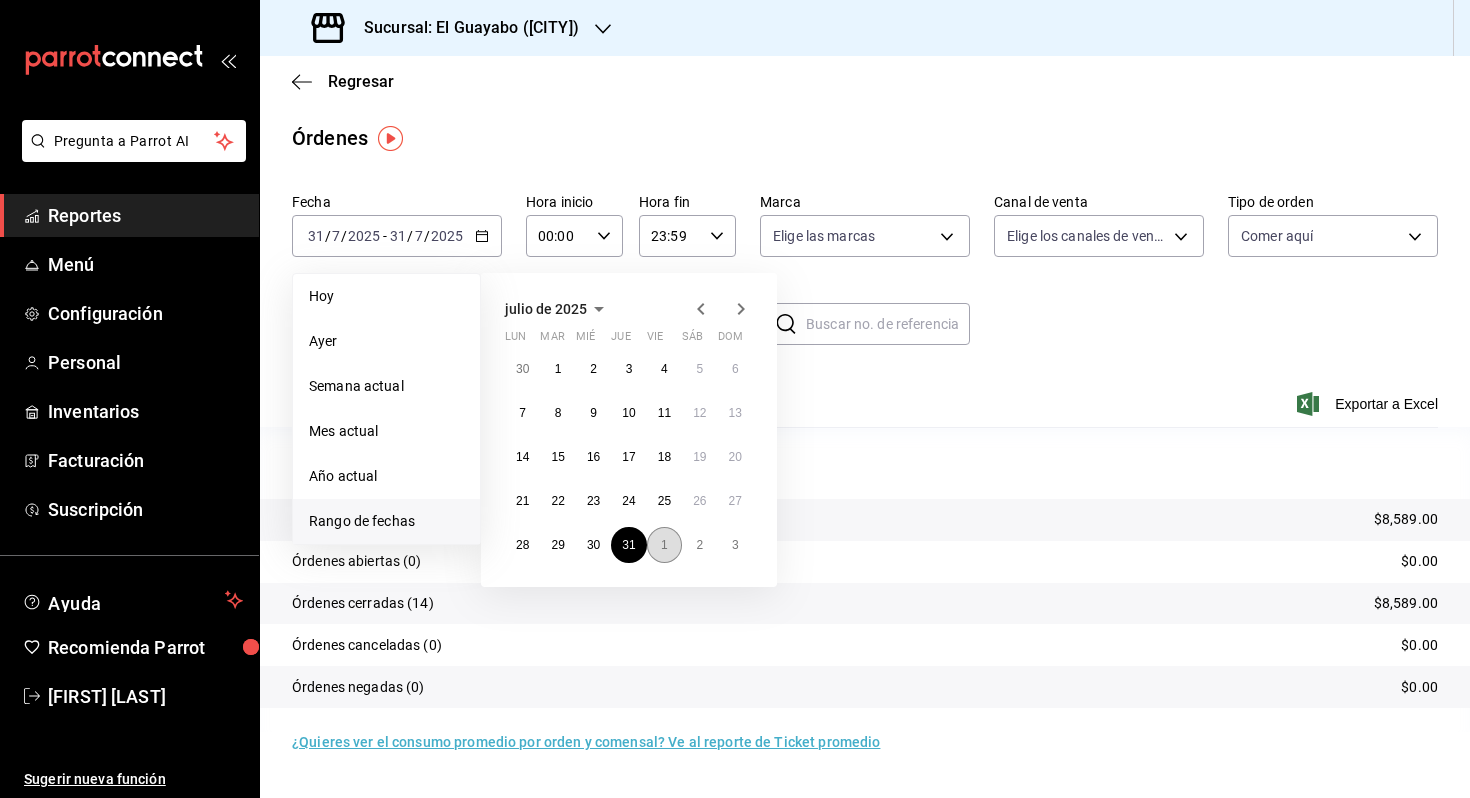 click on "1" at bounding box center (664, 545) 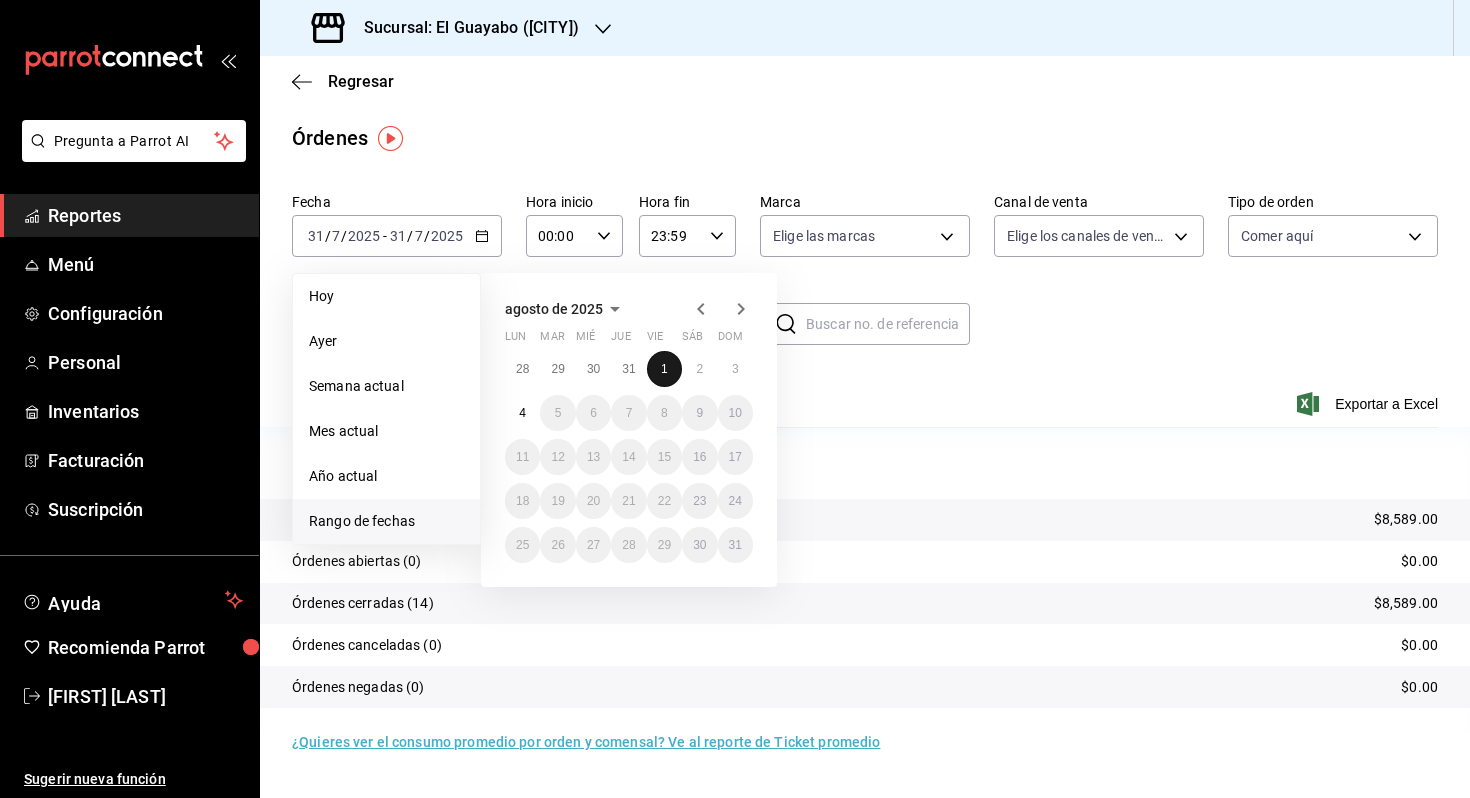 click on "1" at bounding box center (664, 369) 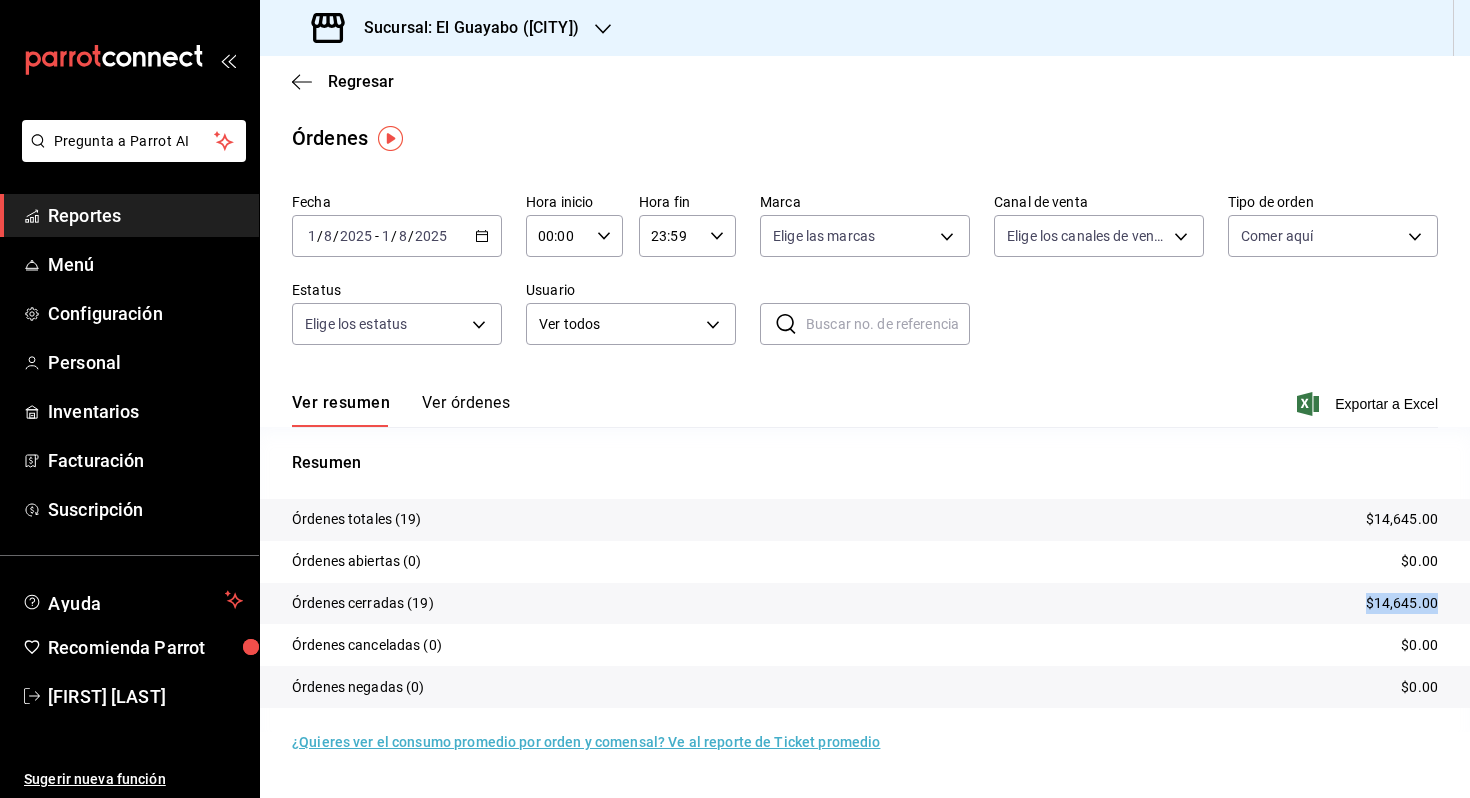drag, startPoint x: 1326, startPoint y: 607, endPoint x: 1456, endPoint y: 608, distance: 130.00385 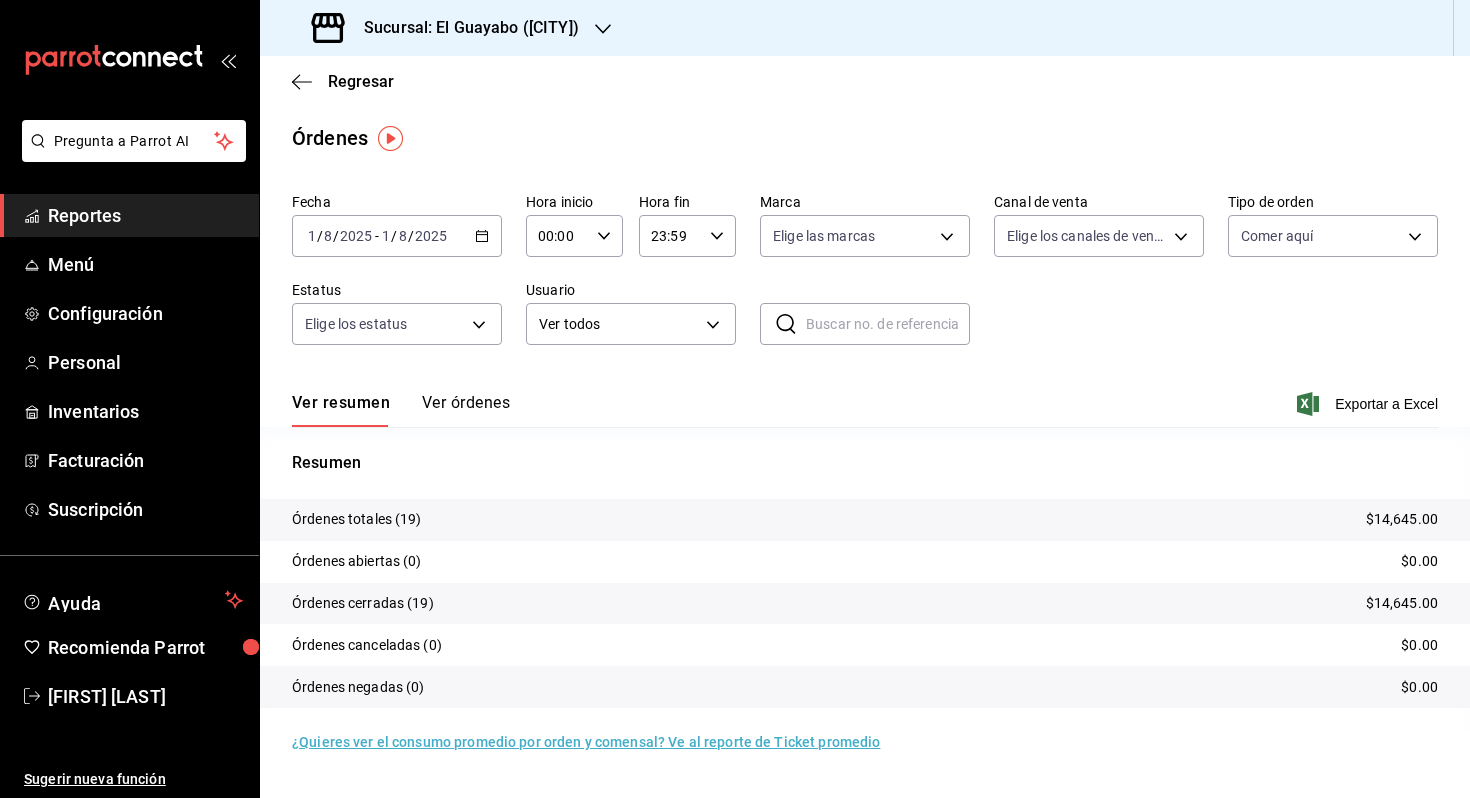 click on "2025" at bounding box center (356, 236) 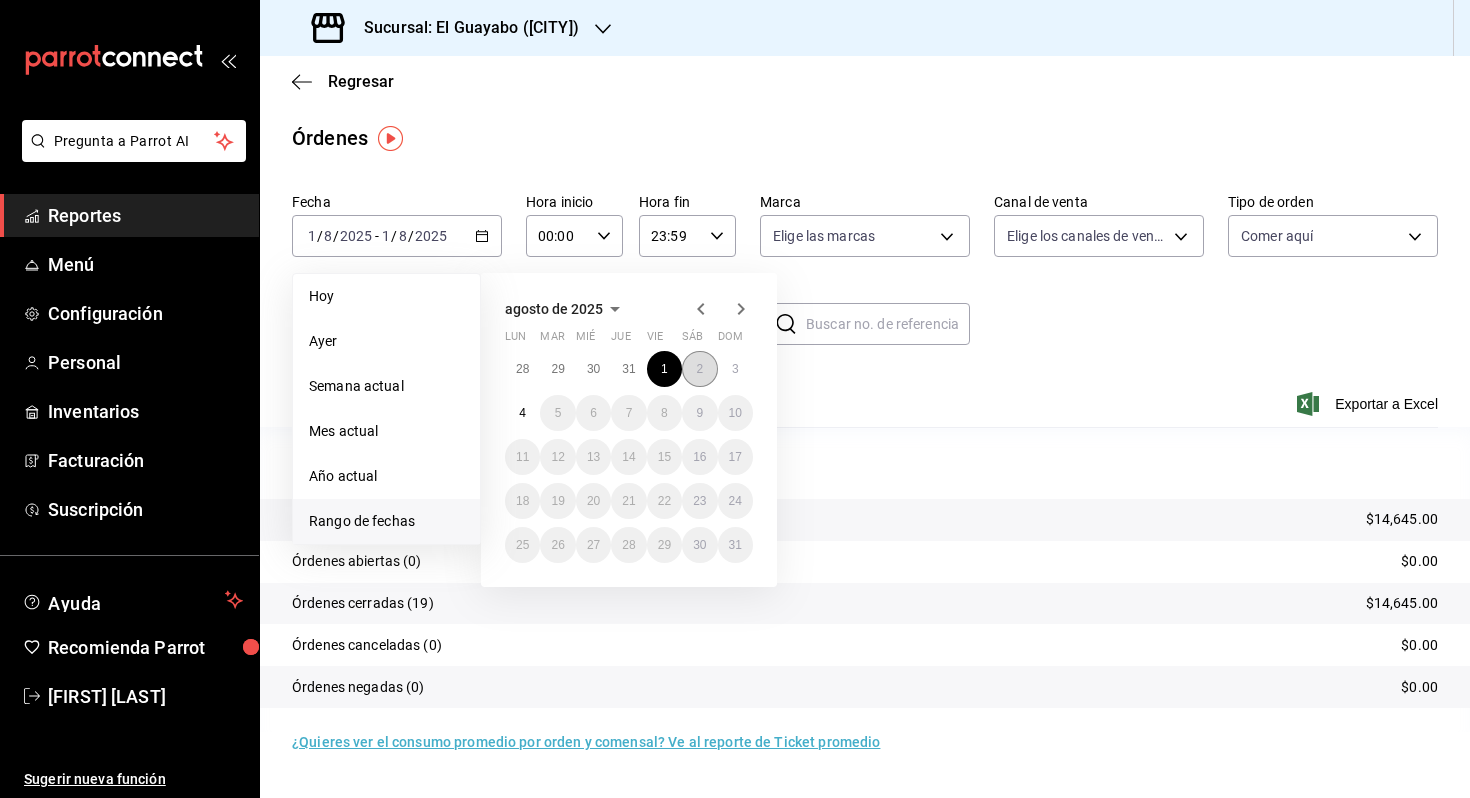 click on "2" at bounding box center (699, 369) 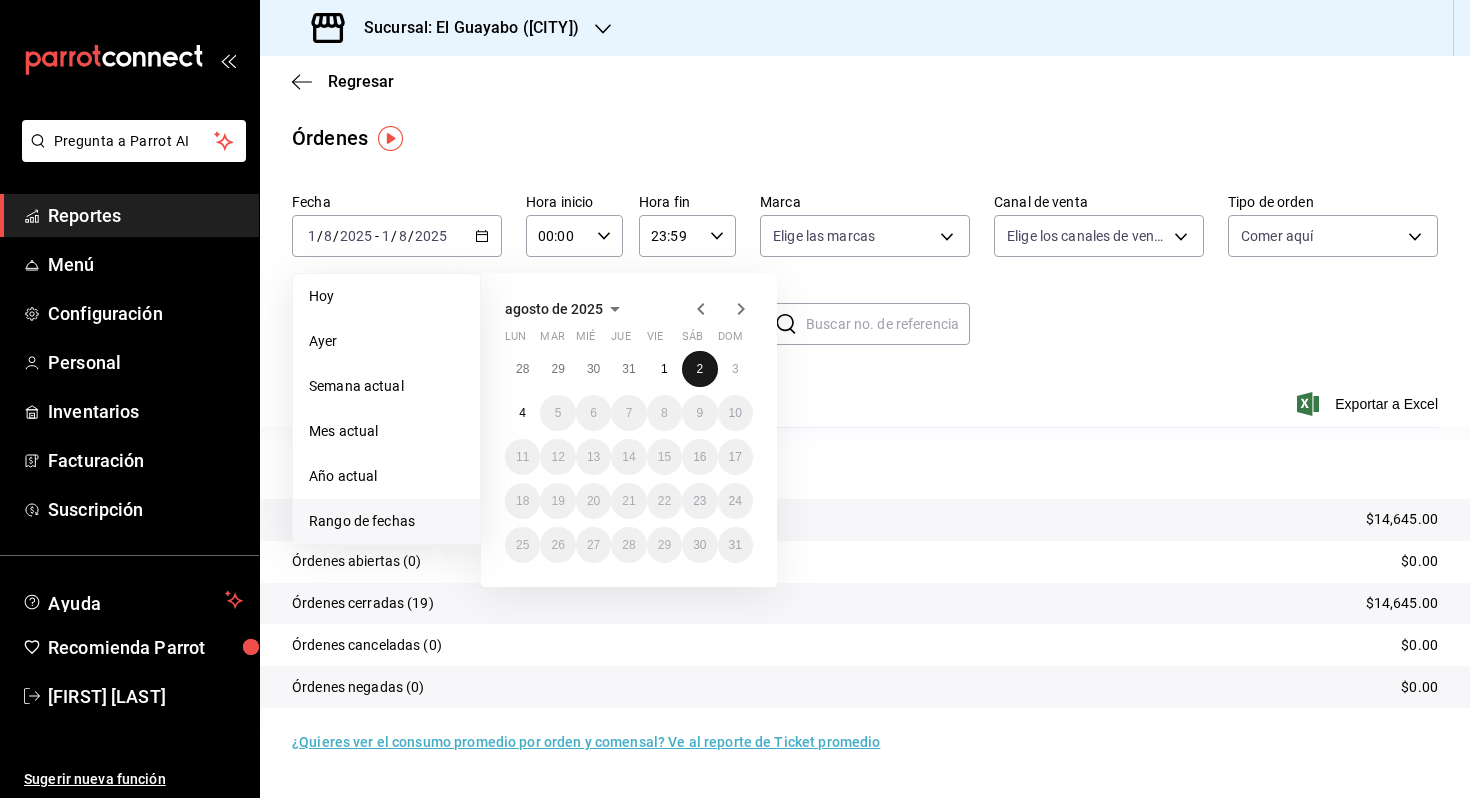 click on "2" at bounding box center (699, 369) 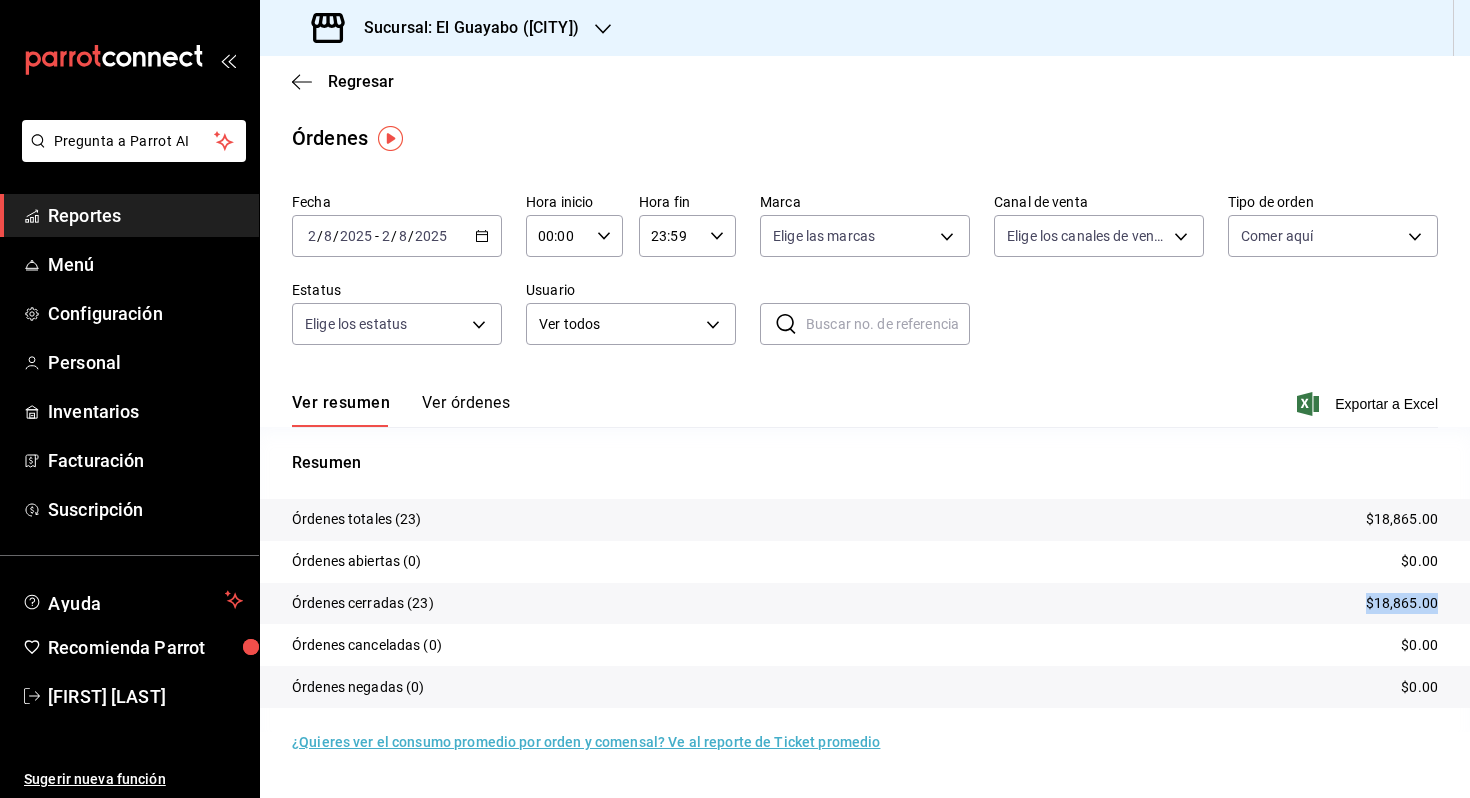 drag, startPoint x: 1346, startPoint y: 600, endPoint x: 1469, endPoint y: 600, distance: 123 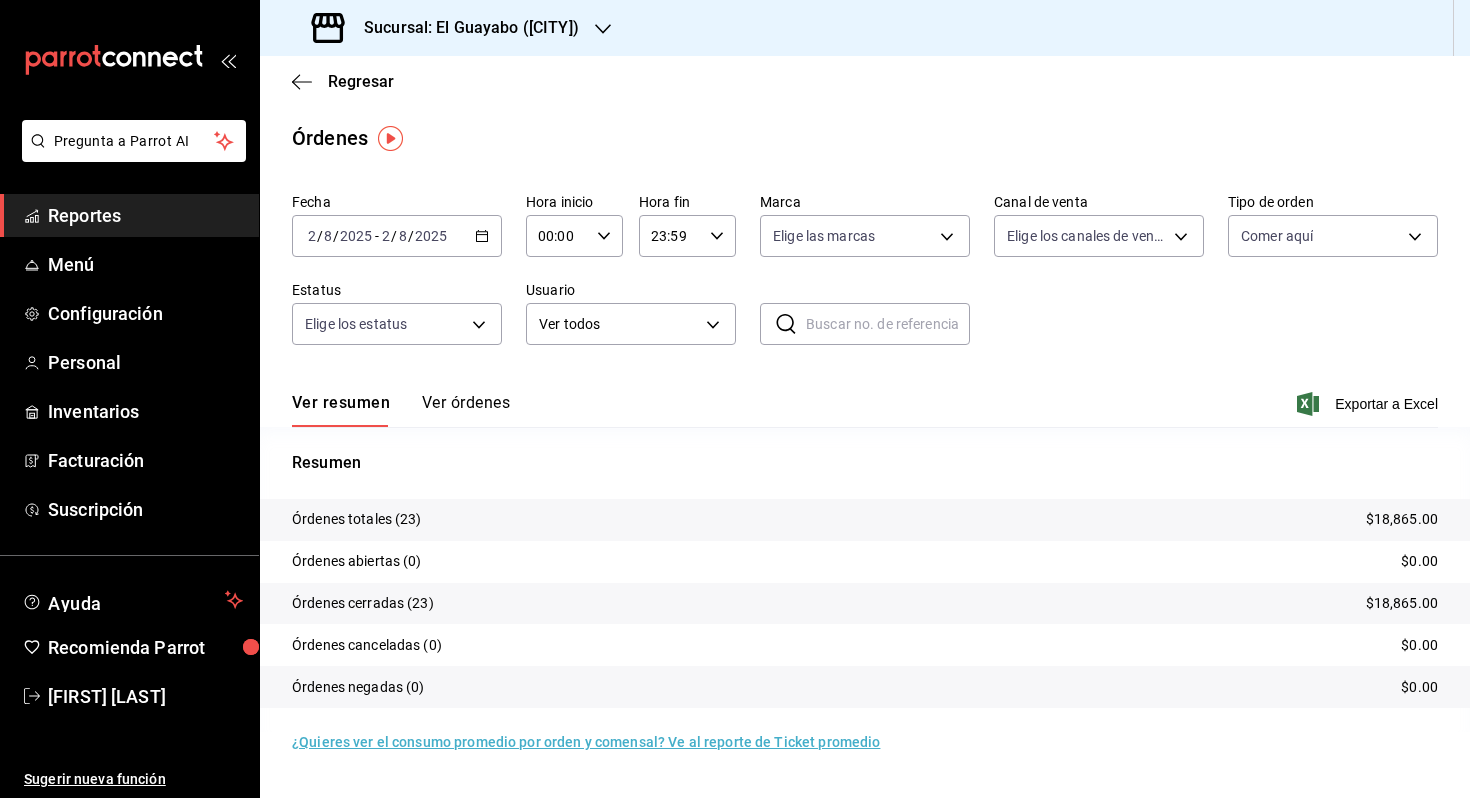 click on "2025-08-02 2 / 8 / 2025 - 2025-08-02 2 / 8 / 2025" at bounding box center [397, 236] 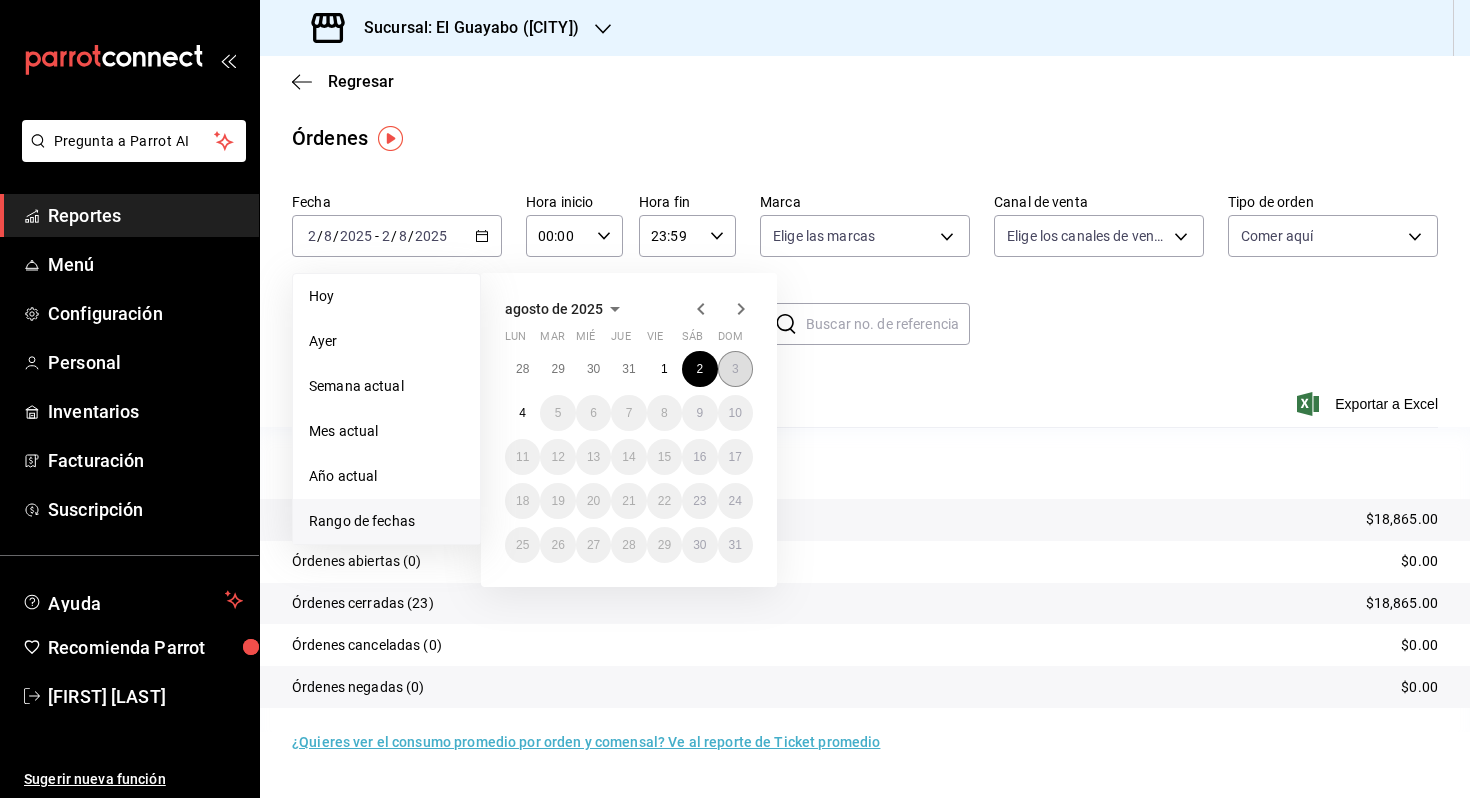 click on "3" at bounding box center (735, 369) 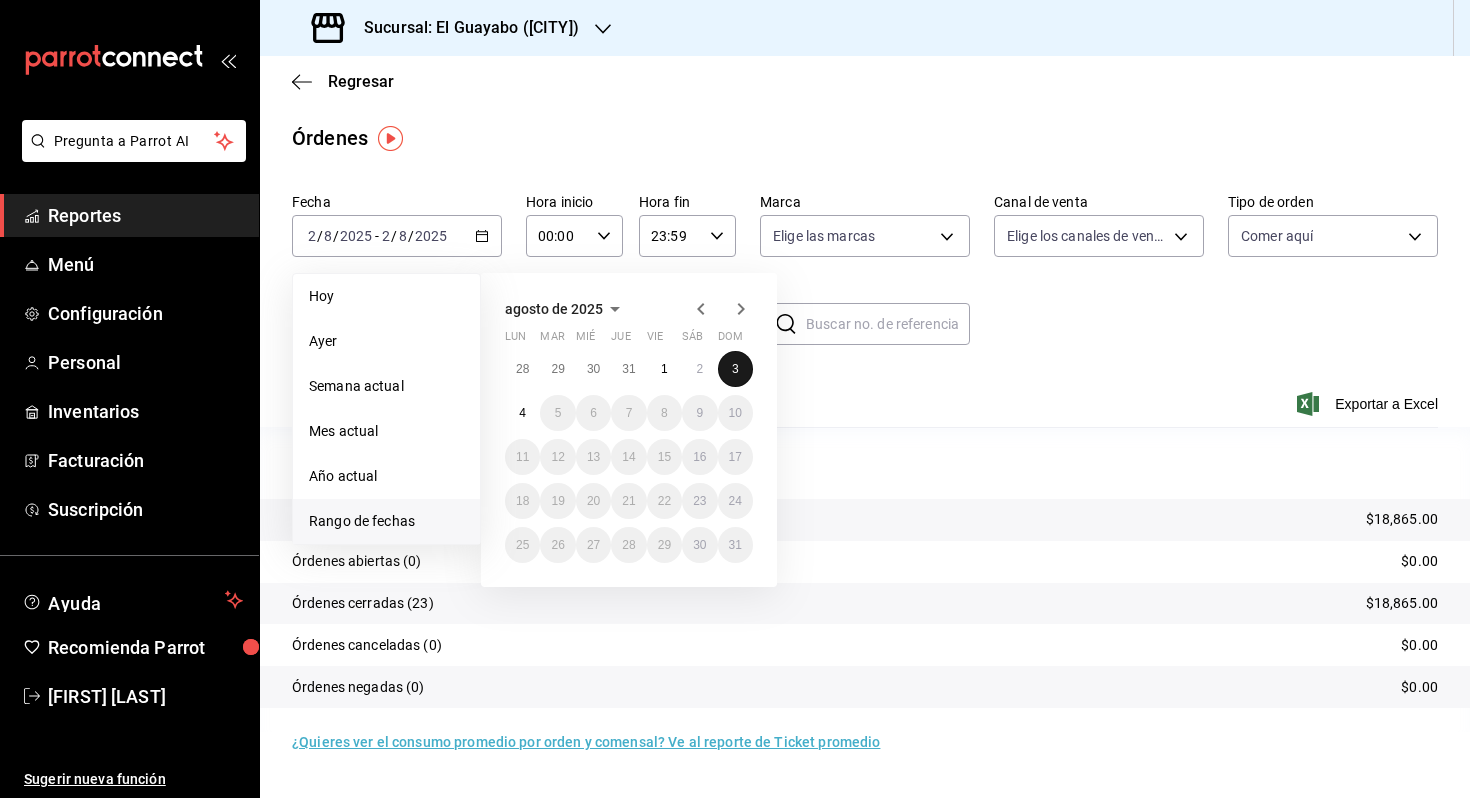 click on "3" at bounding box center [735, 369] 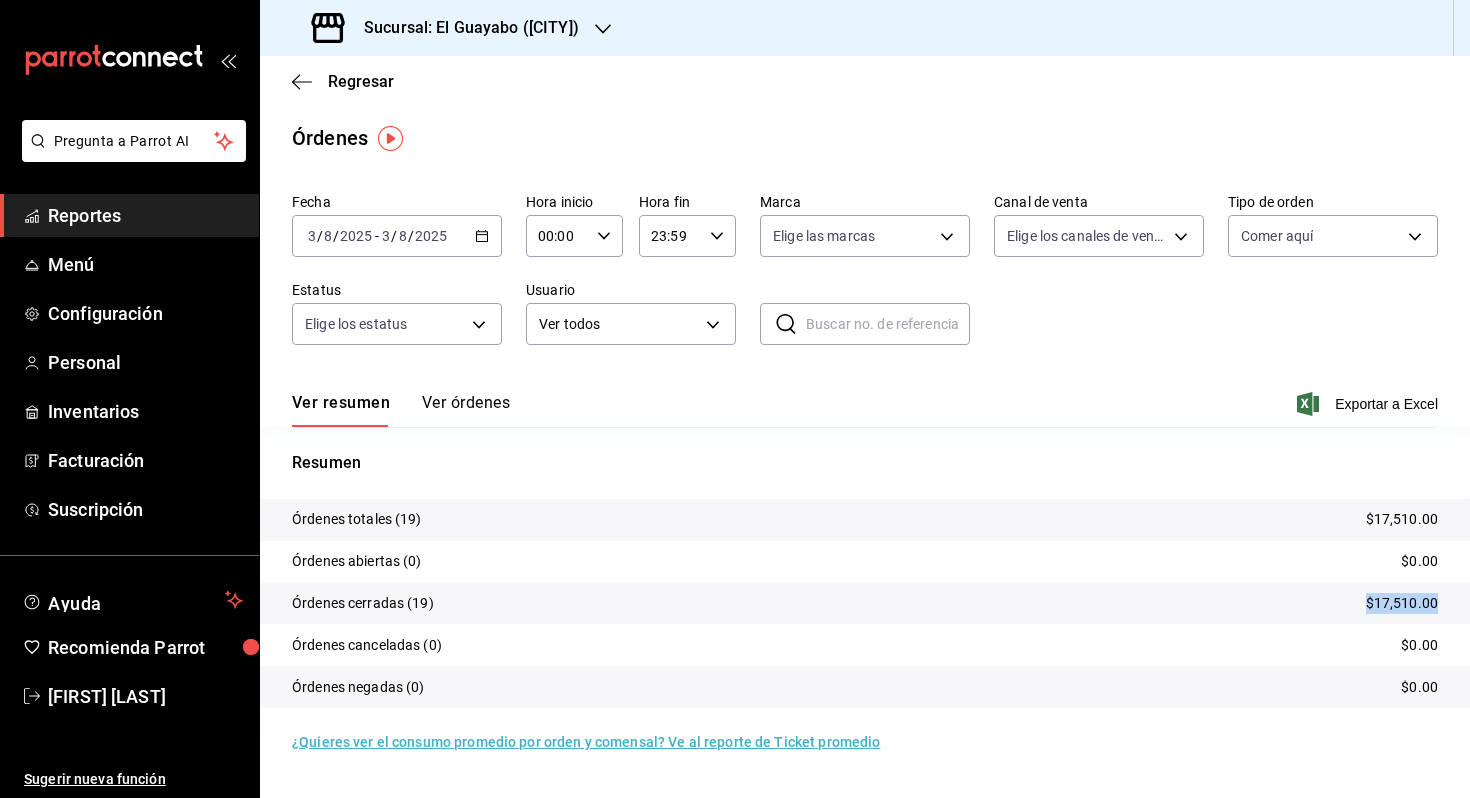 drag, startPoint x: 1357, startPoint y: 601, endPoint x: 1457, endPoint y: 607, distance: 100.17984 